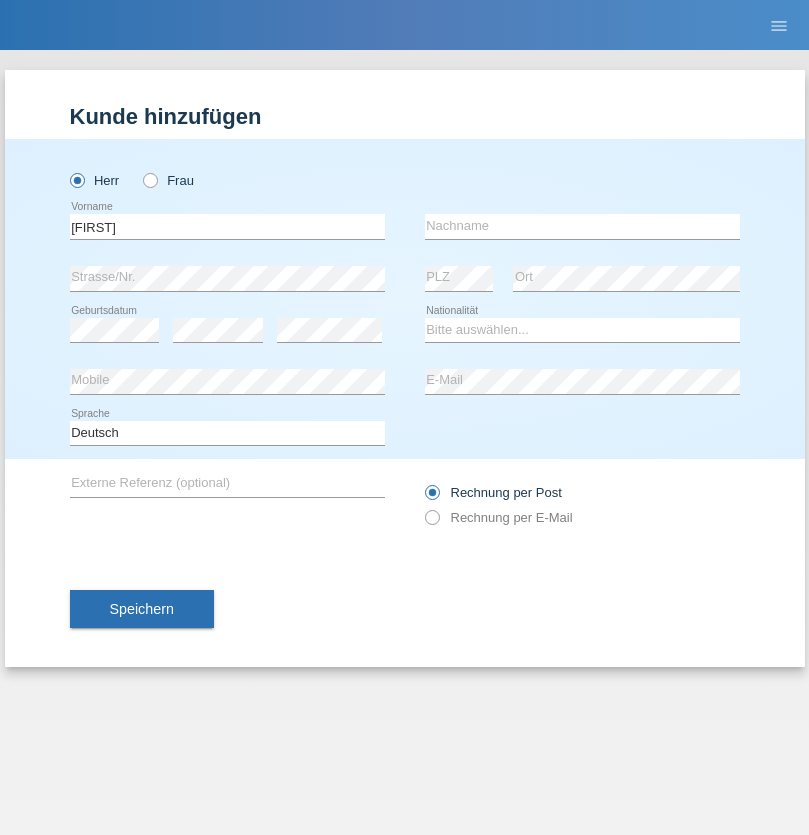 scroll, scrollTop: 0, scrollLeft: 0, axis: both 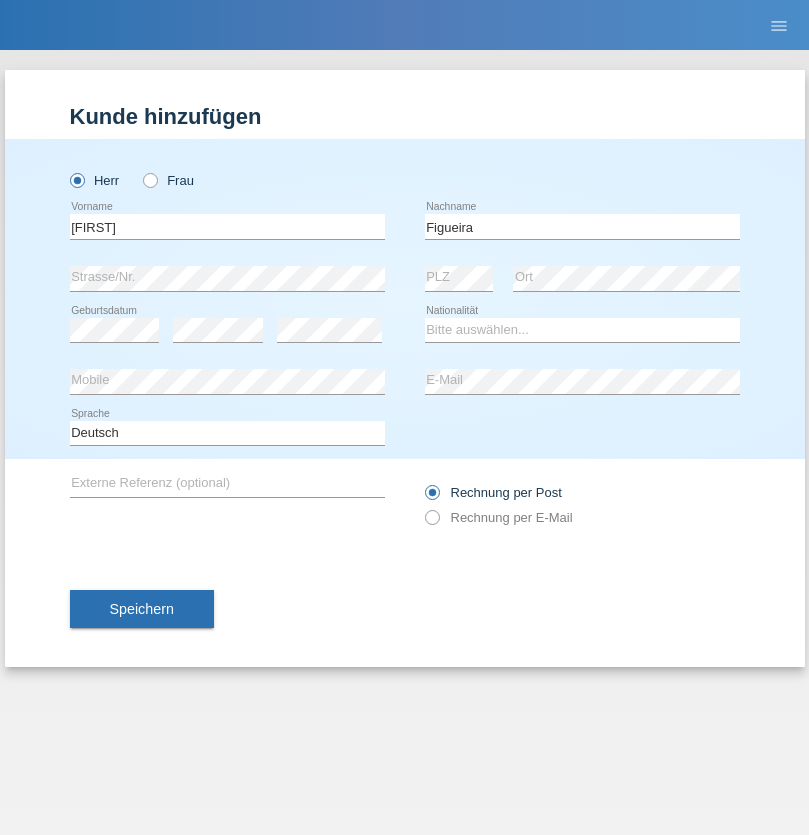 type on "Figueira" 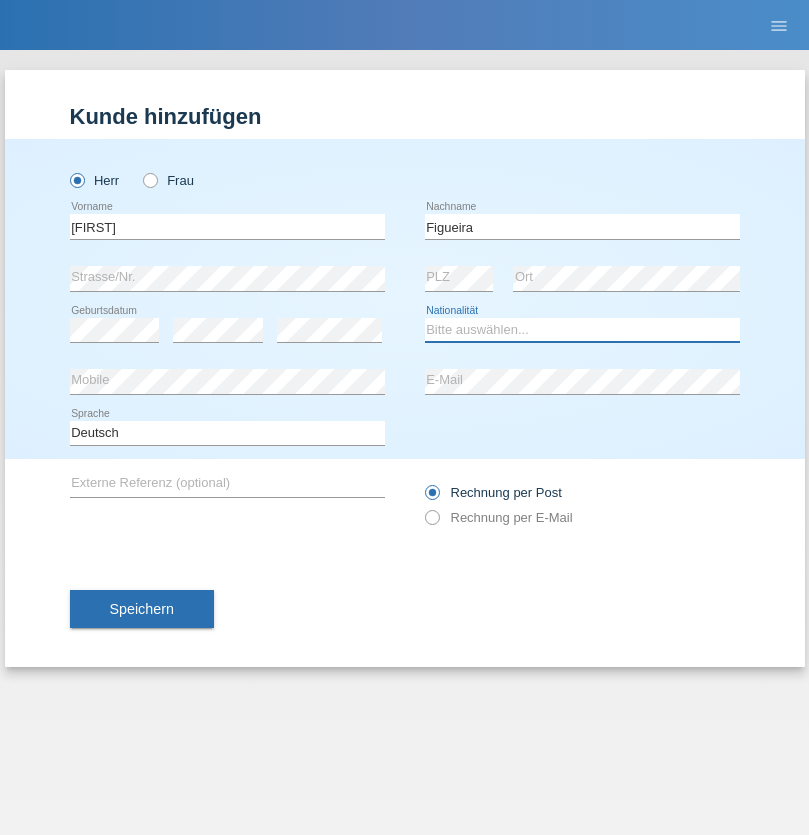 select on "PT" 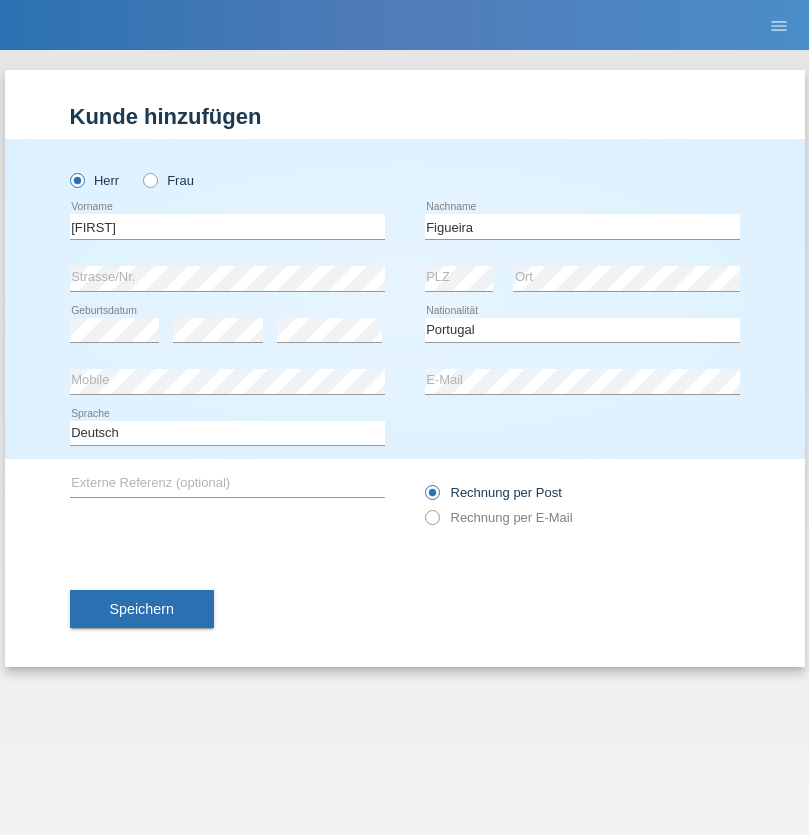 select on "C" 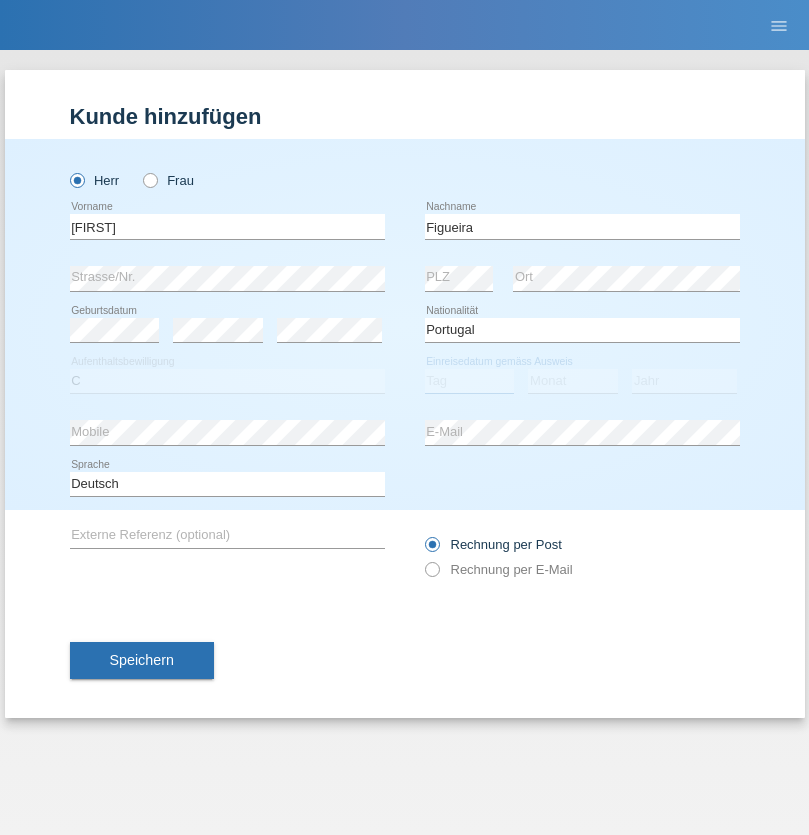 select on "04" 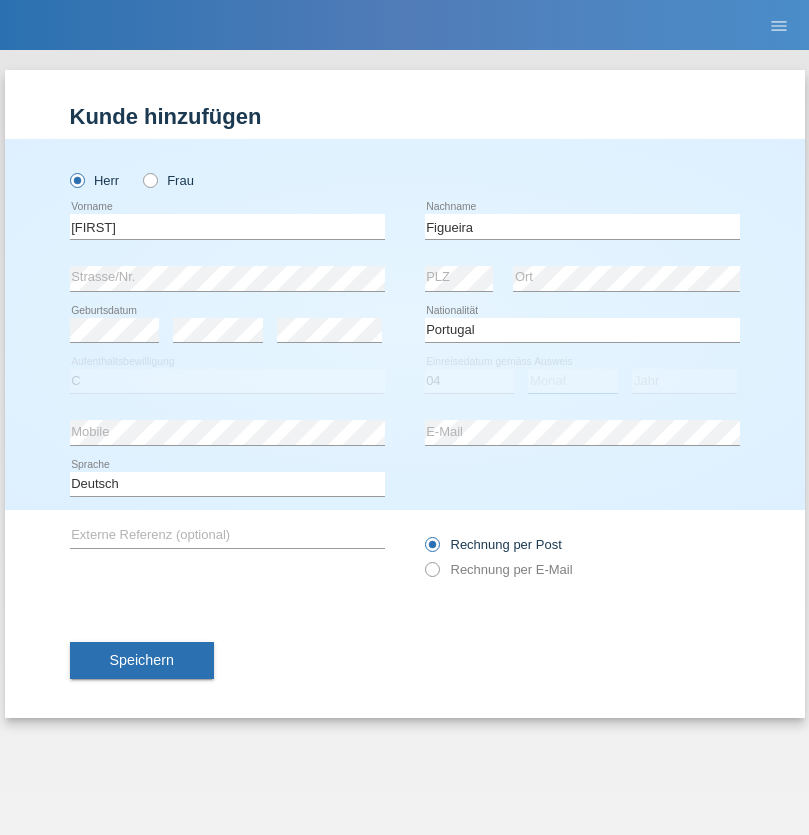 select on "02" 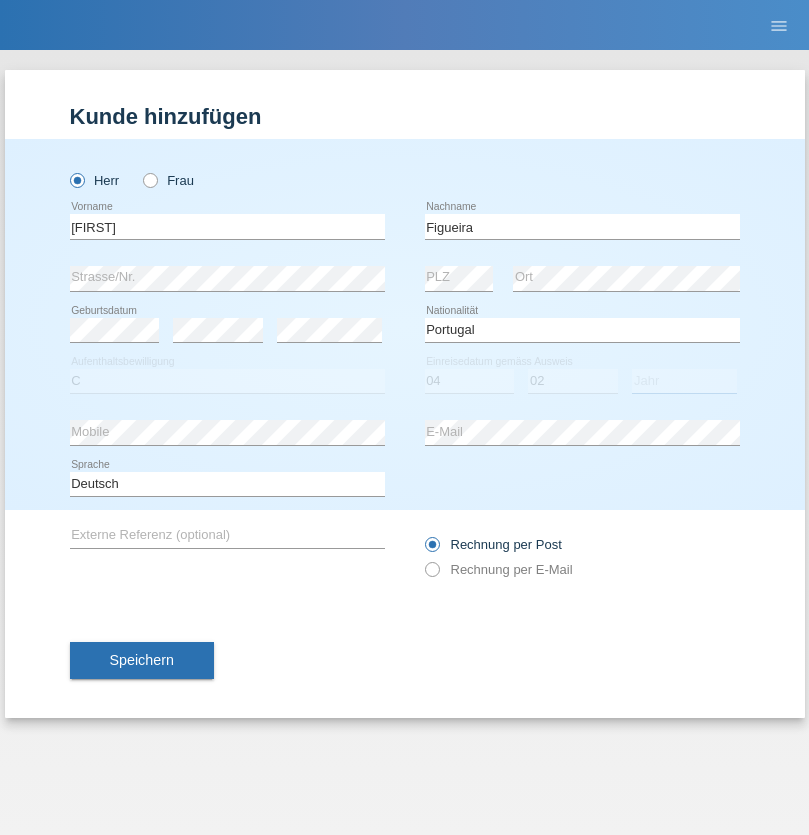 select on "2012" 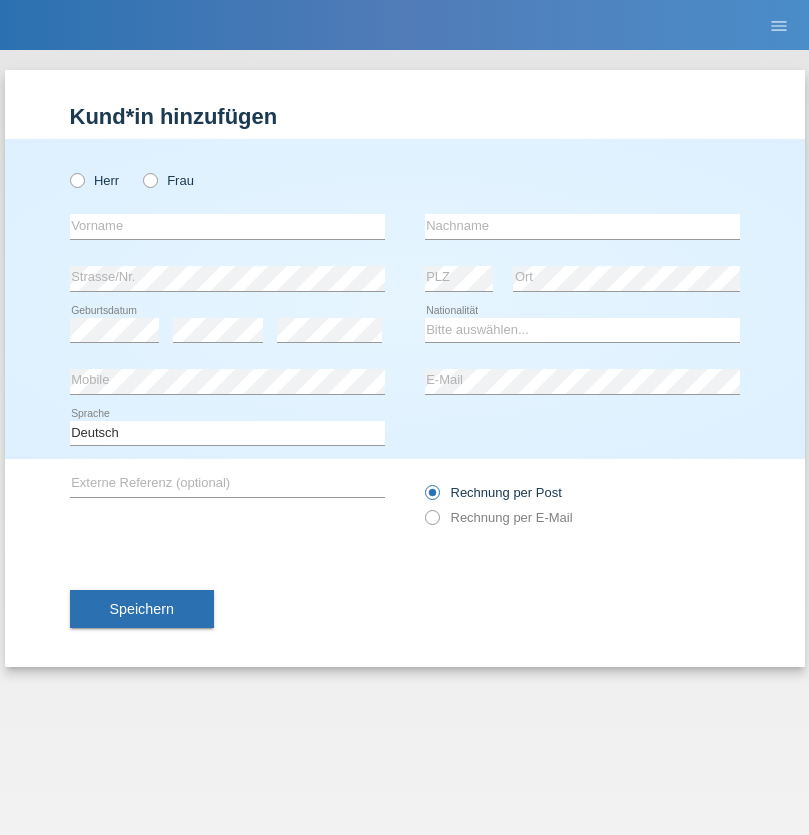 scroll, scrollTop: 0, scrollLeft: 0, axis: both 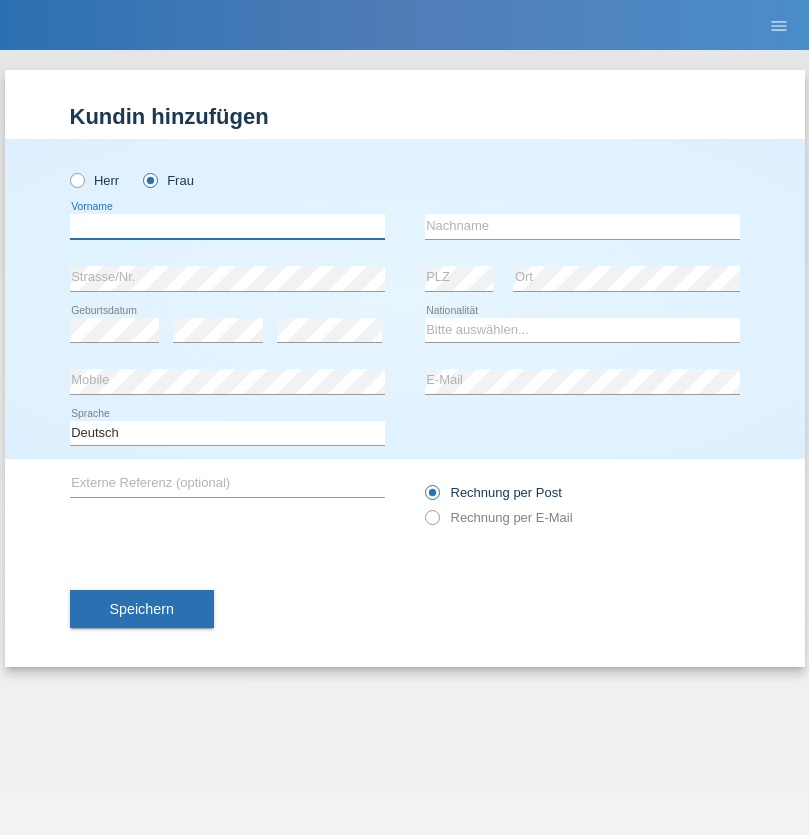 click at bounding box center [227, 226] 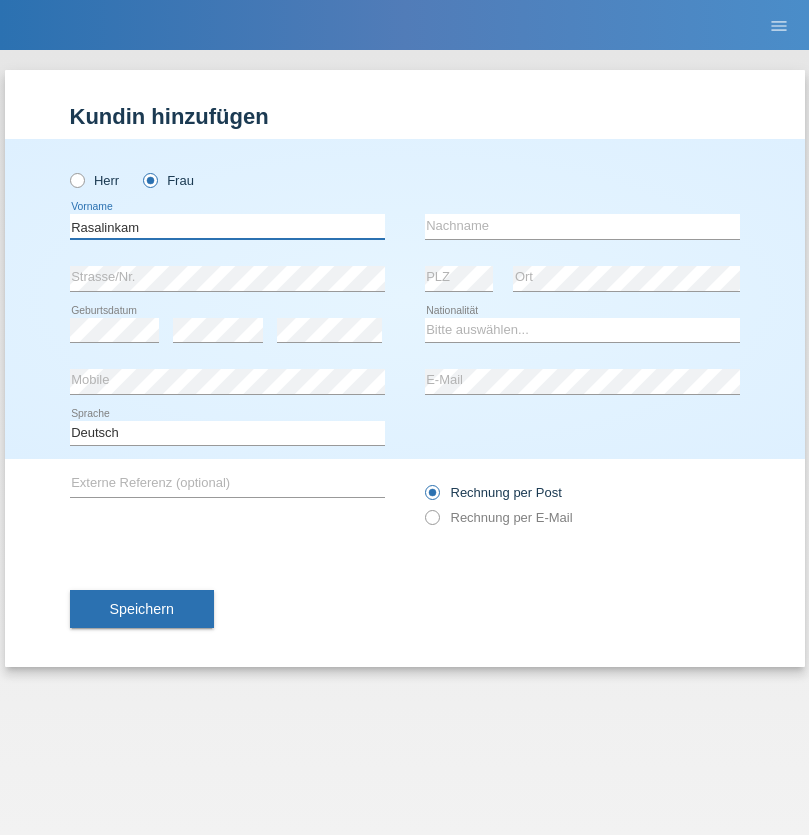 type on "Rasalinkam" 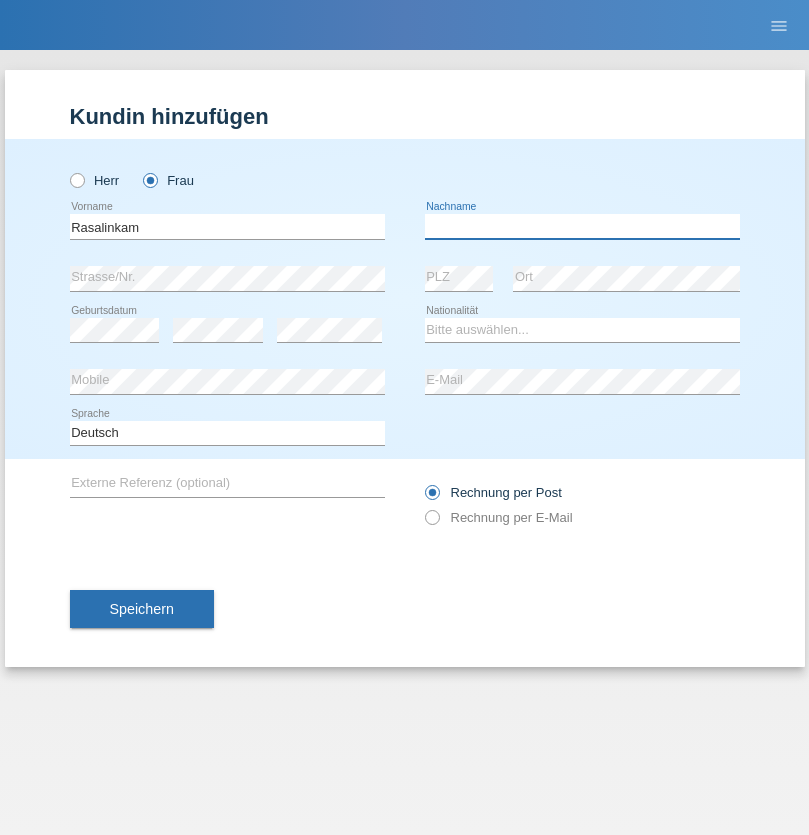 click at bounding box center [582, 226] 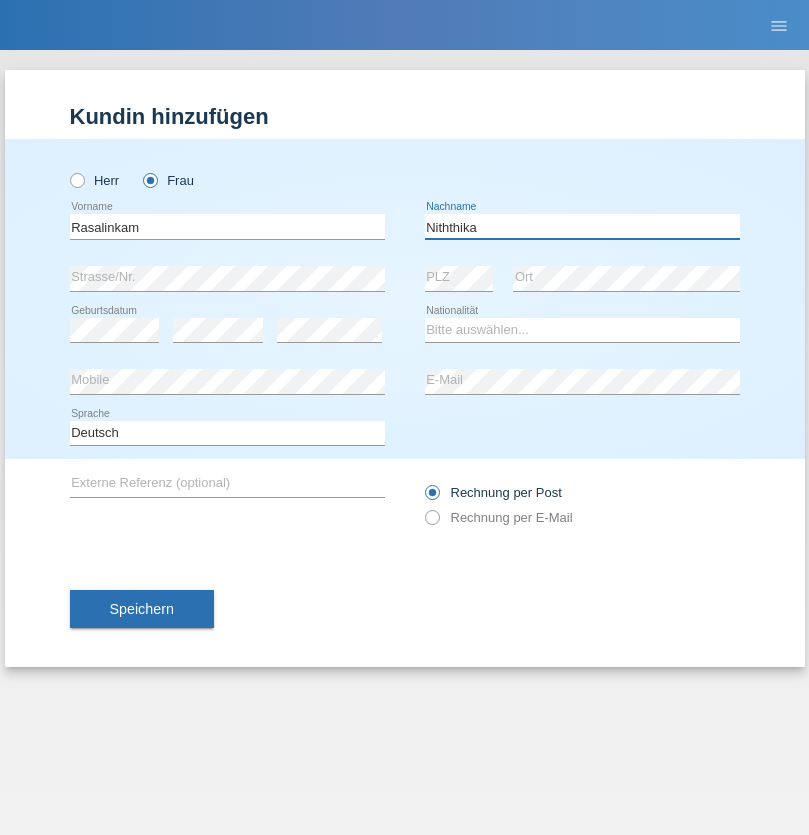type on "Niththika" 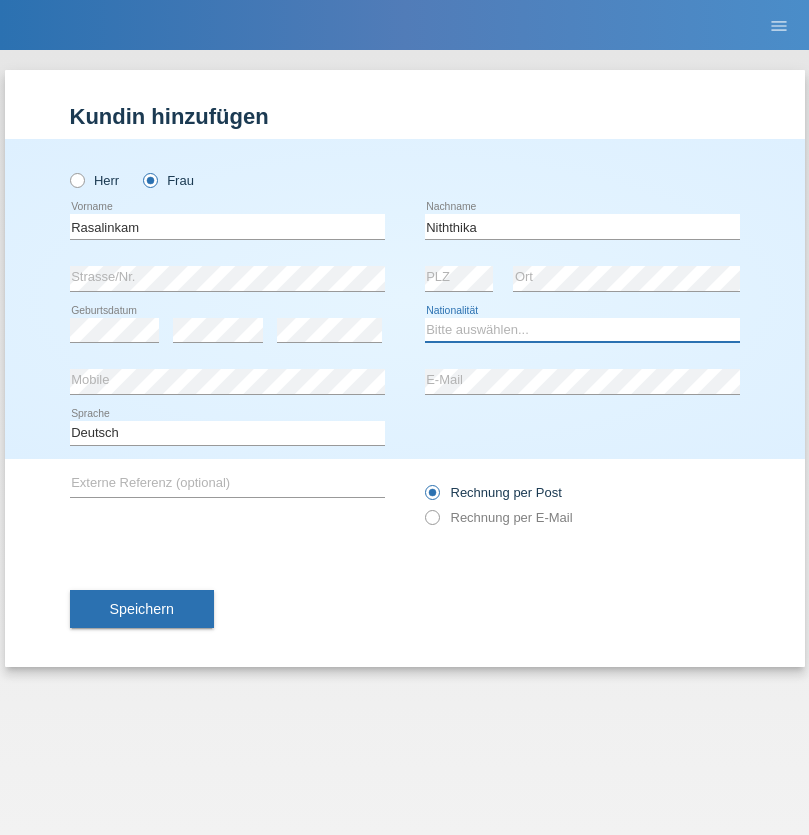 select on "LK" 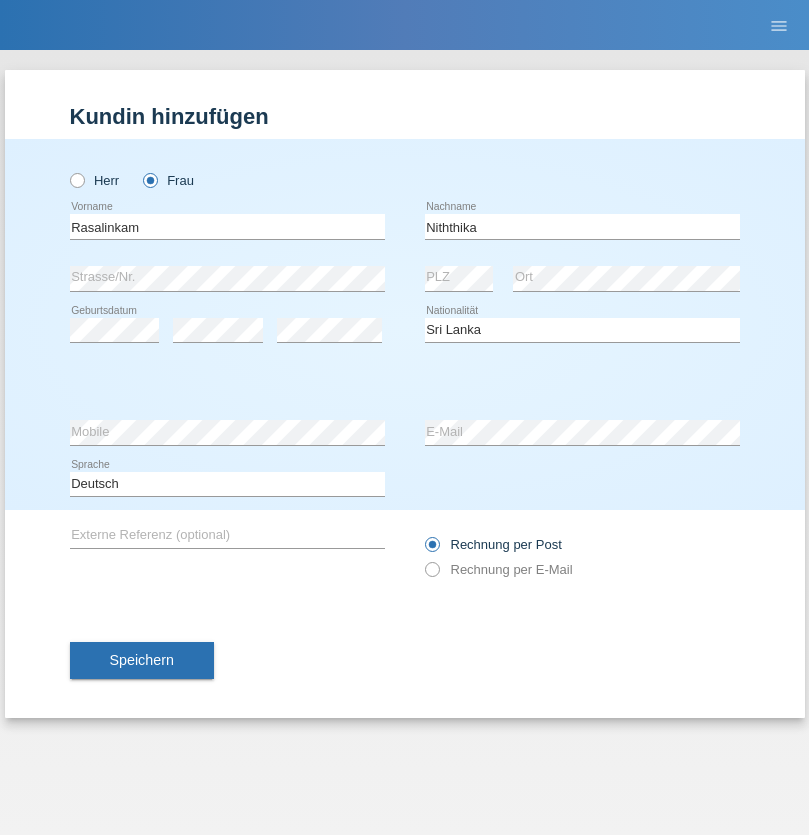 select on "C" 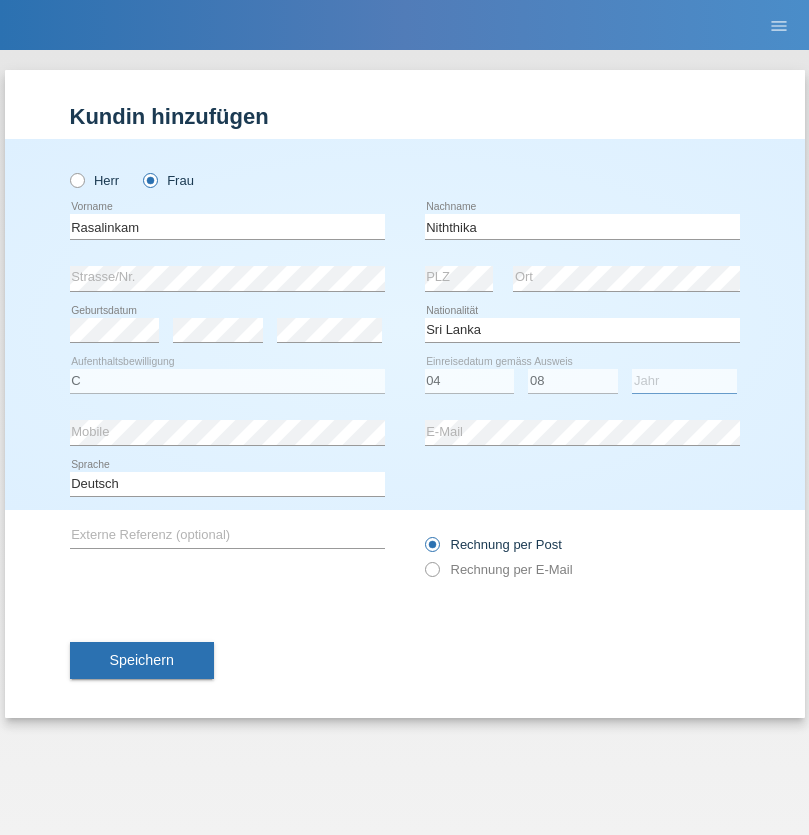 select on "2021" 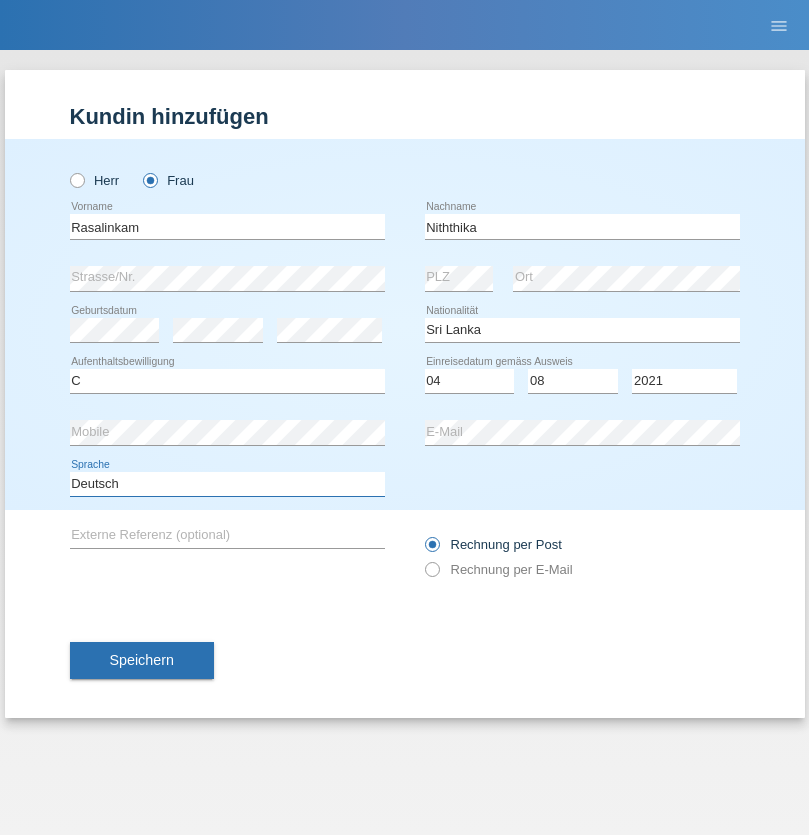 select on "en" 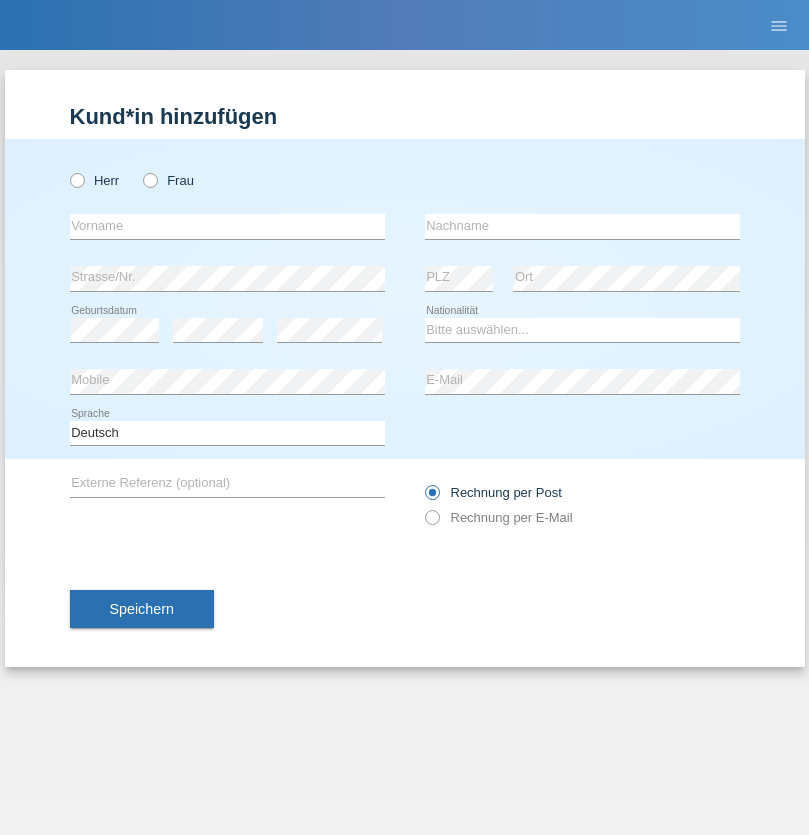 scroll, scrollTop: 0, scrollLeft: 0, axis: both 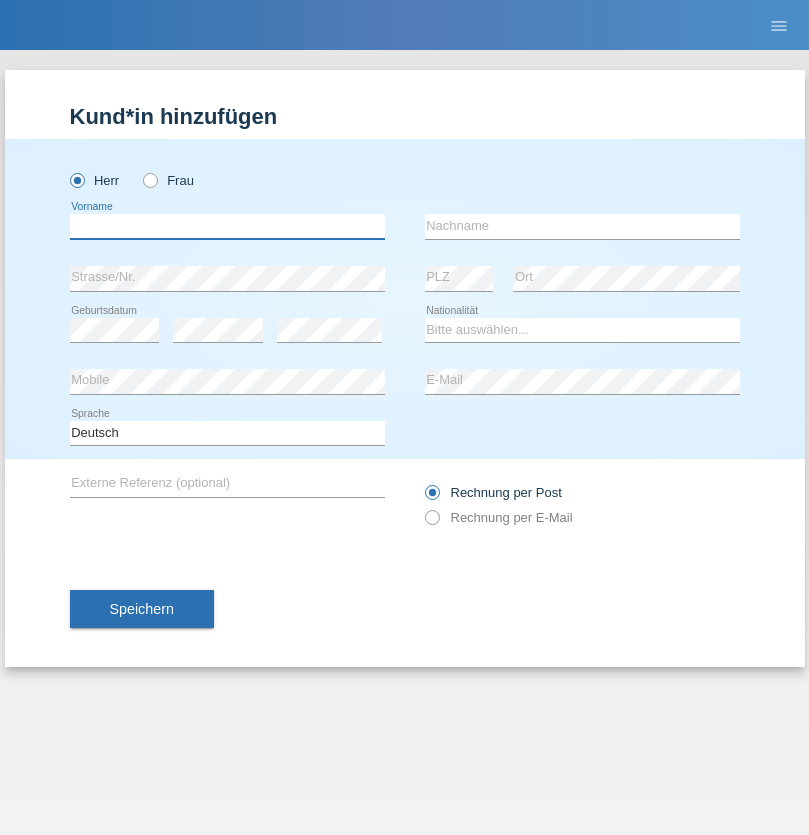 click at bounding box center [227, 226] 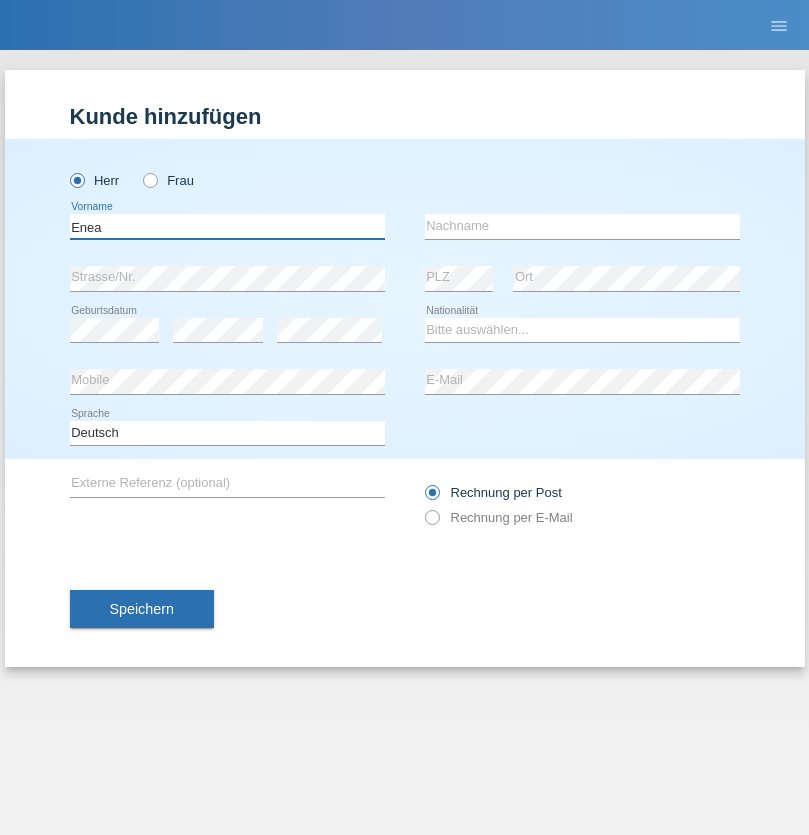 type on "Enea" 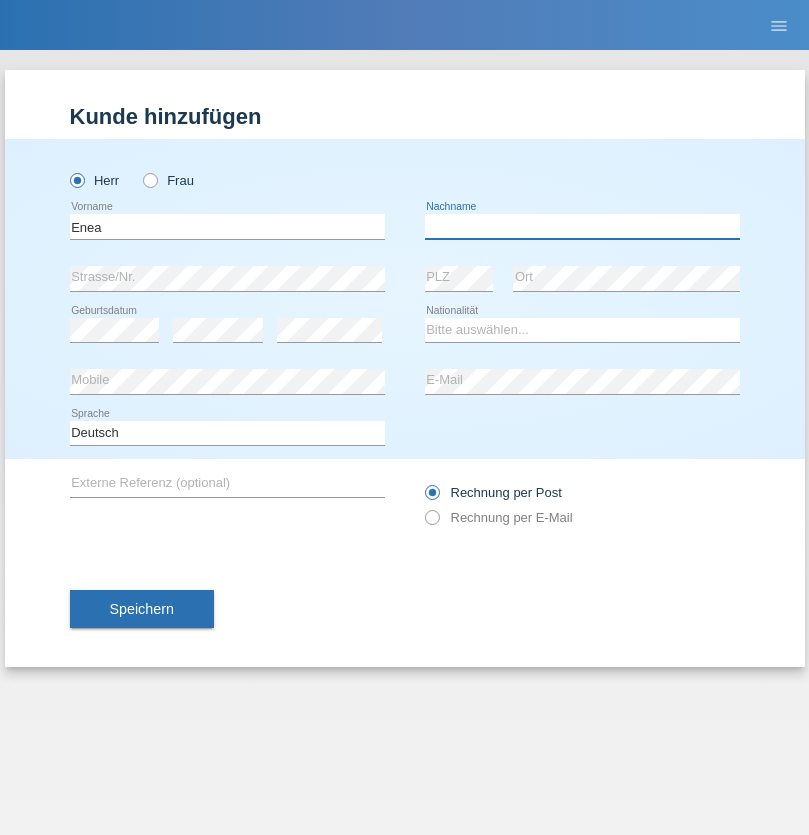 click at bounding box center (582, 226) 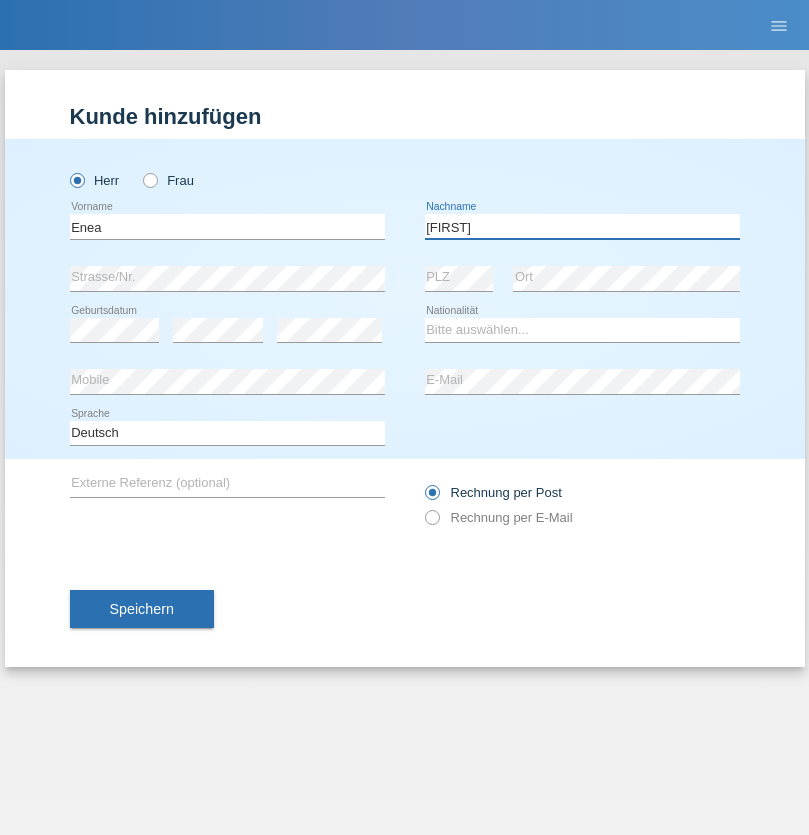 type on "Andrei" 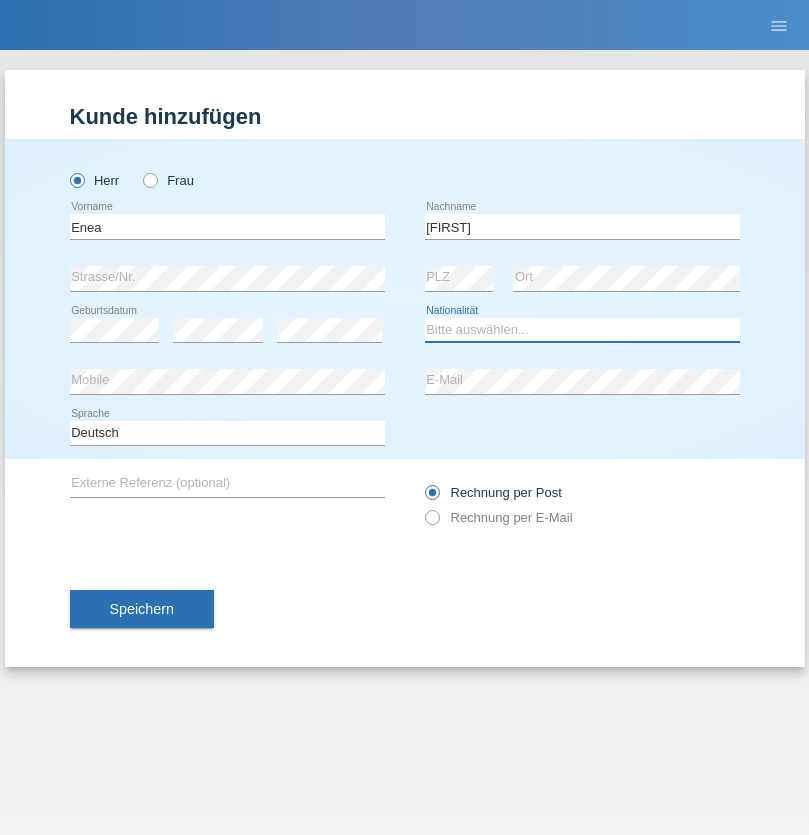 select on "OM" 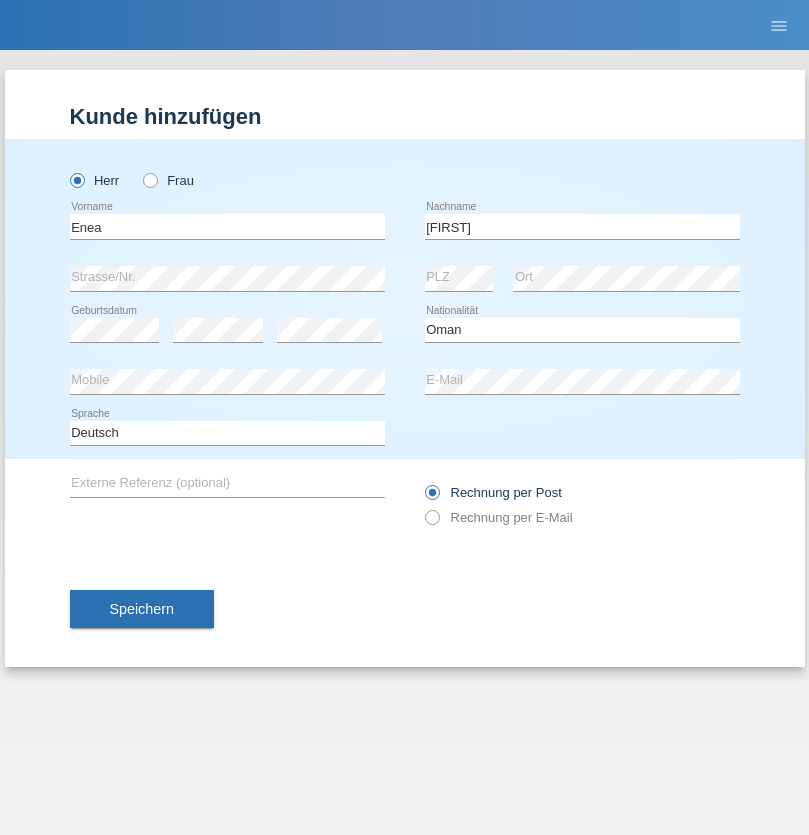 select on "C" 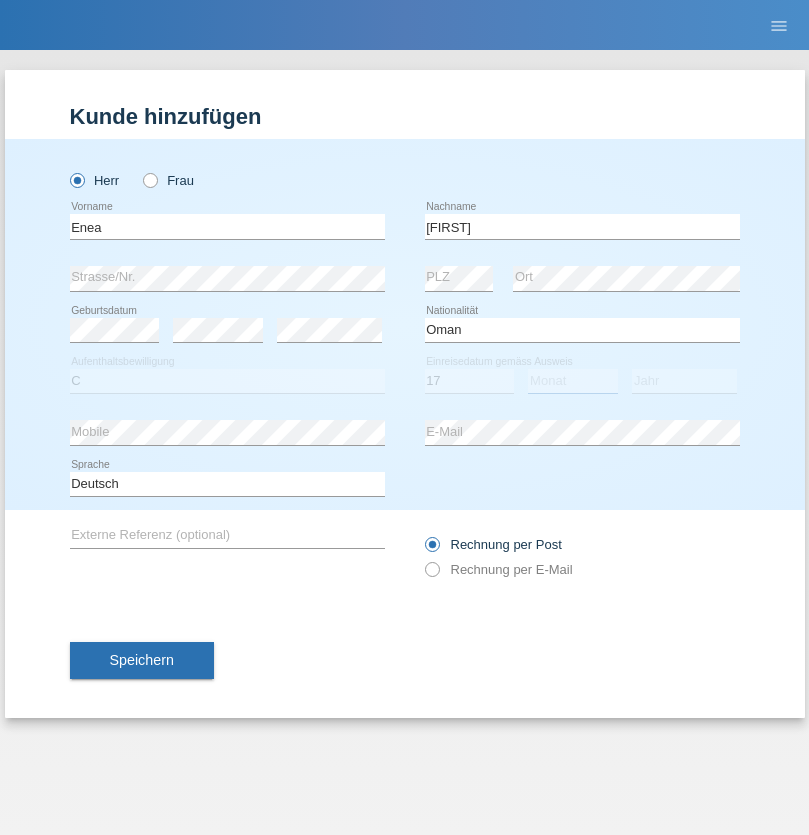 select on "06" 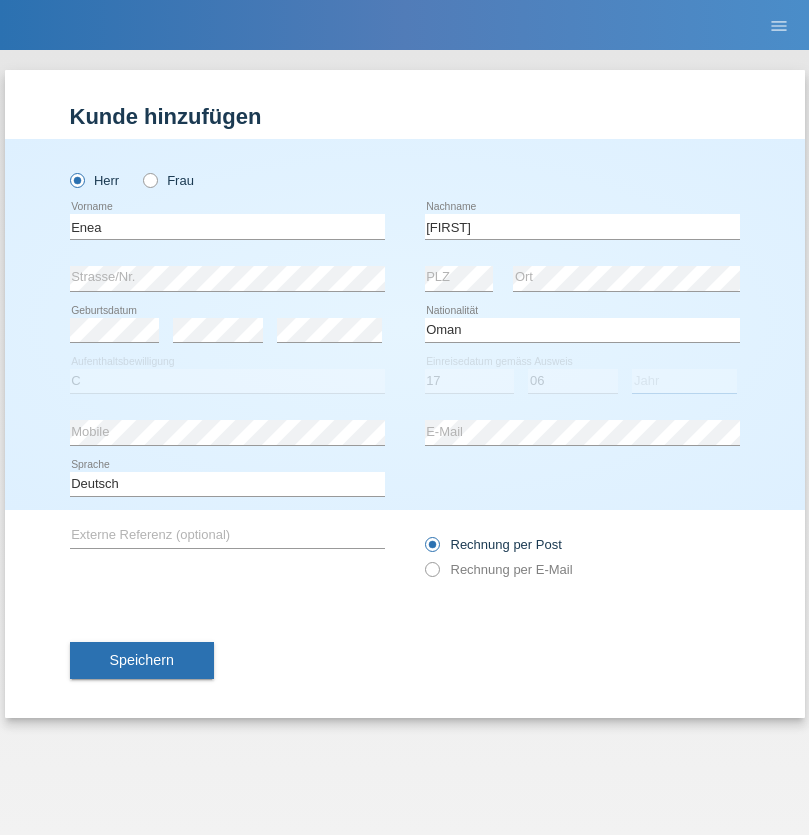 select on "2021" 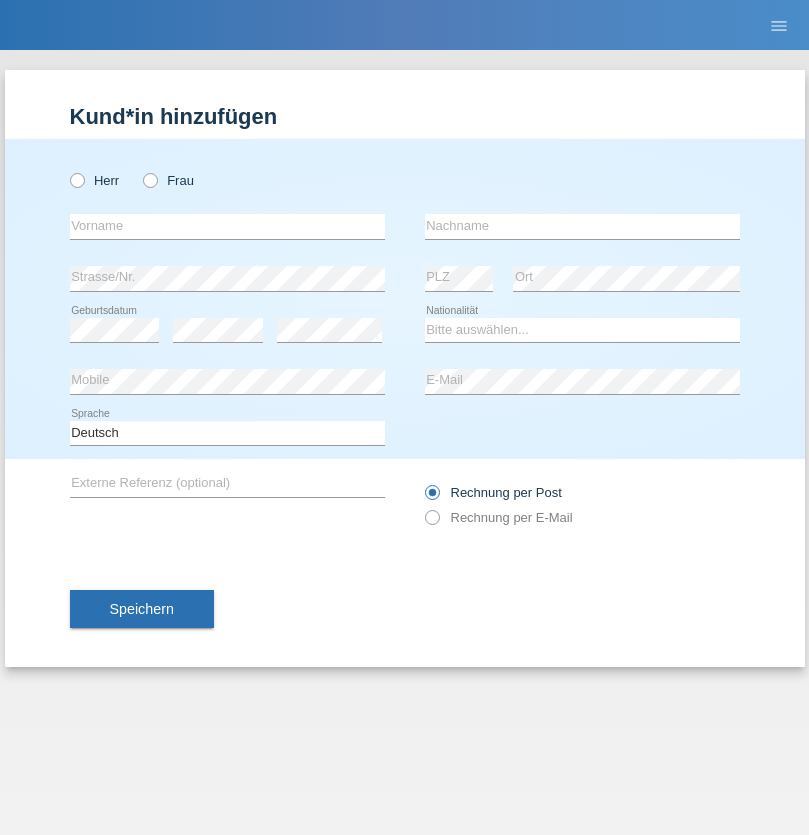 scroll, scrollTop: 0, scrollLeft: 0, axis: both 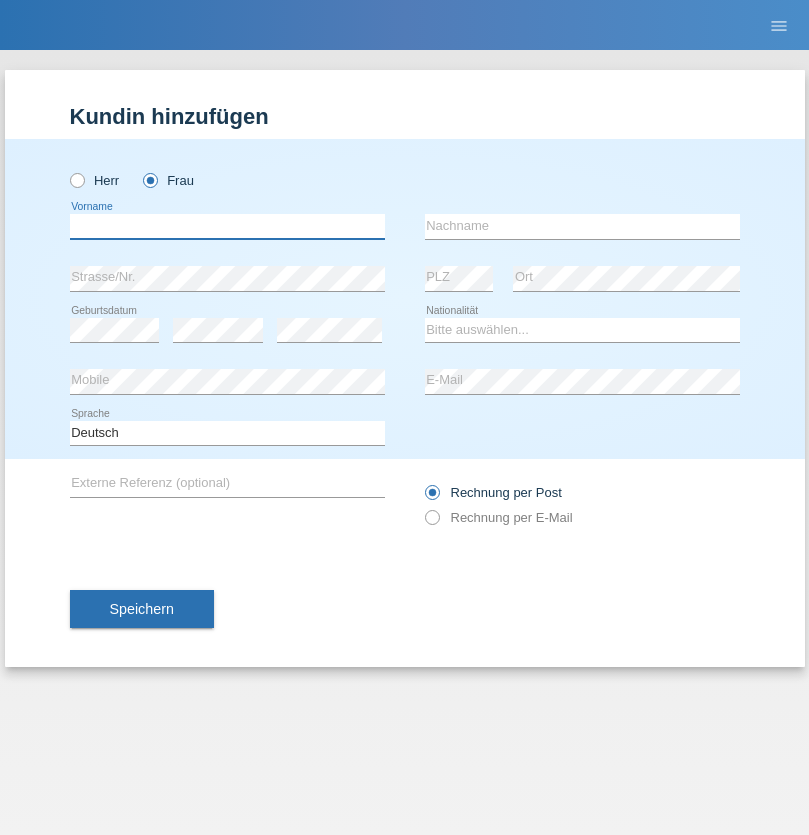 click at bounding box center [227, 226] 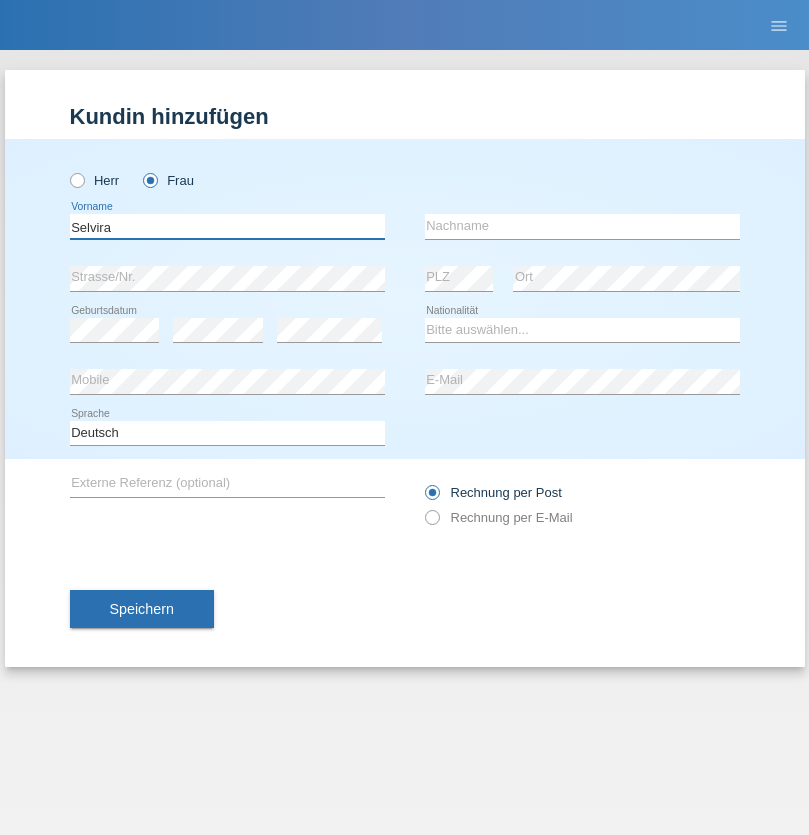 type on "Selvira" 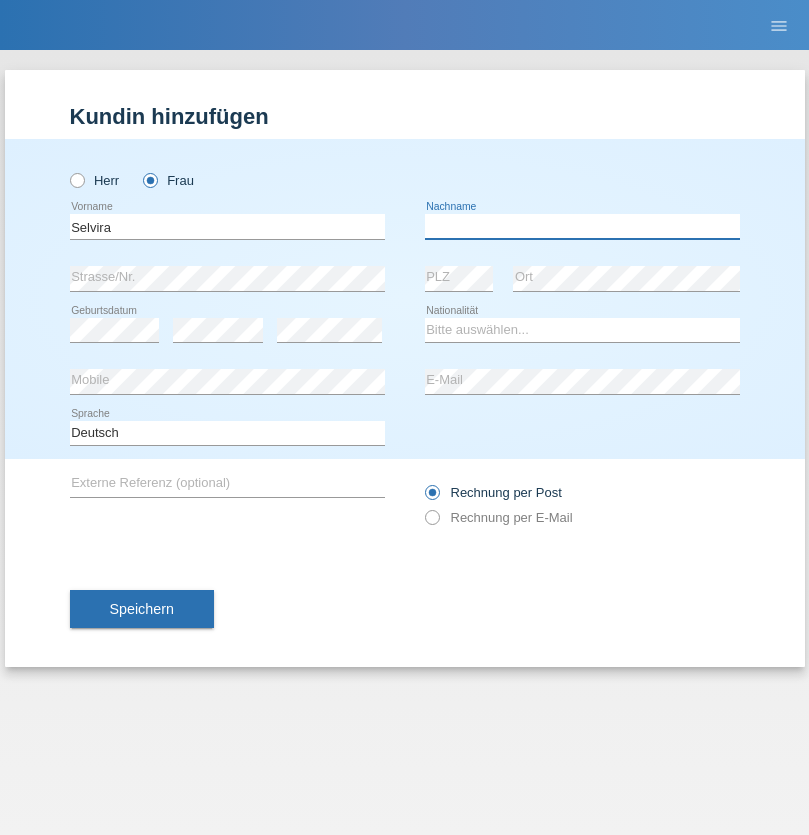 click at bounding box center (582, 226) 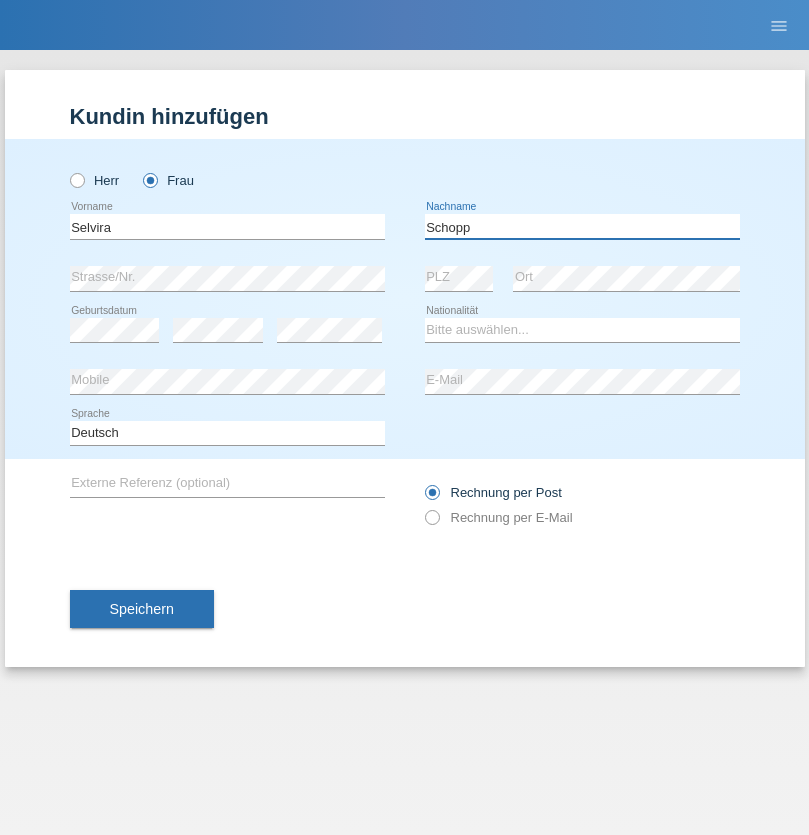 type on "Schopp" 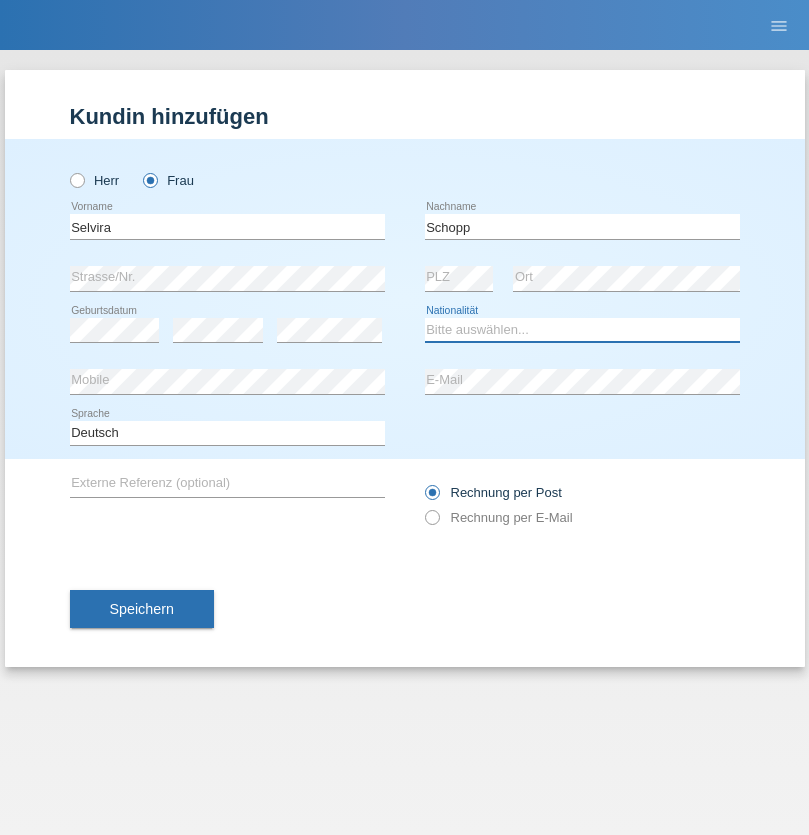select on "CH" 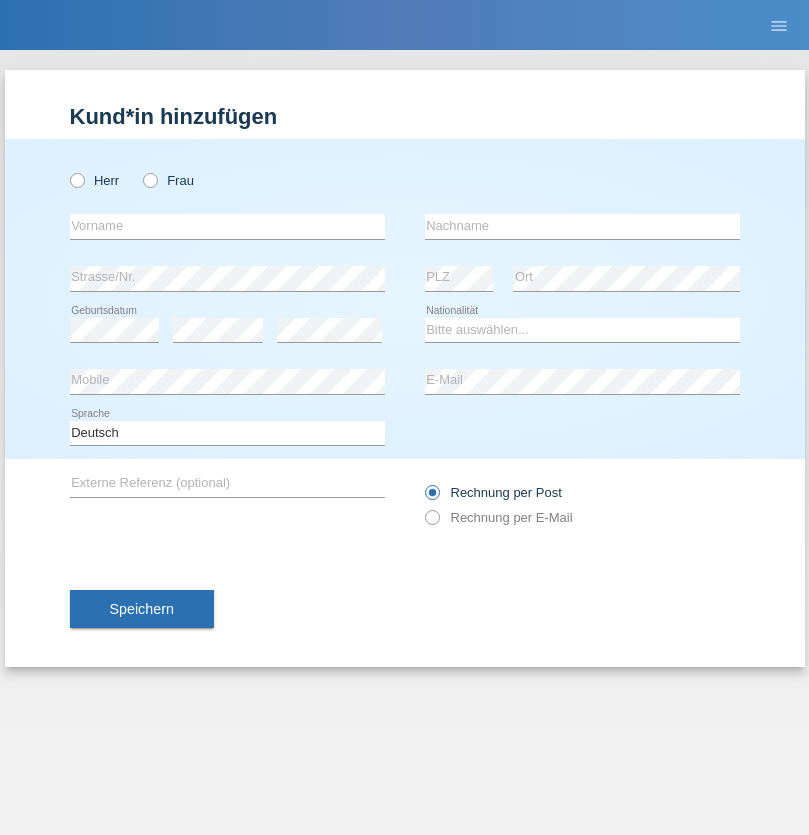 scroll, scrollTop: 0, scrollLeft: 0, axis: both 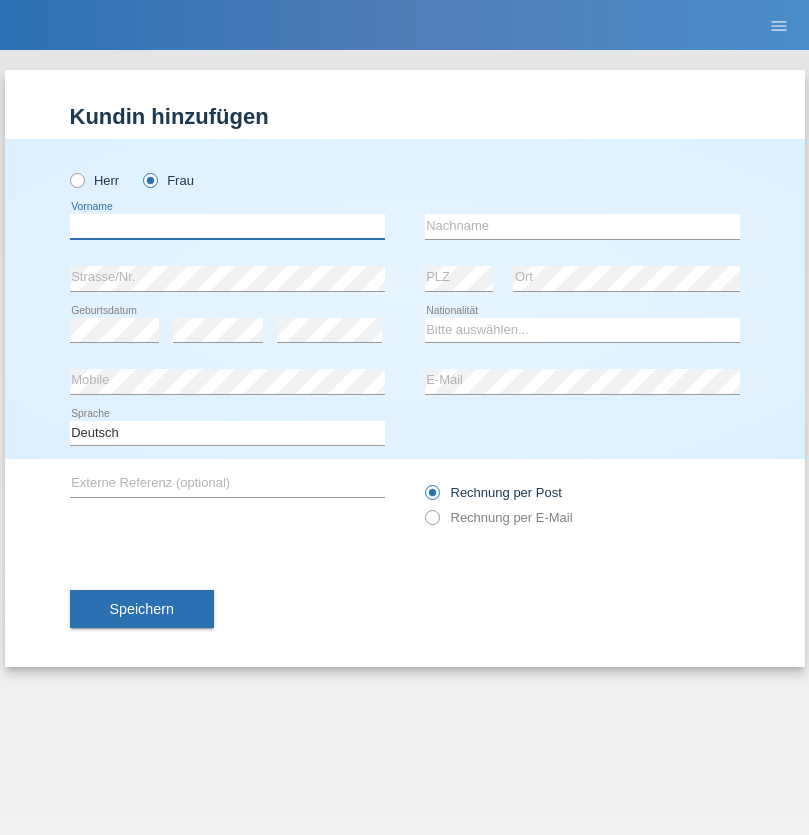 click at bounding box center (227, 226) 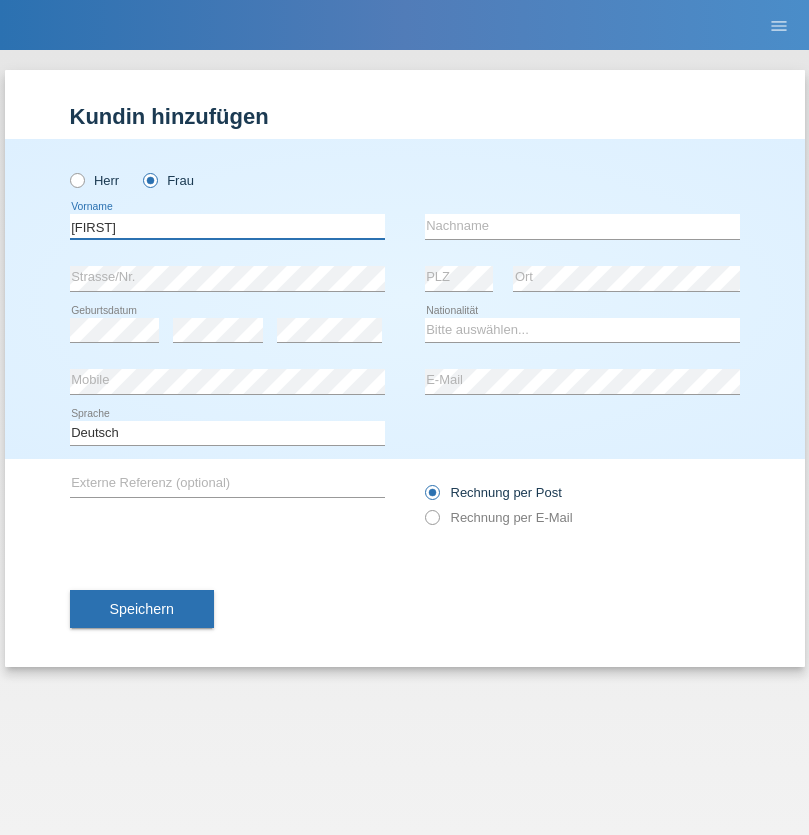 type on "MICHAELA" 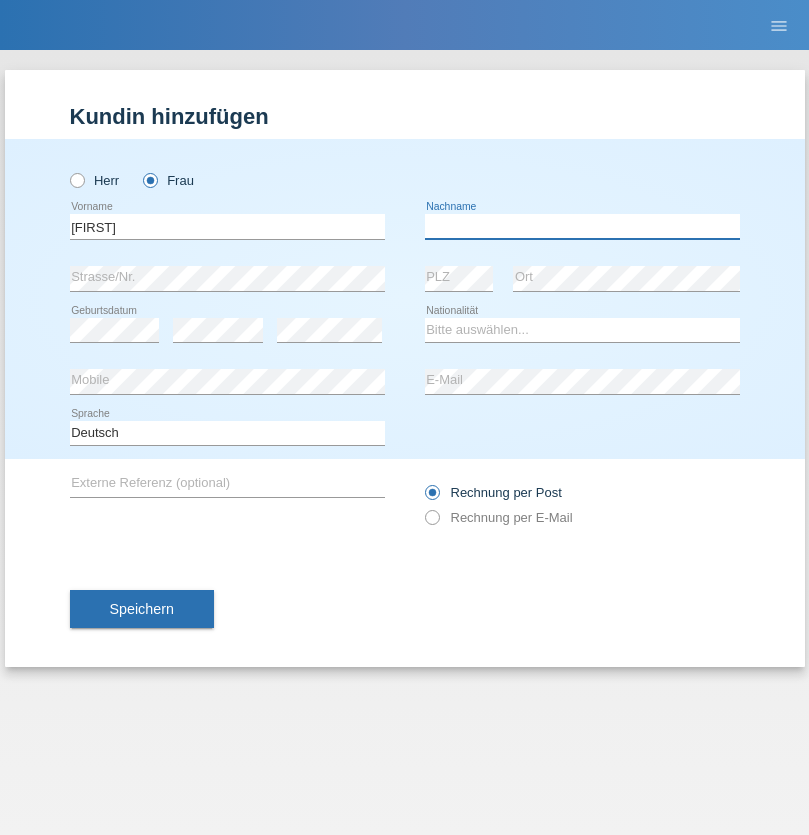 click at bounding box center (582, 226) 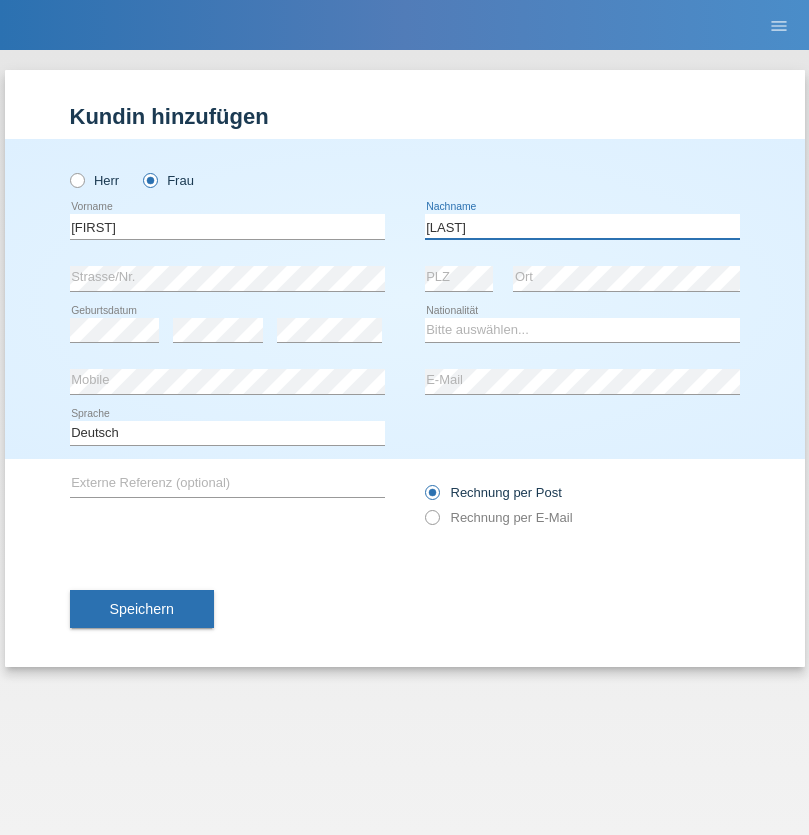 type on "BERNATOVA" 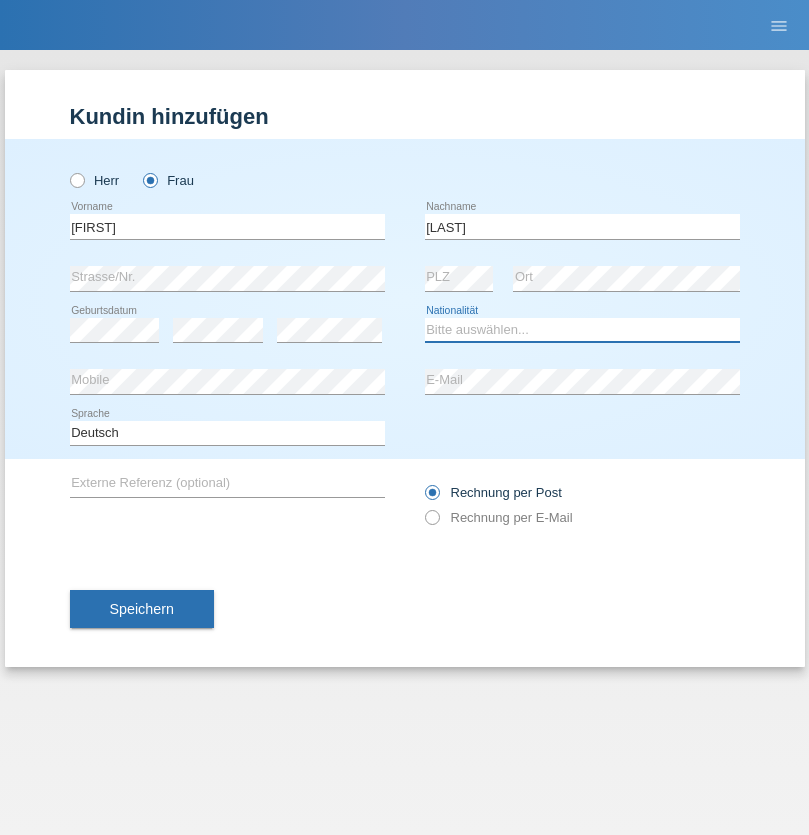 select on "SK" 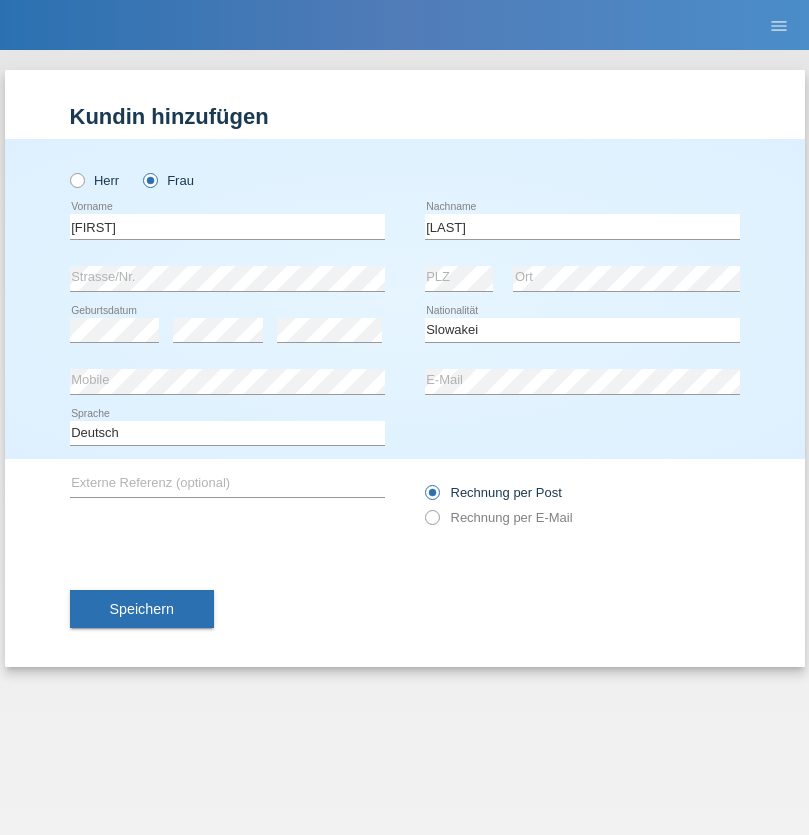 select on "C" 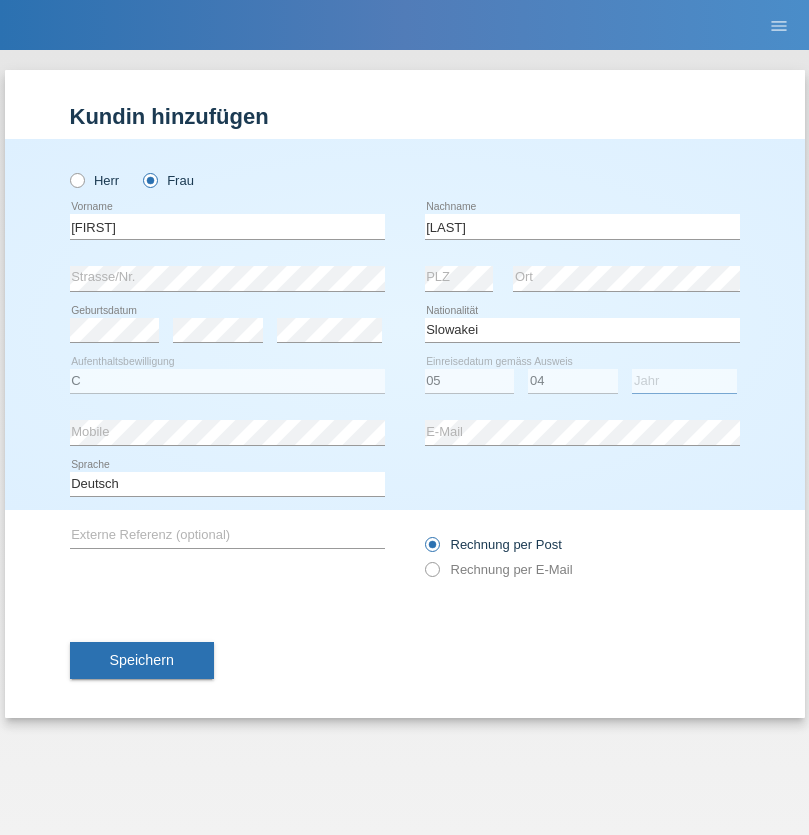 select on "2014" 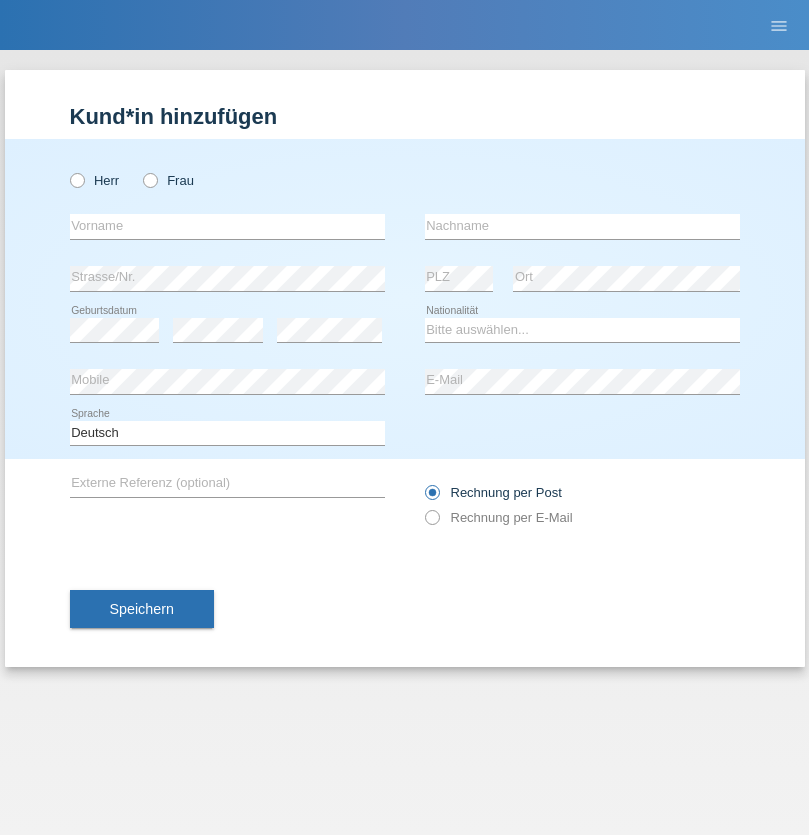 scroll, scrollTop: 0, scrollLeft: 0, axis: both 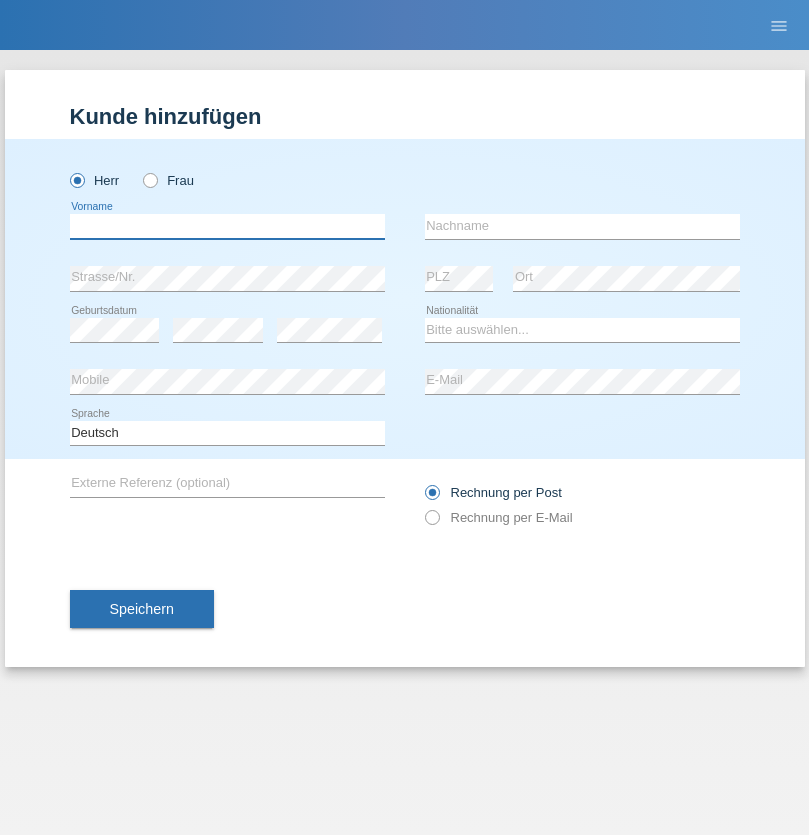 click at bounding box center [227, 226] 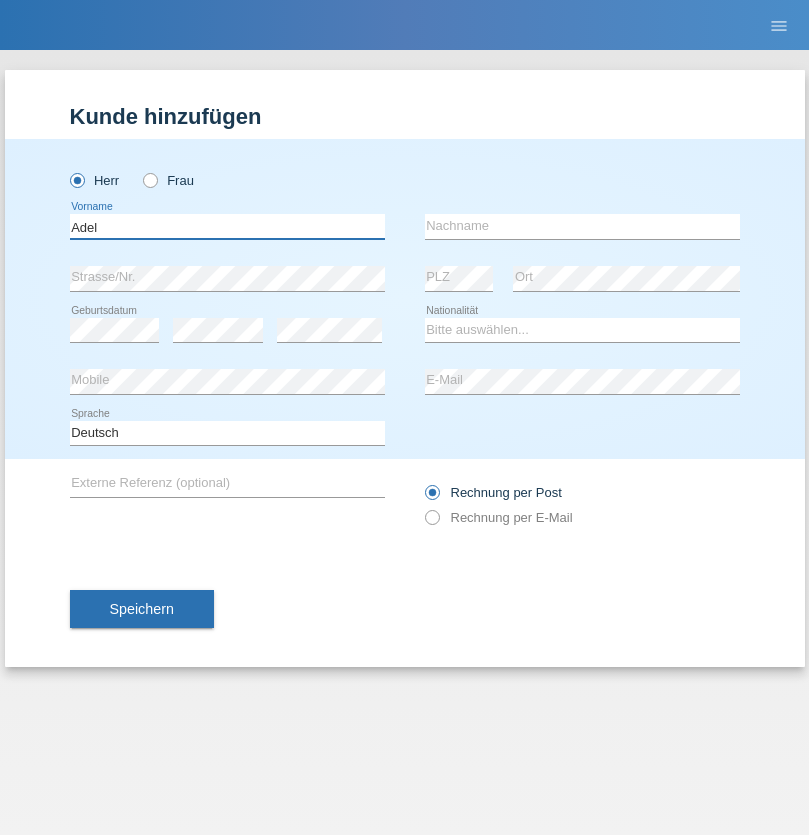 type on "Adel" 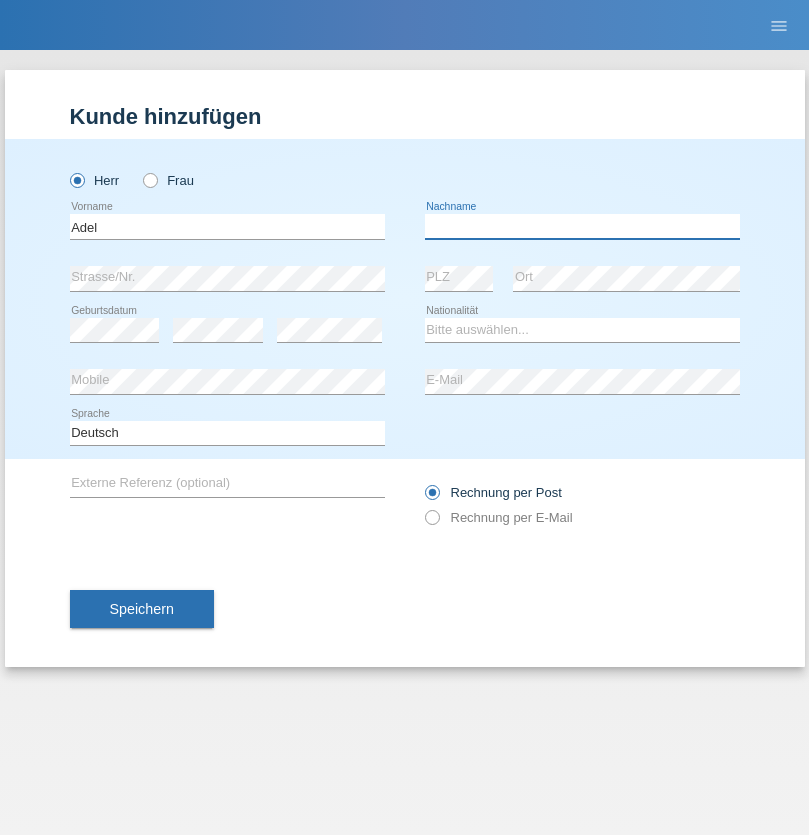 click at bounding box center [582, 226] 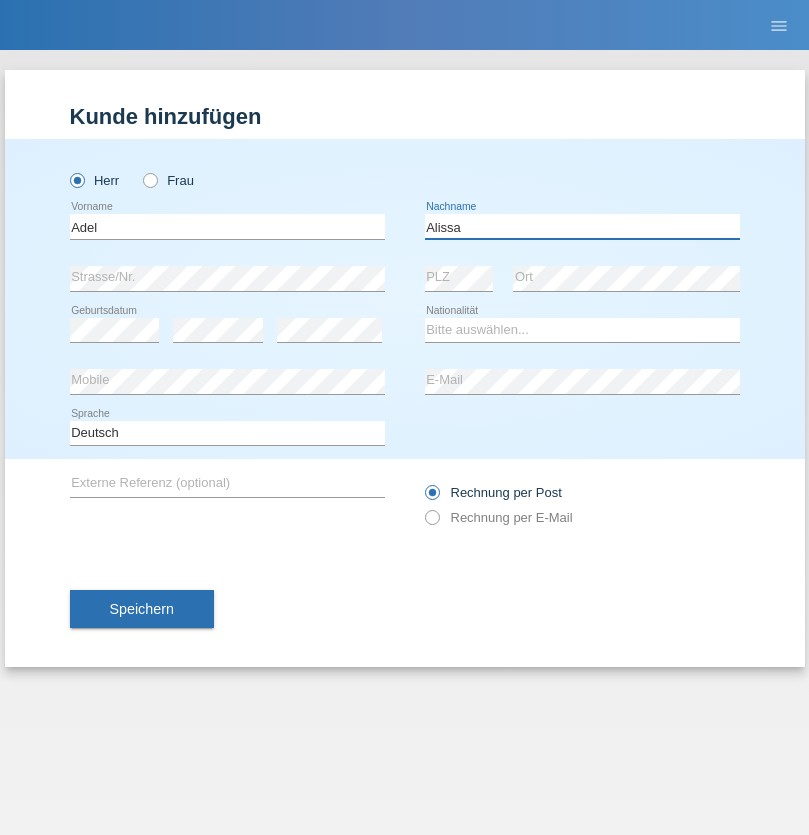 type on "Alissa" 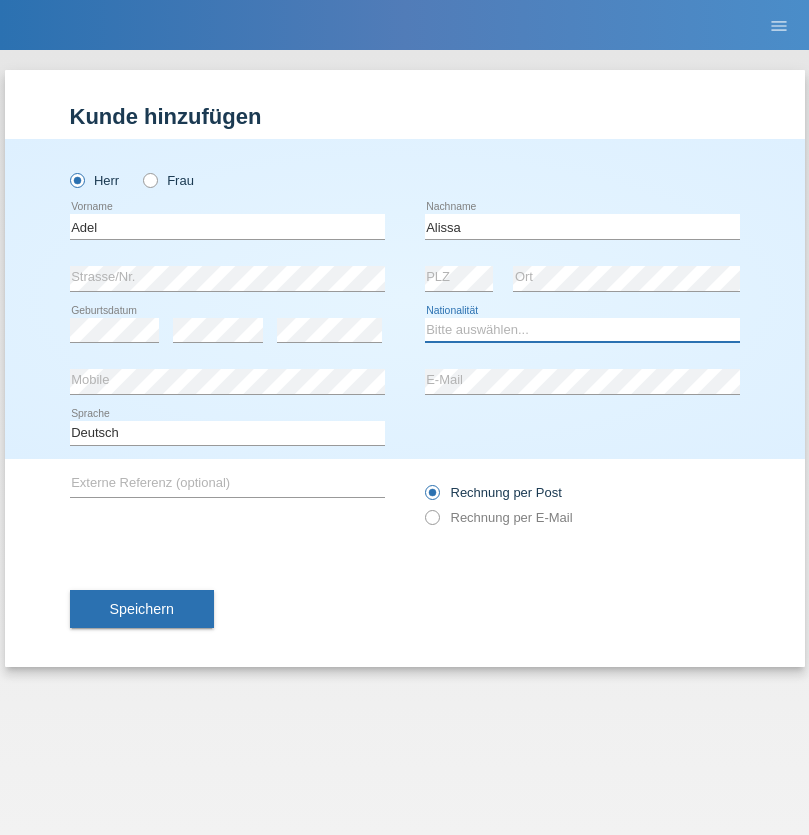select on "SY" 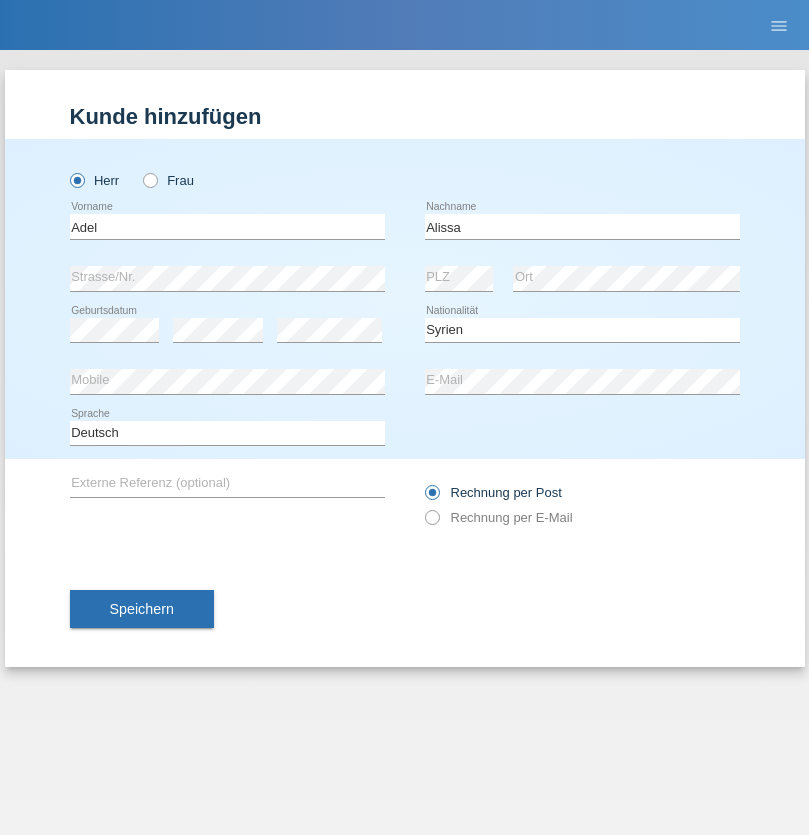 select on "C" 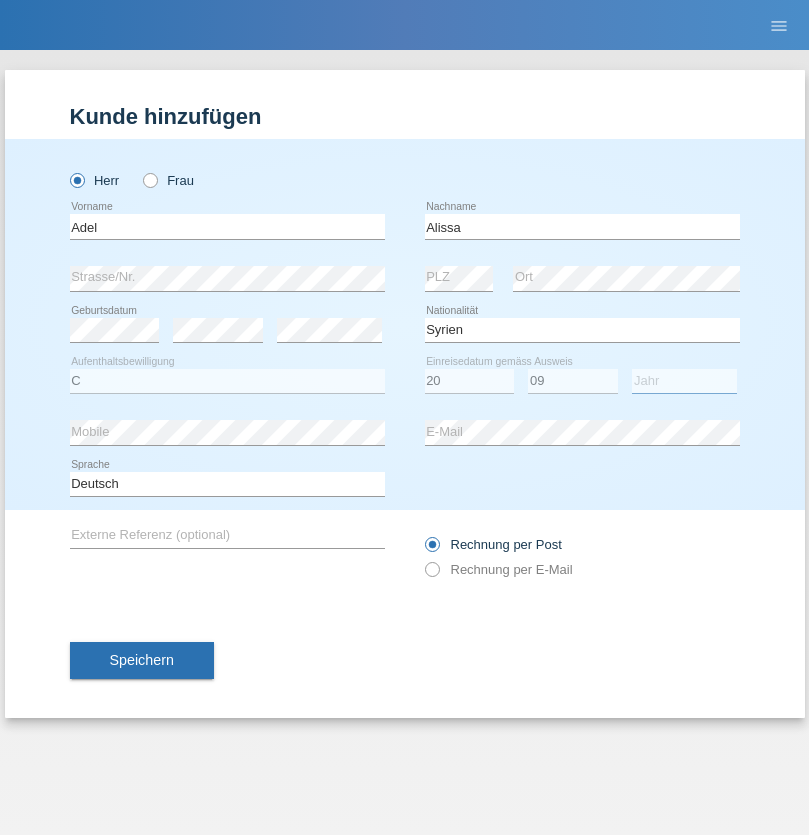 select on "2018" 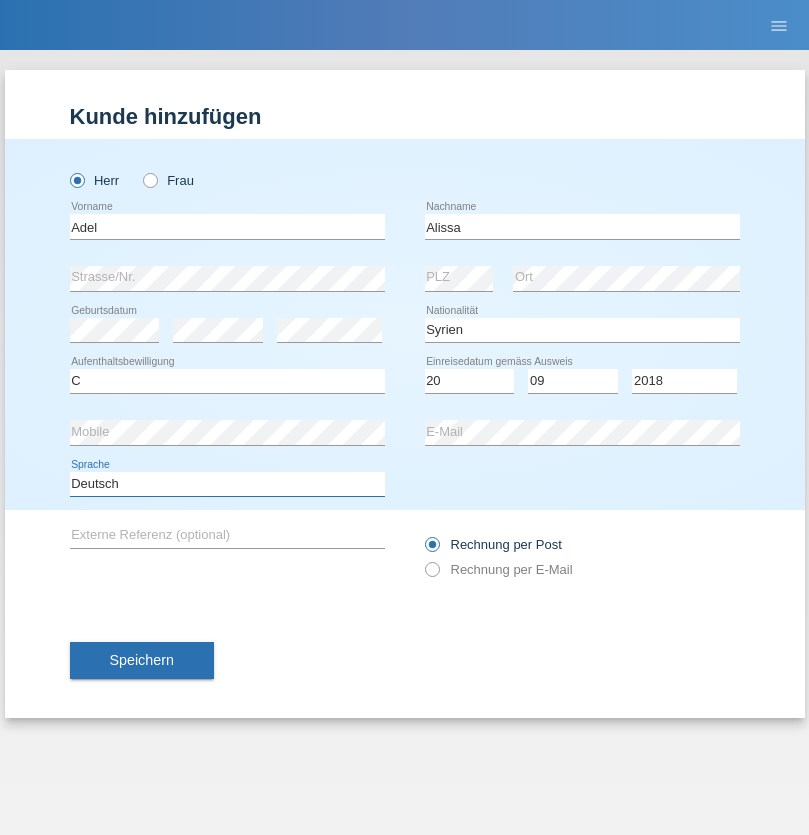 select on "en" 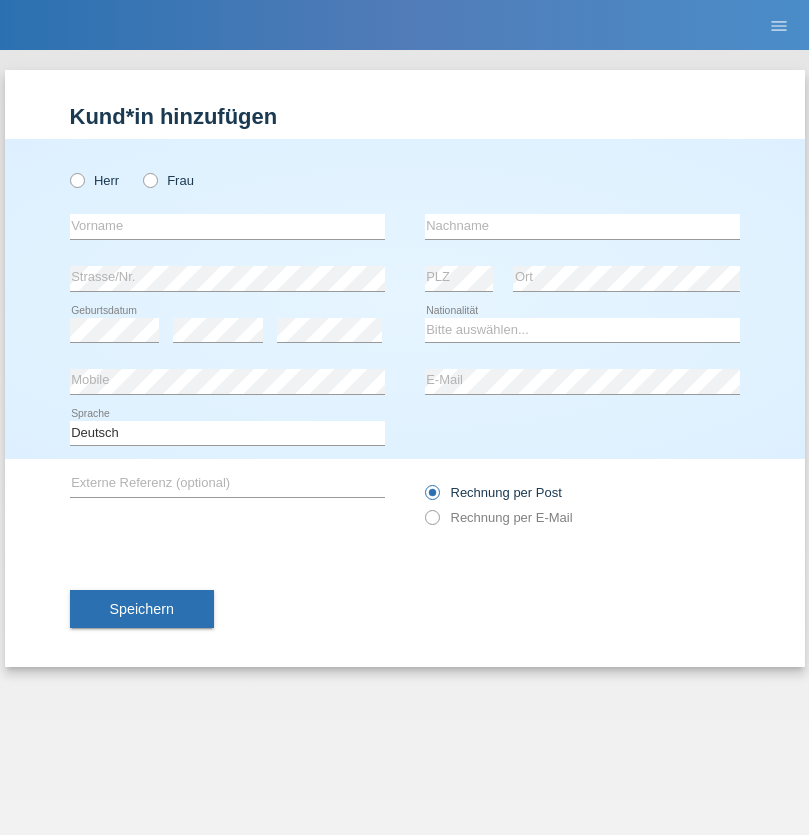 scroll, scrollTop: 0, scrollLeft: 0, axis: both 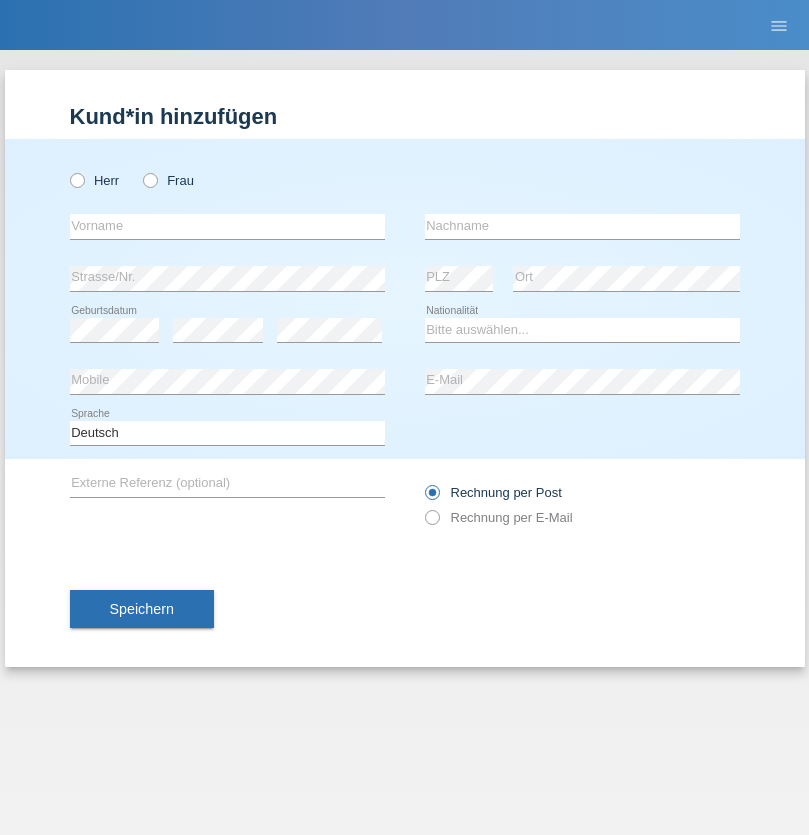 radio on "true" 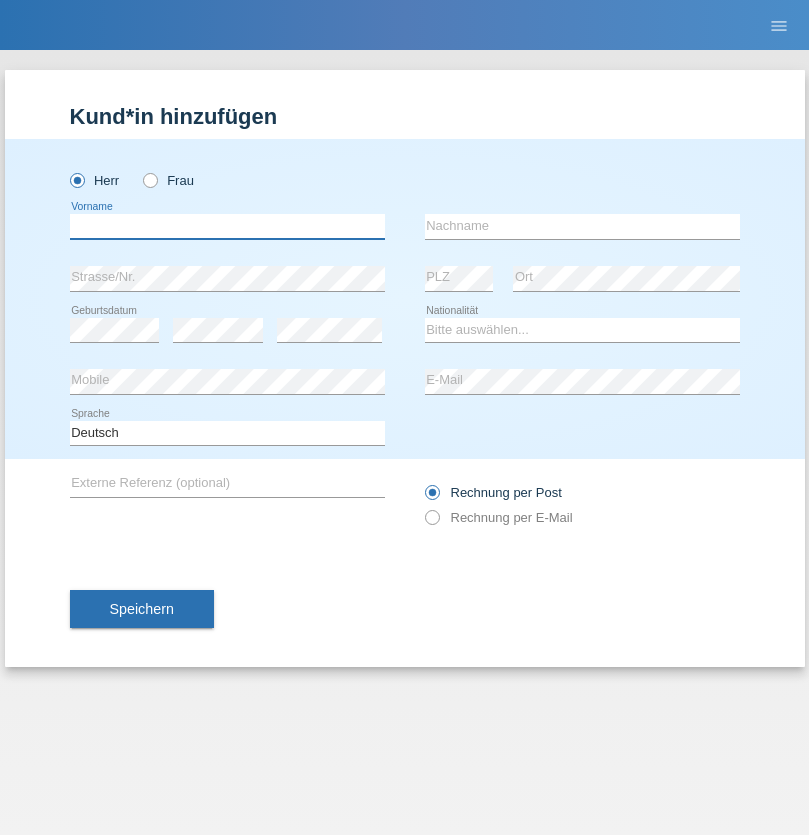 click at bounding box center [227, 226] 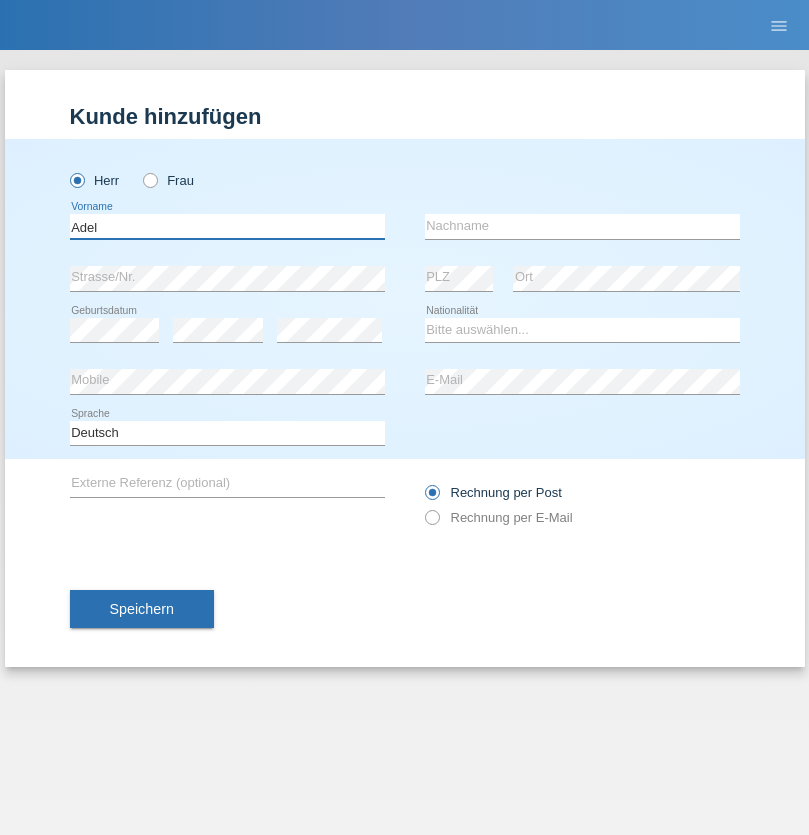 type on "Adel" 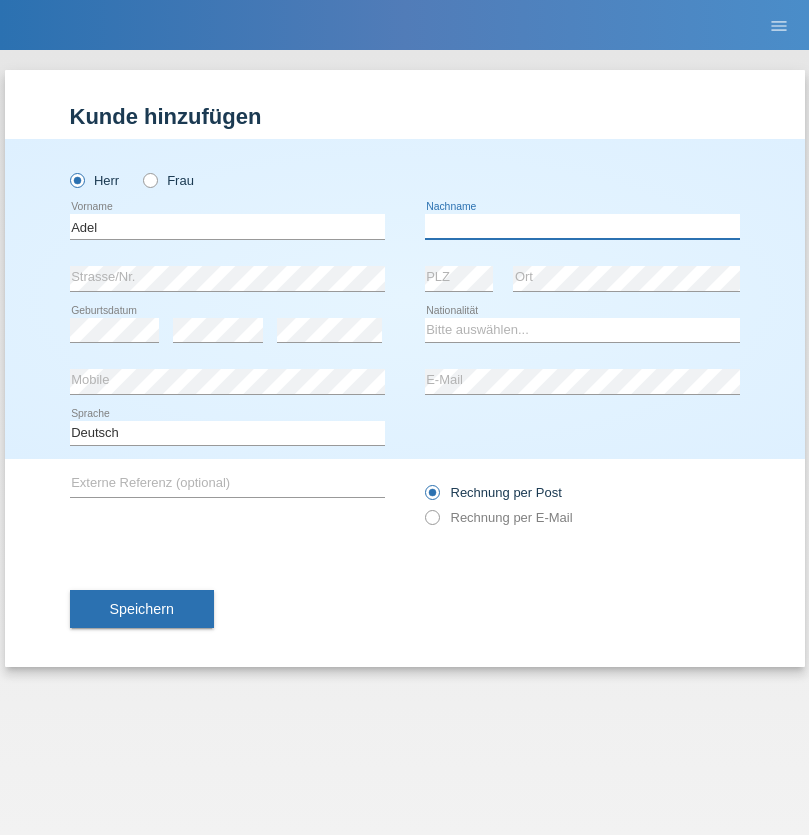 click at bounding box center [582, 226] 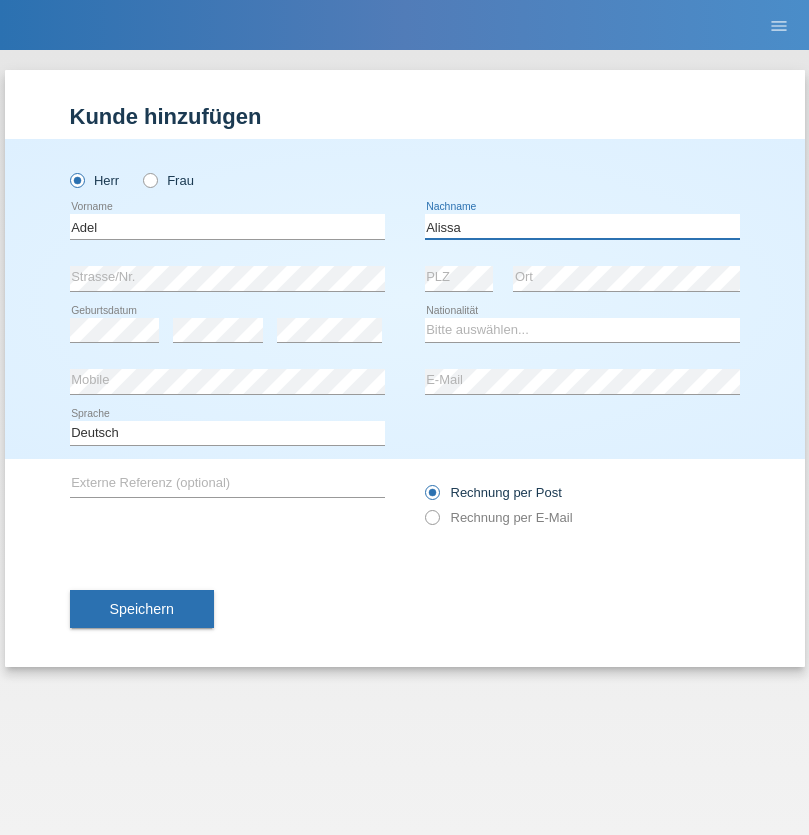 type on "Alissa" 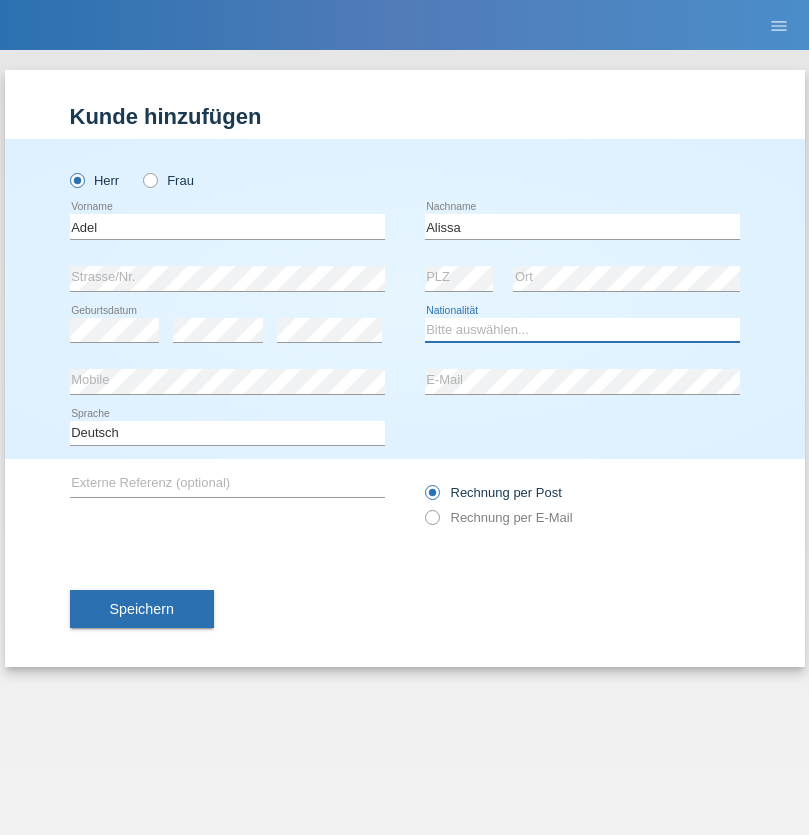 select on "SY" 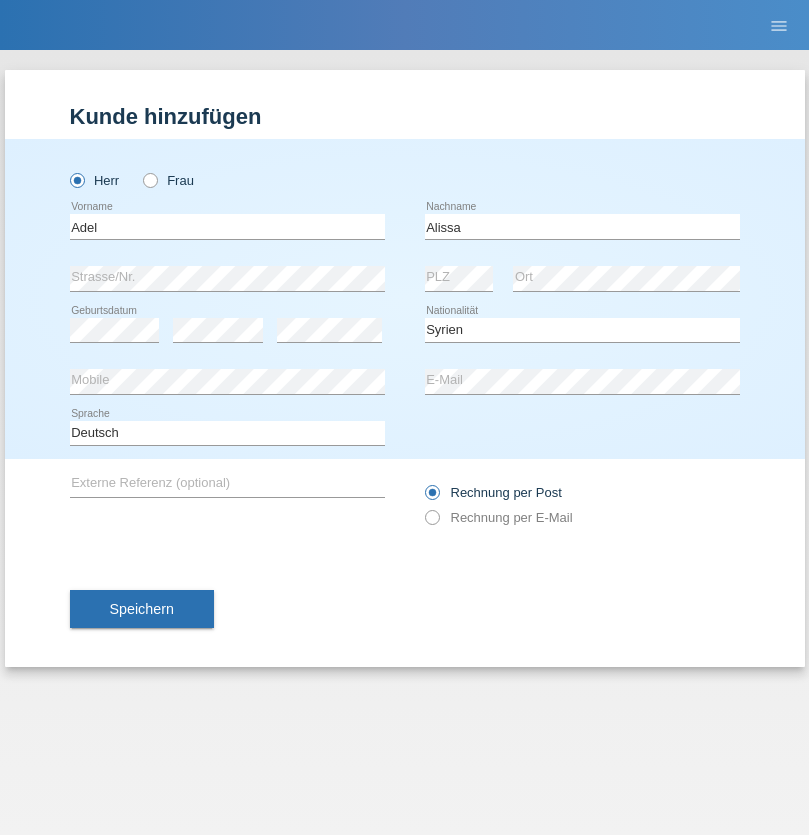 select on "C" 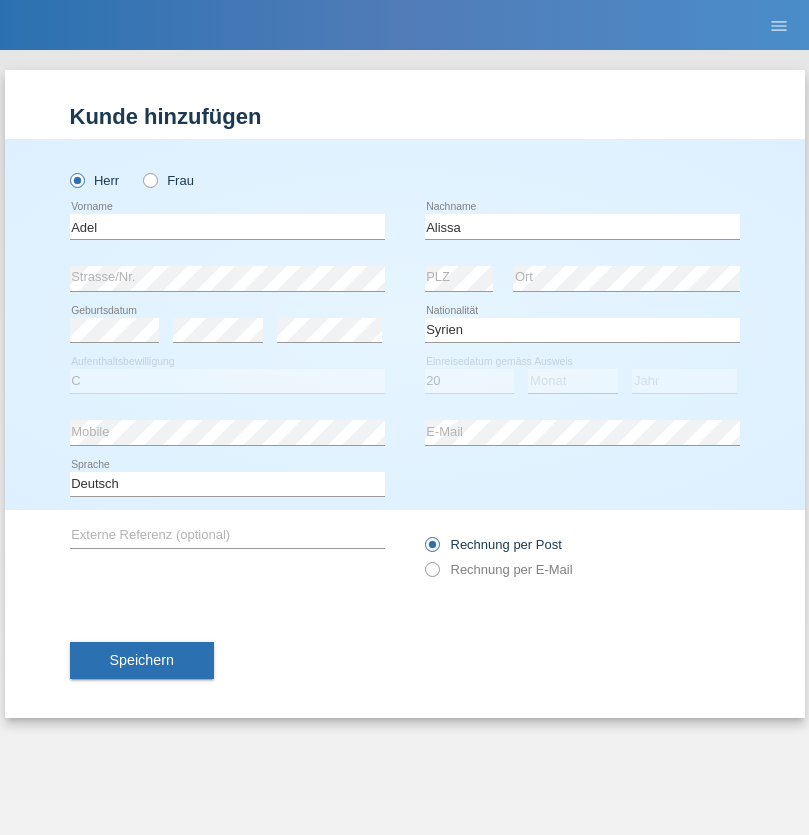 select on "09" 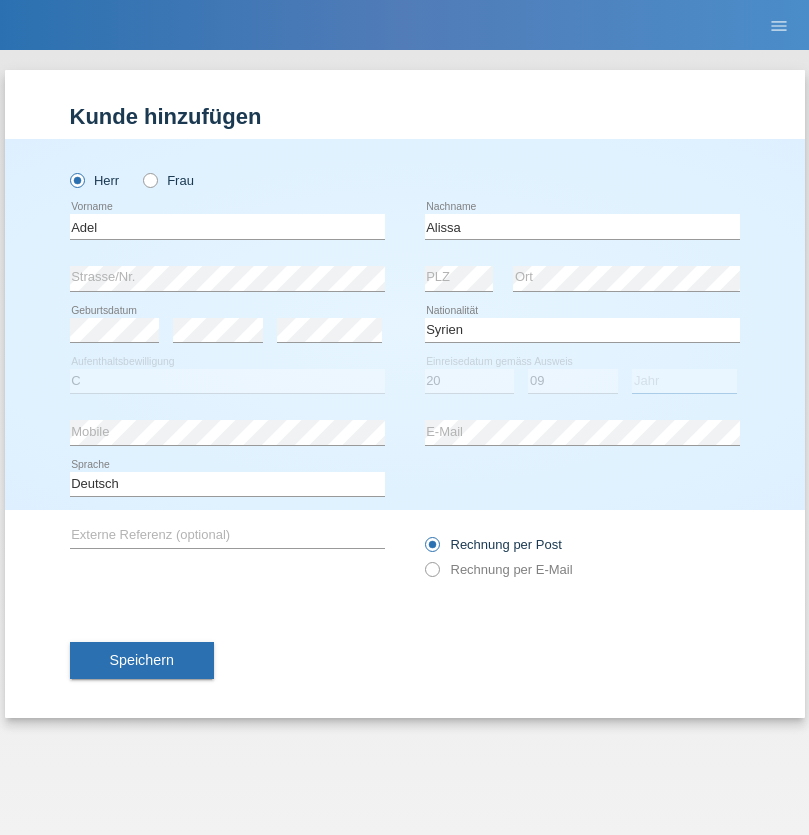 select on "2018" 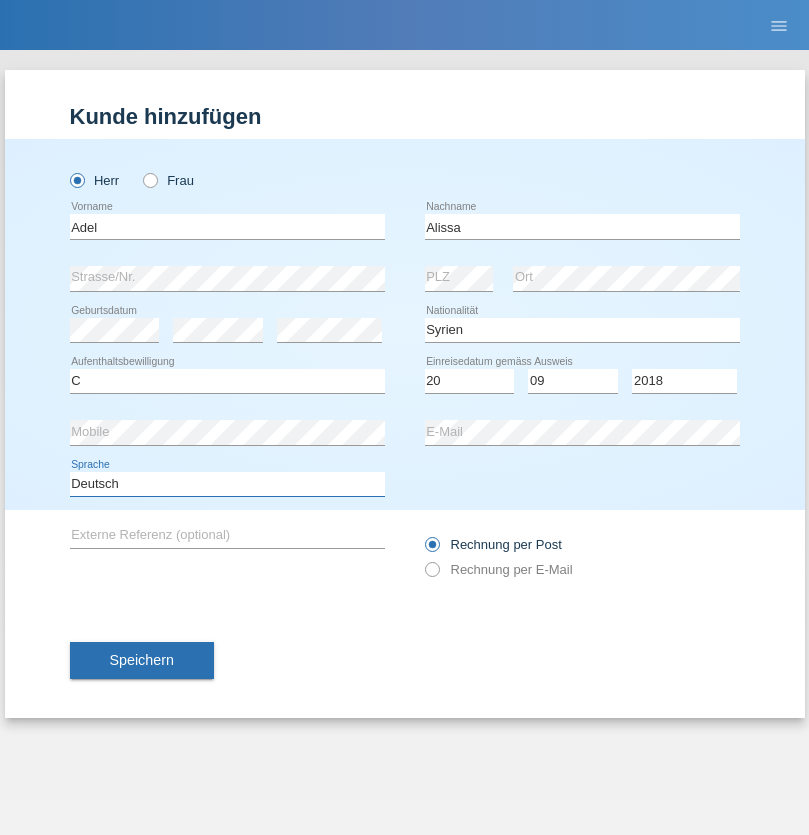 select on "en" 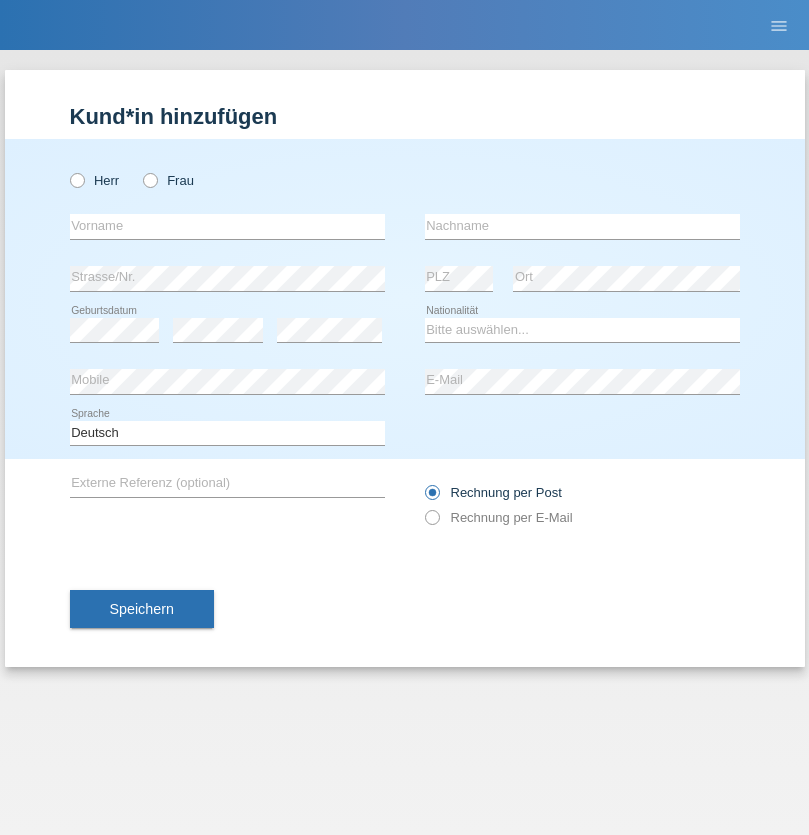 scroll, scrollTop: 0, scrollLeft: 0, axis: both 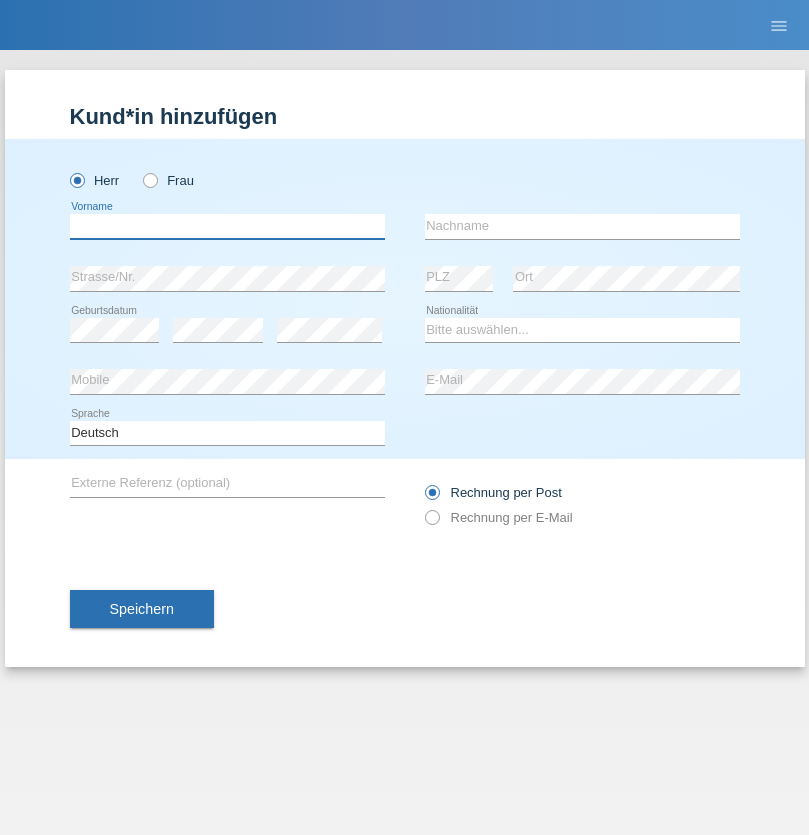 click at bounding box center (227, 226) 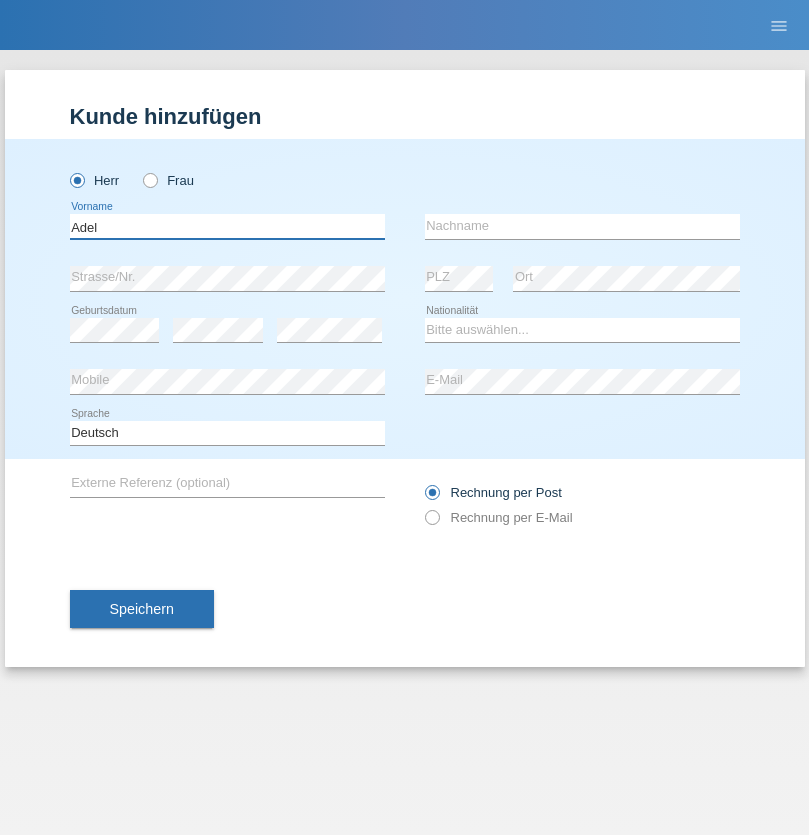 type on "Adel" 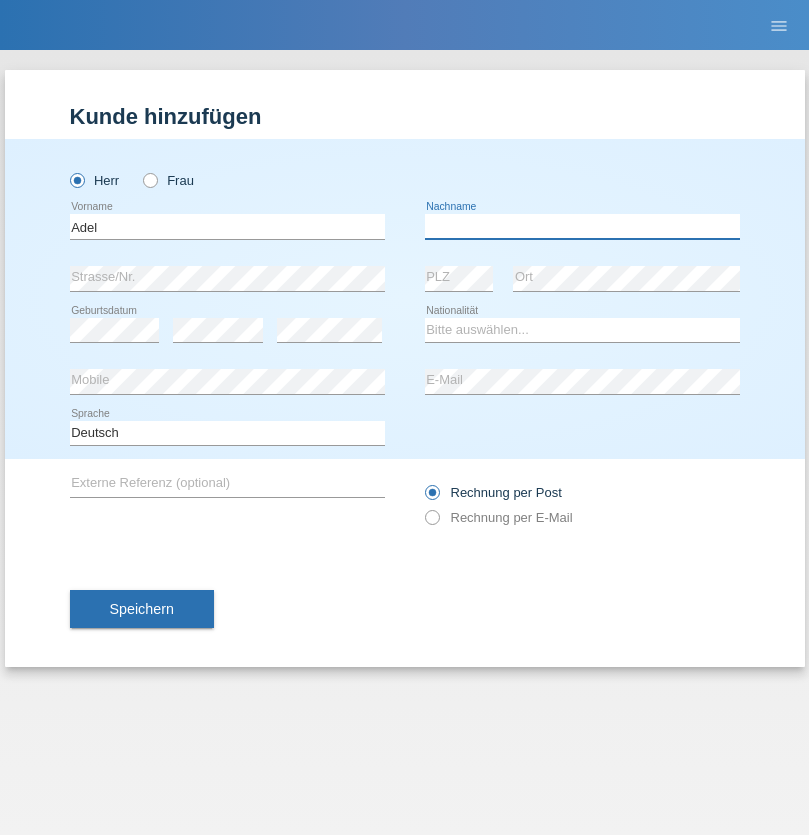 click at bounding box center (582, 226) 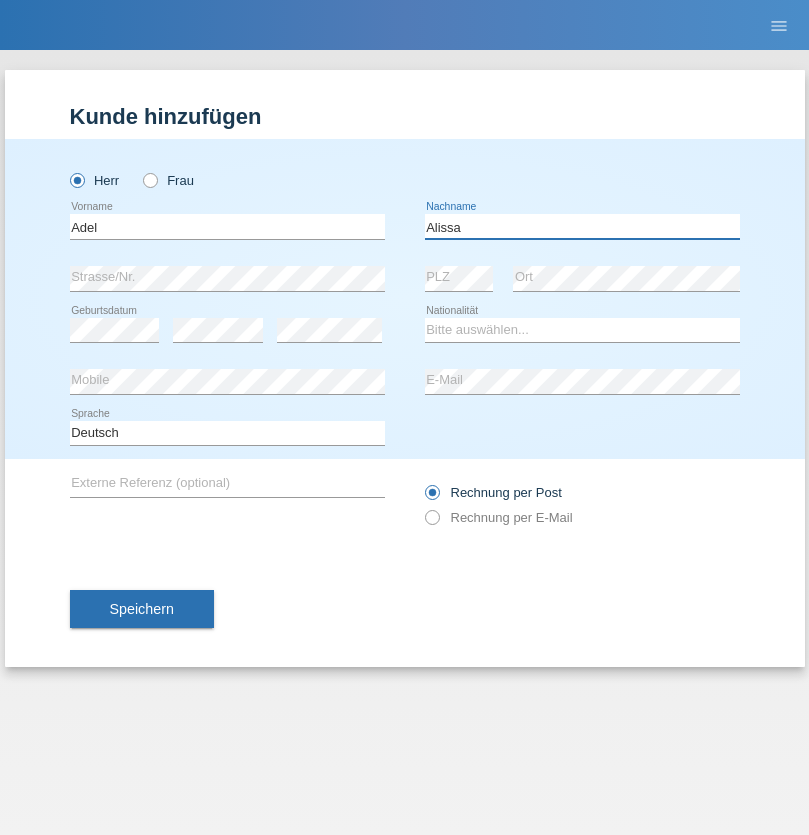 type on "Alissa" 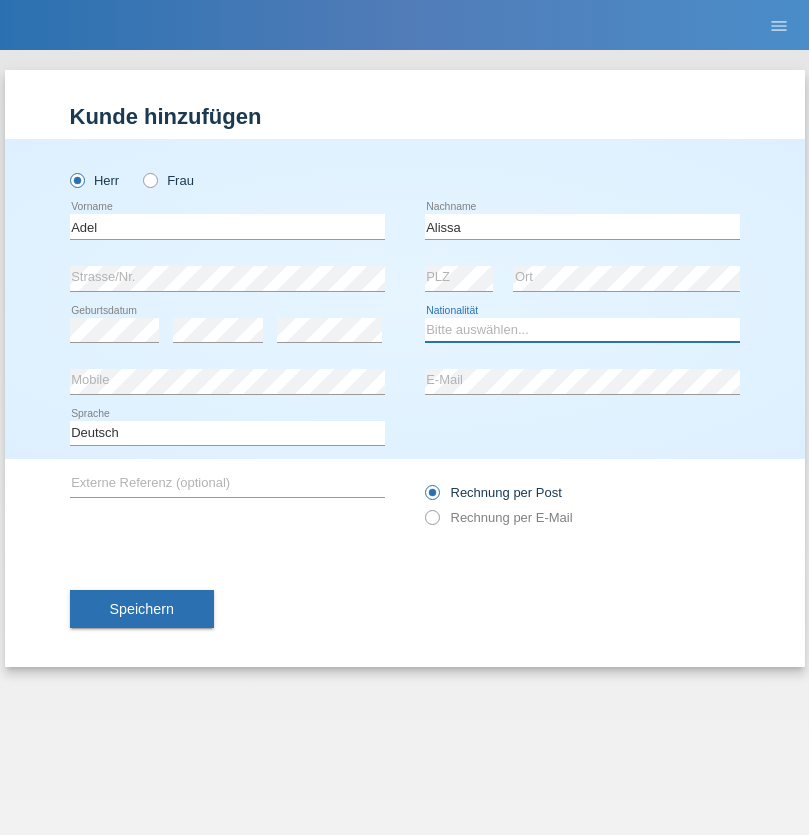 select on "SY" 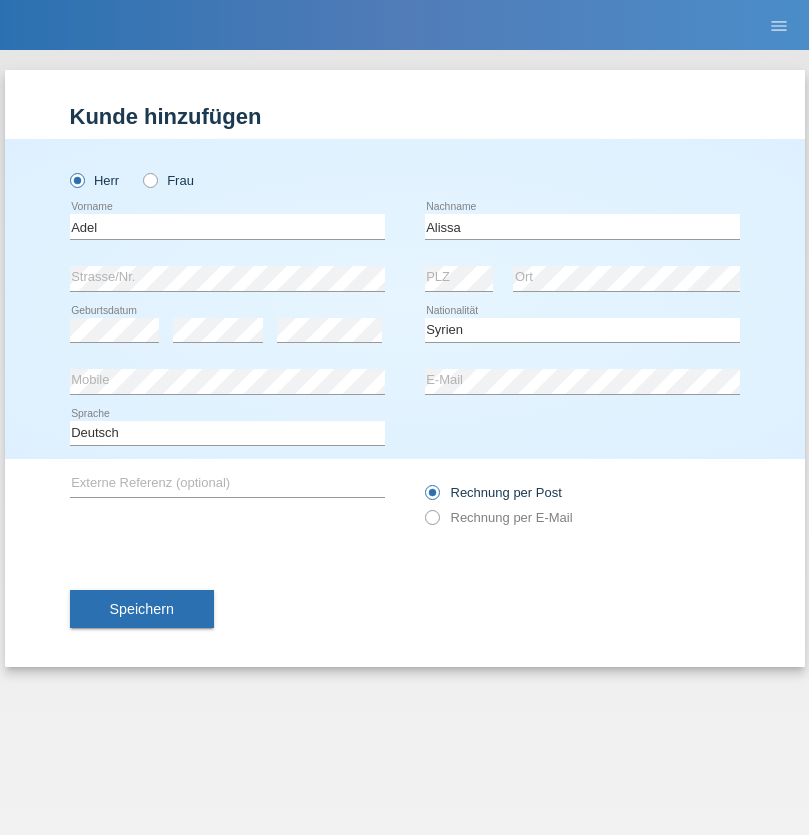 select on "C" 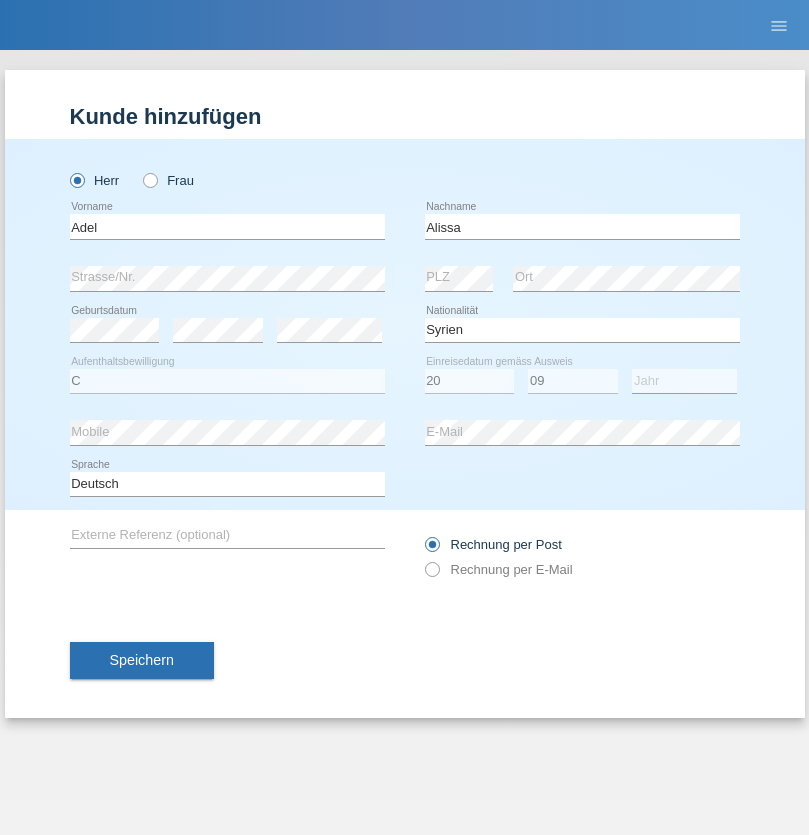 select on "2018" 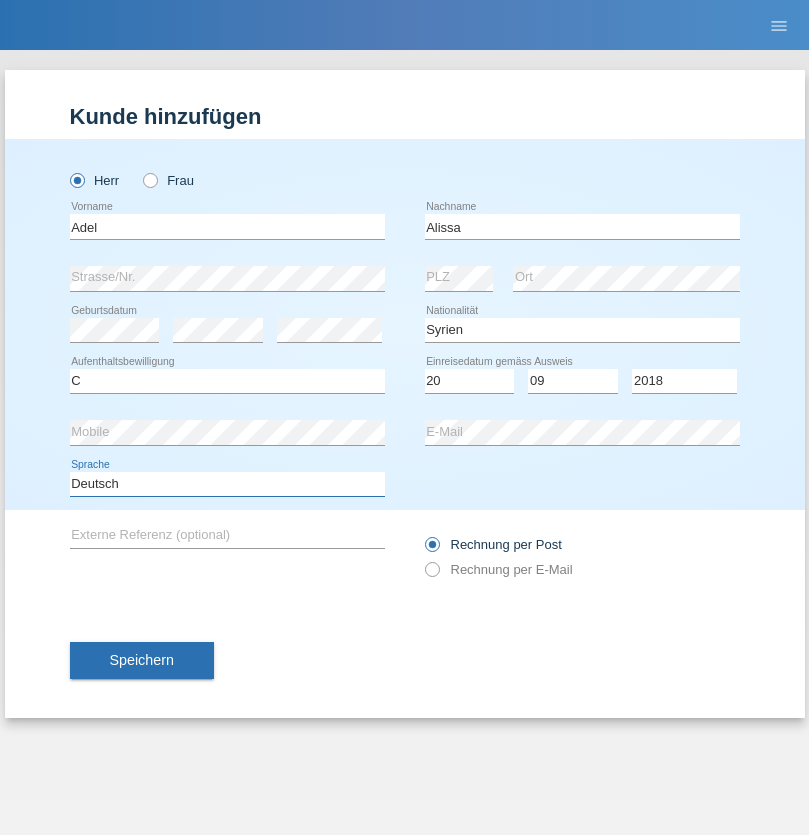 select on "en" 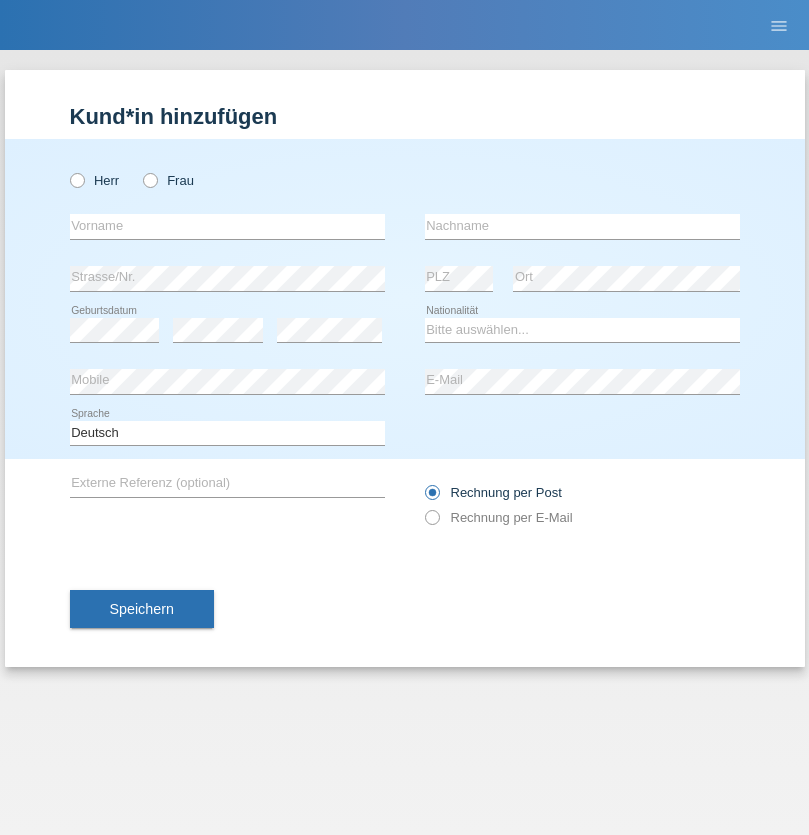 scroll, scrollTop: 0, scrollLeft: 0, axis: both 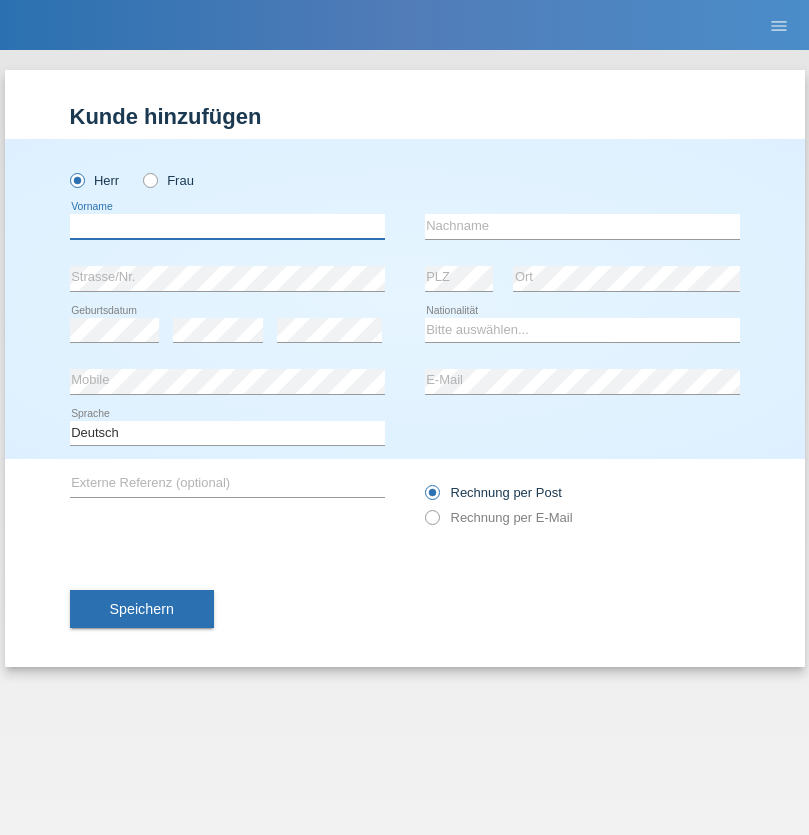 click at bounding box center (227, 226) 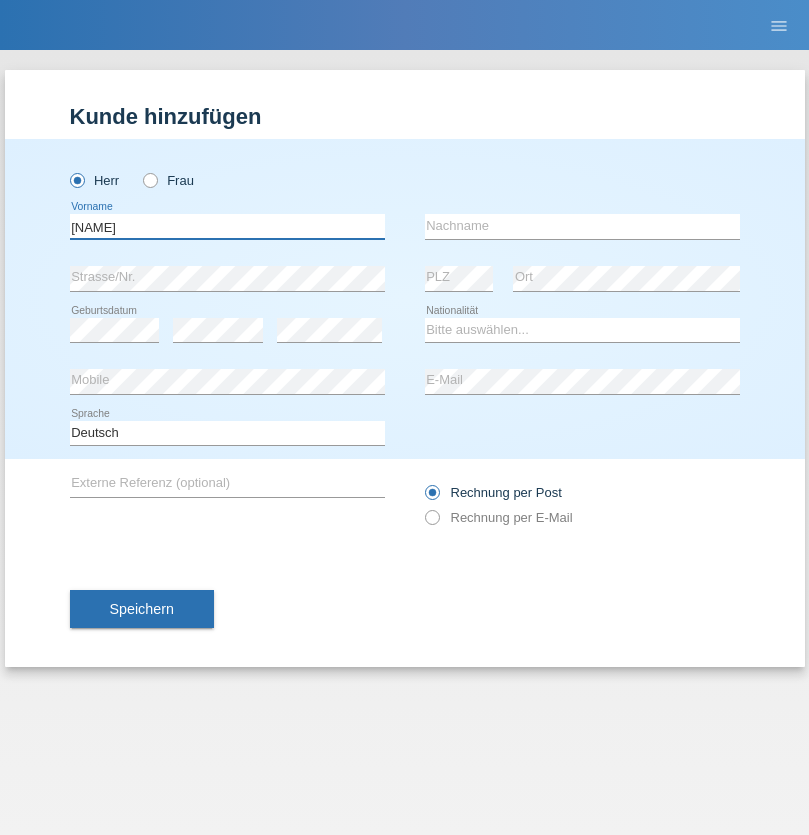 type on "[NAME]" 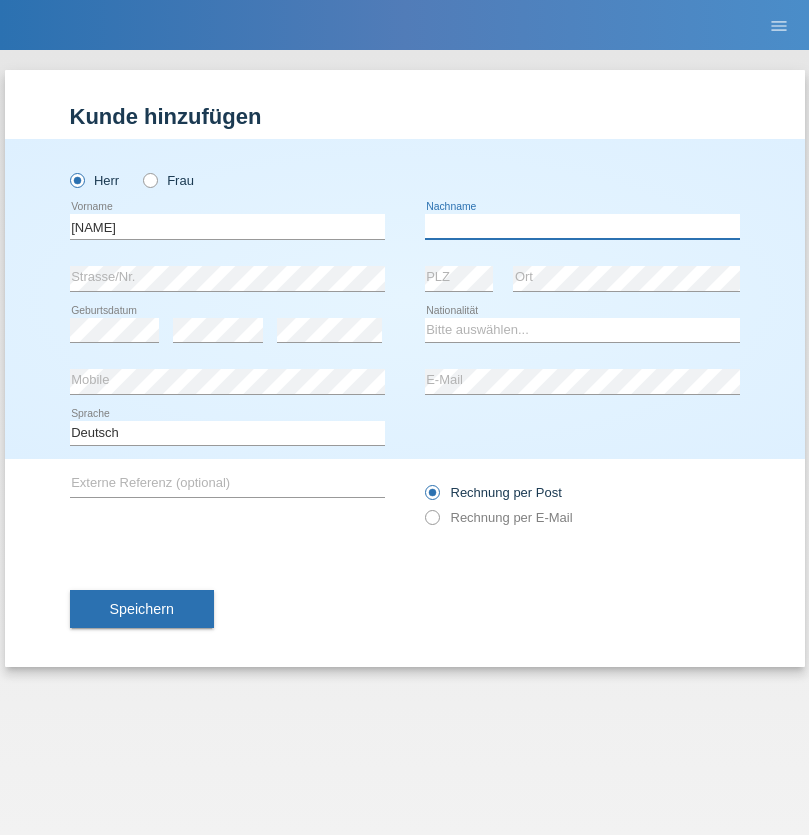 click at bounding box center [582, 226] 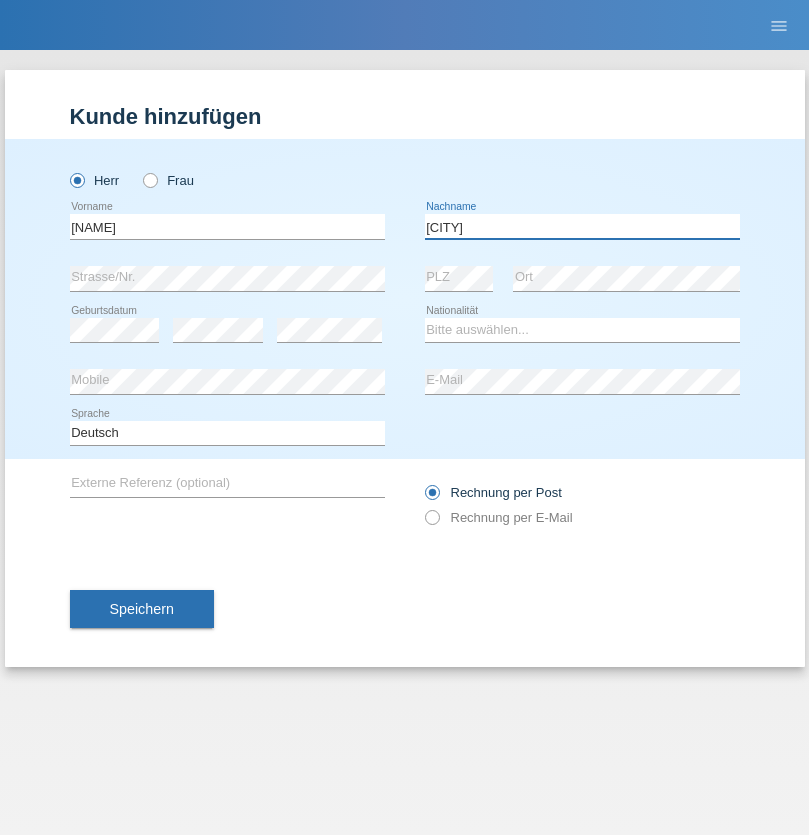 type on "[CITY]" 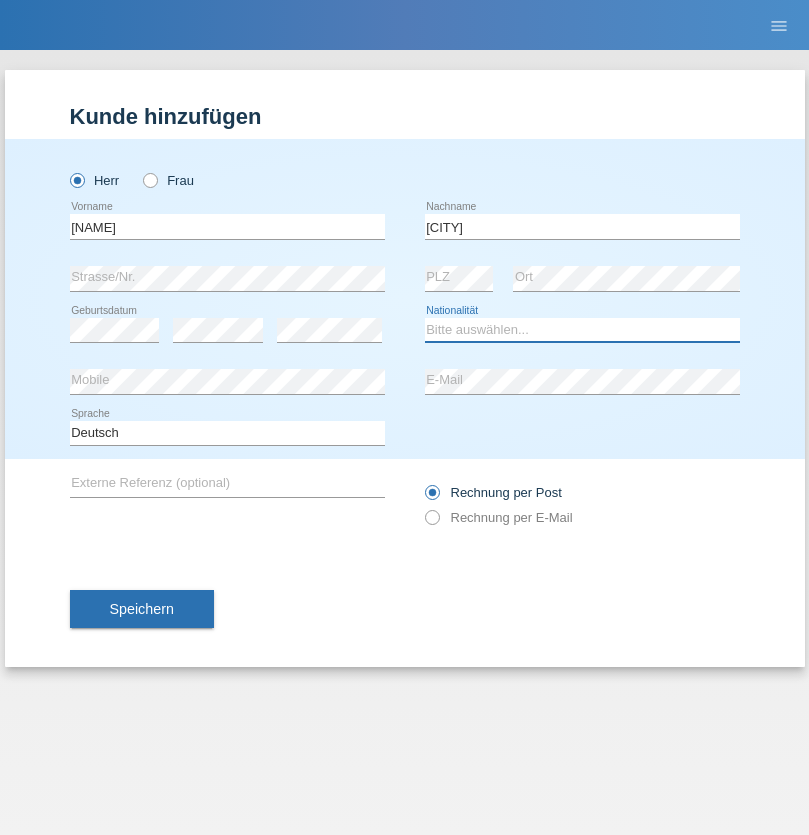 select on "TR" 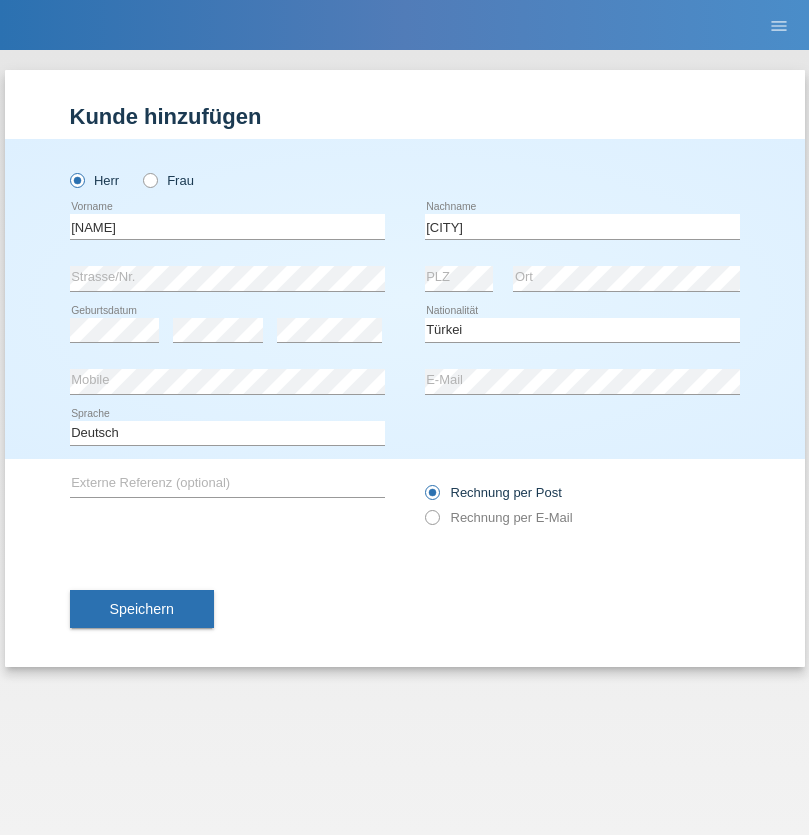 select on "C" 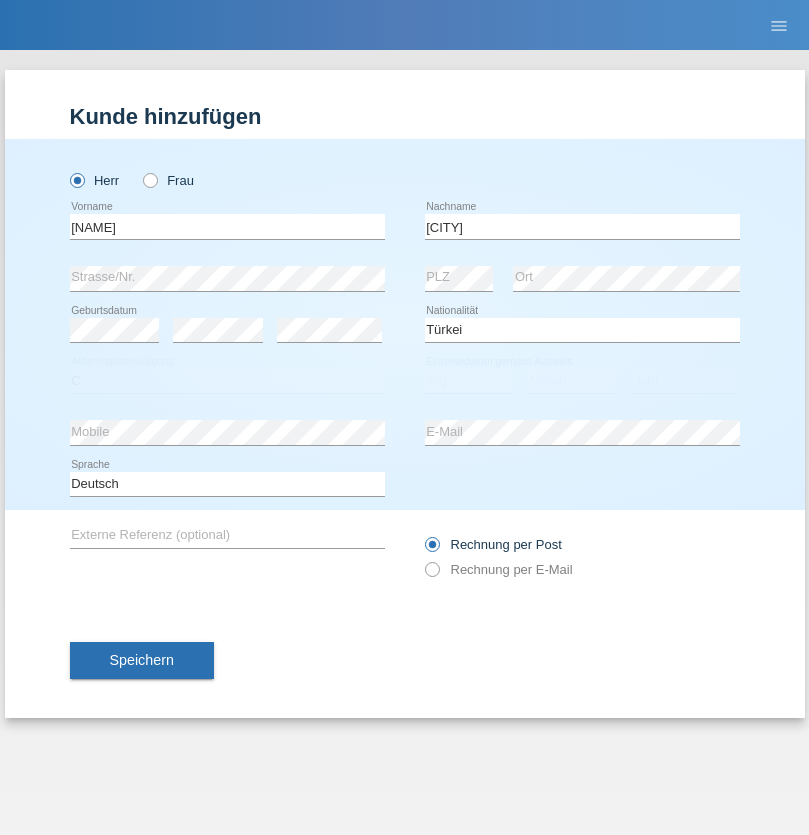 select on "10" 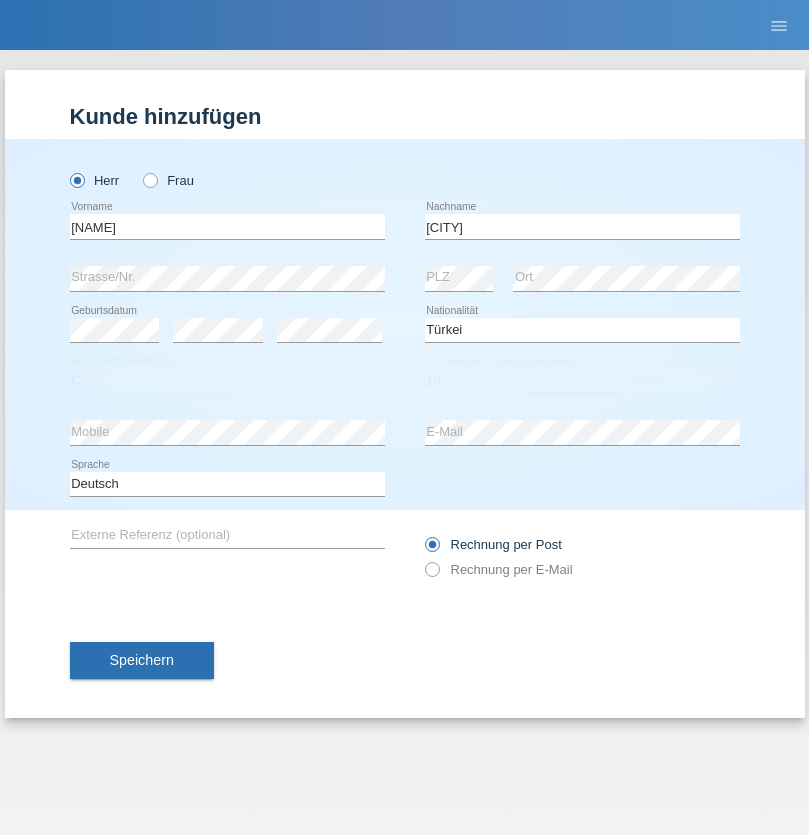 select on "11" 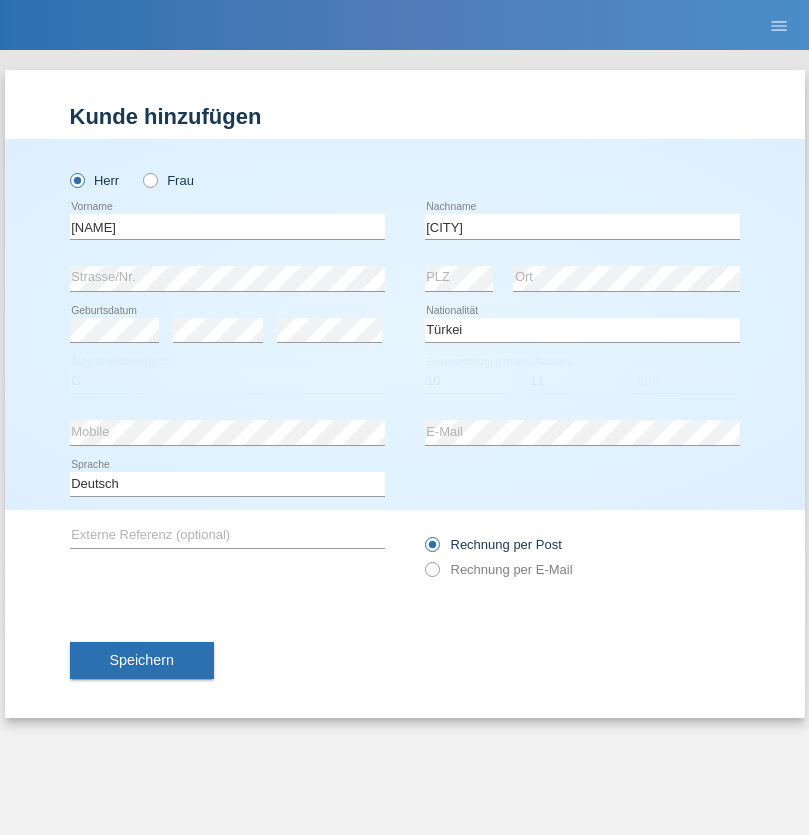select on "2014" 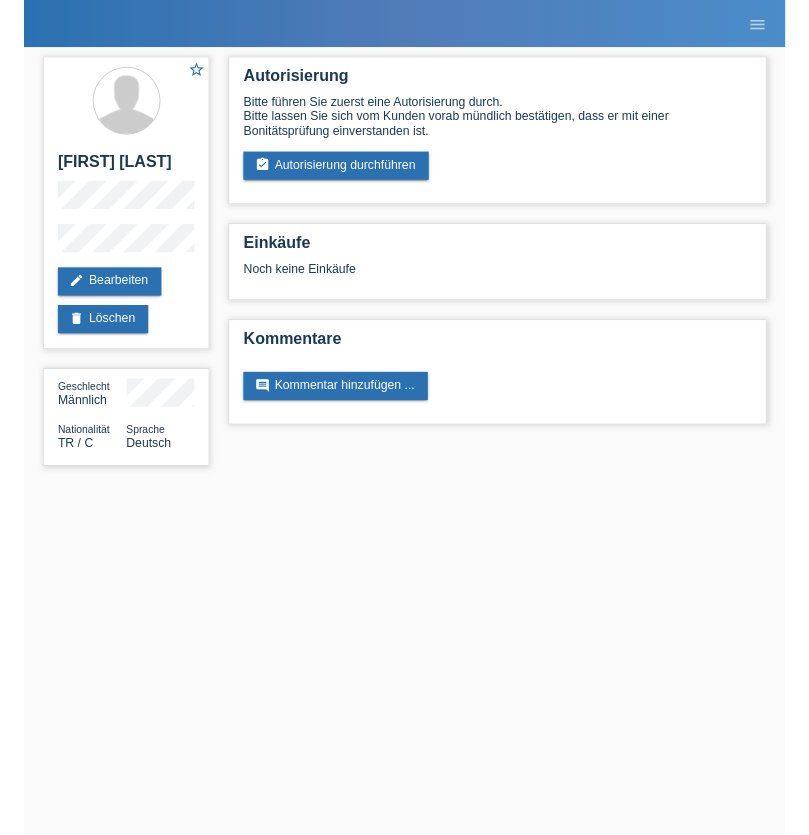 scroll, scrollTop: 0, scrollLeft: 0, axis: both 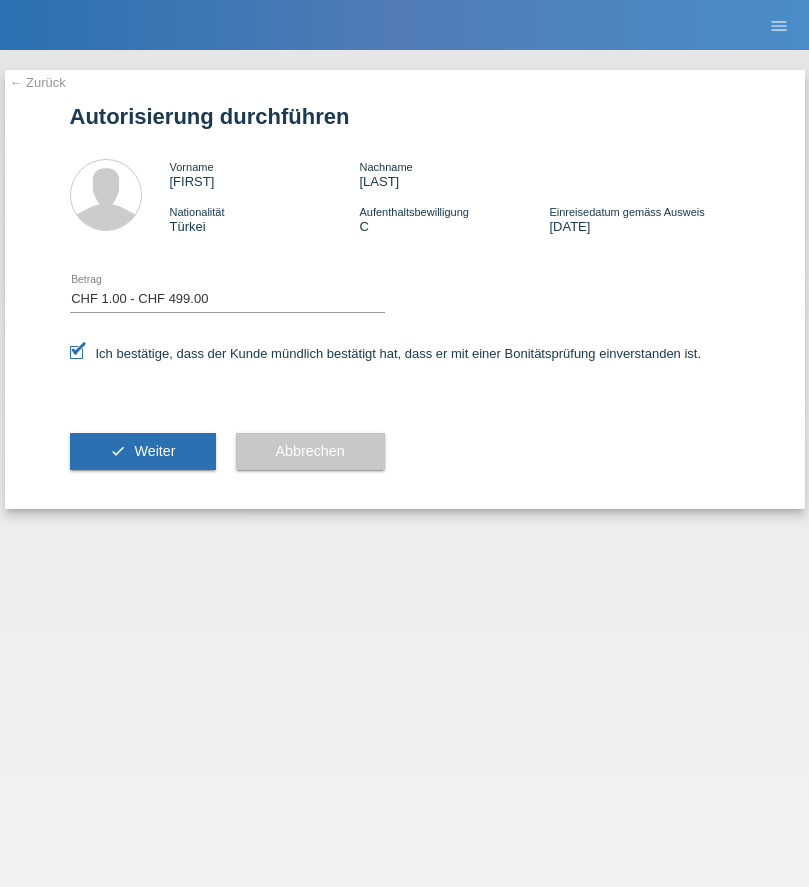 select on "1" 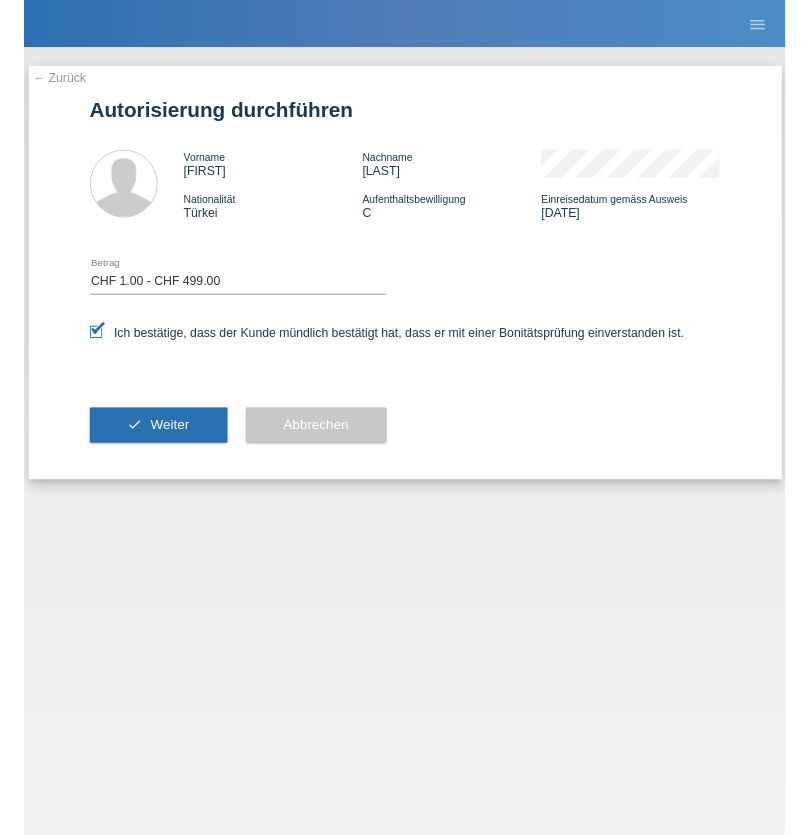 scroll, scrollTop: 0, scrollLeft: 0, axis: both 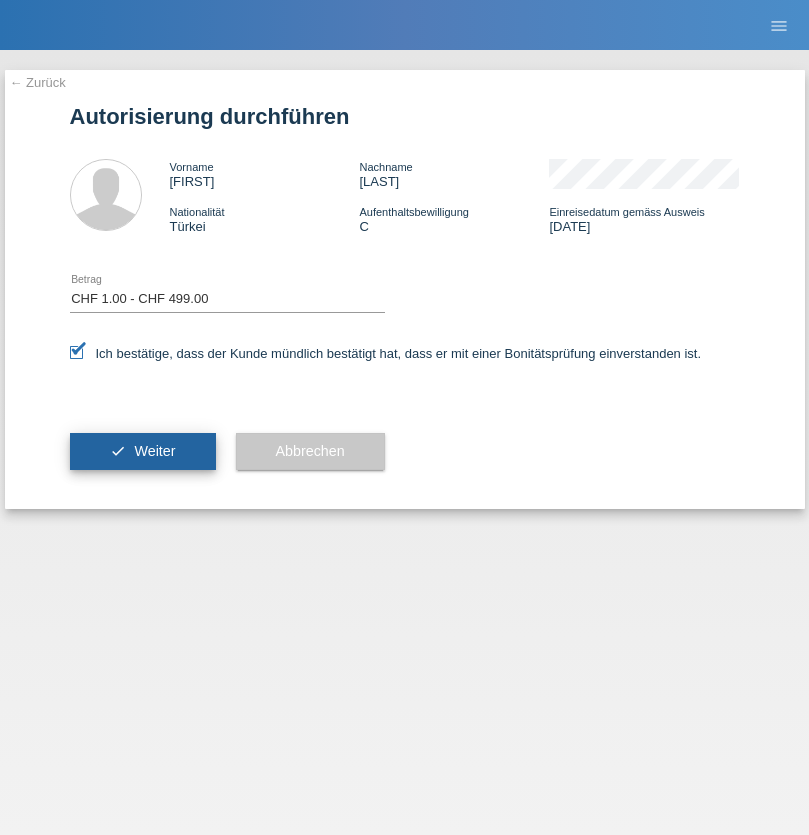 click on "Weiter" at bounding box center [154, 451] 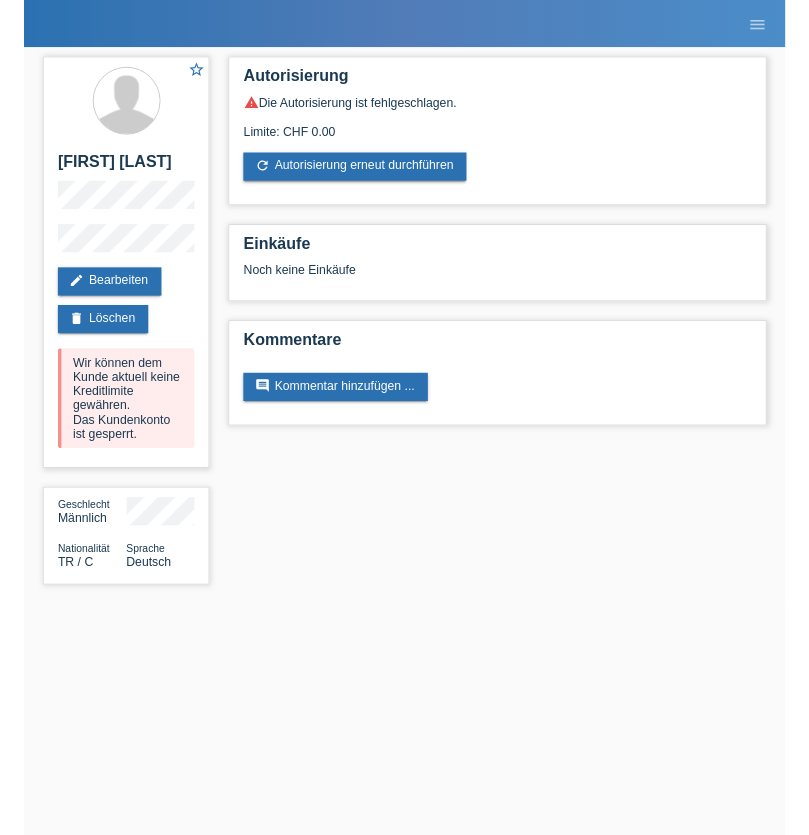 scroll, scrollTop: 0, scrollLeft: 0, axis: both 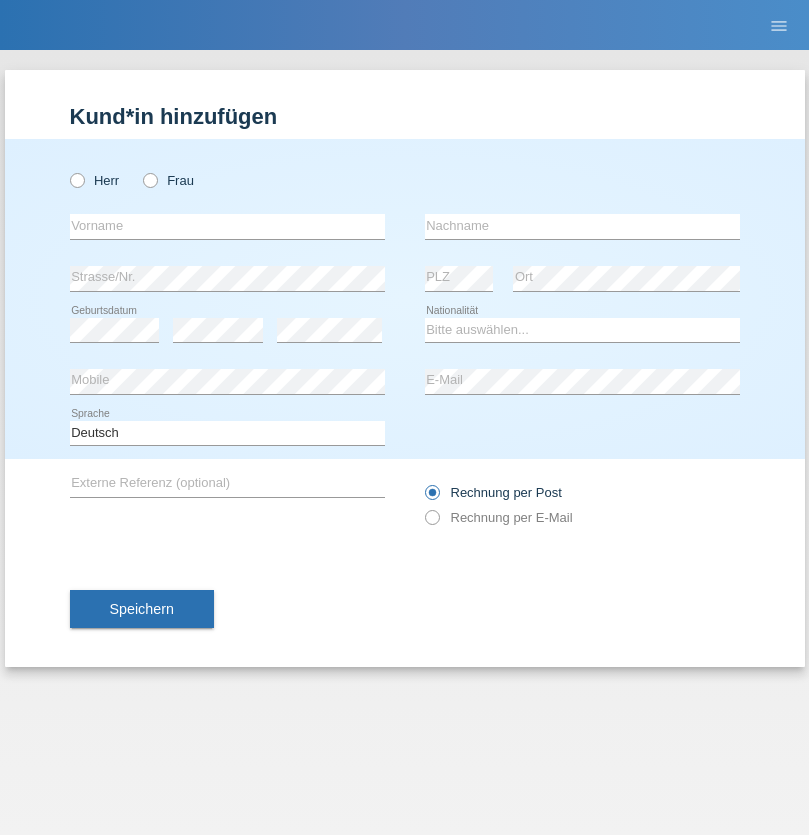 radio on "true" 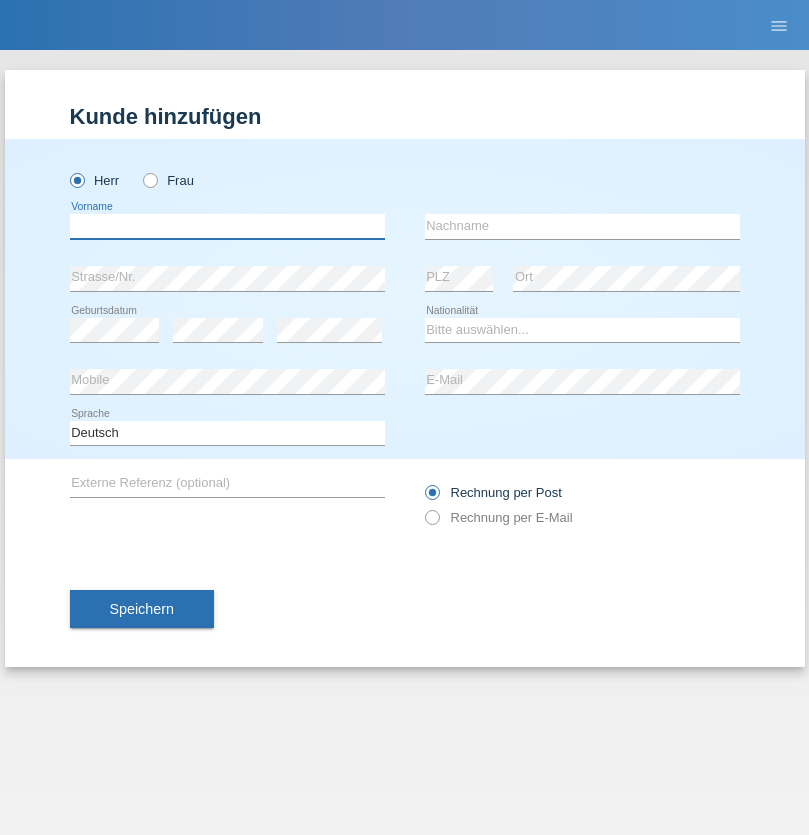 click at bounding box center [227, 226] 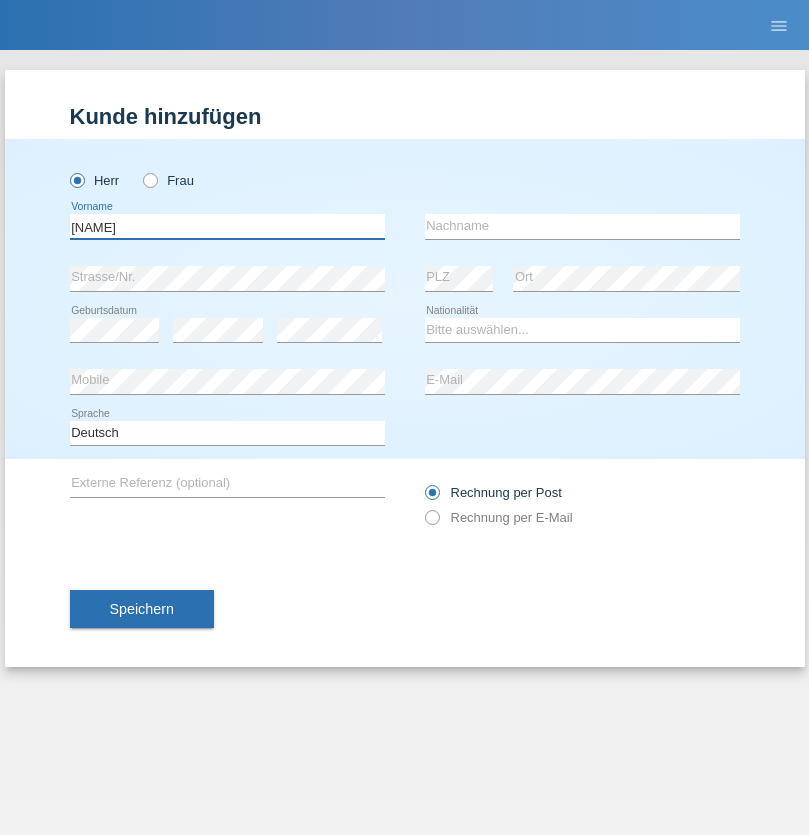 type on "[FIRST]" 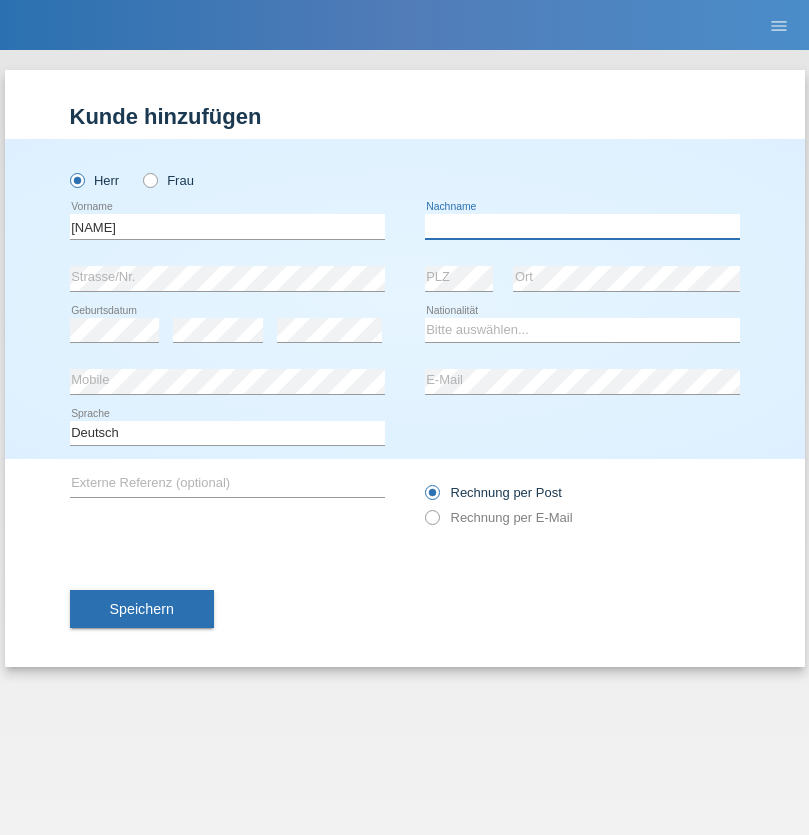 click at bounding box center [582, 226] 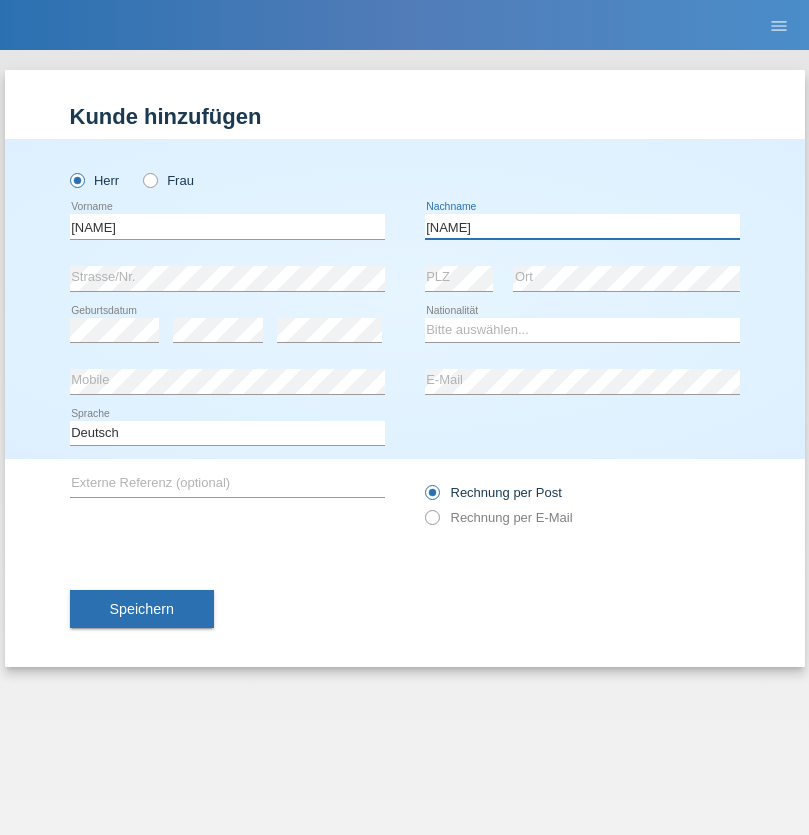 type on "[LAST]" 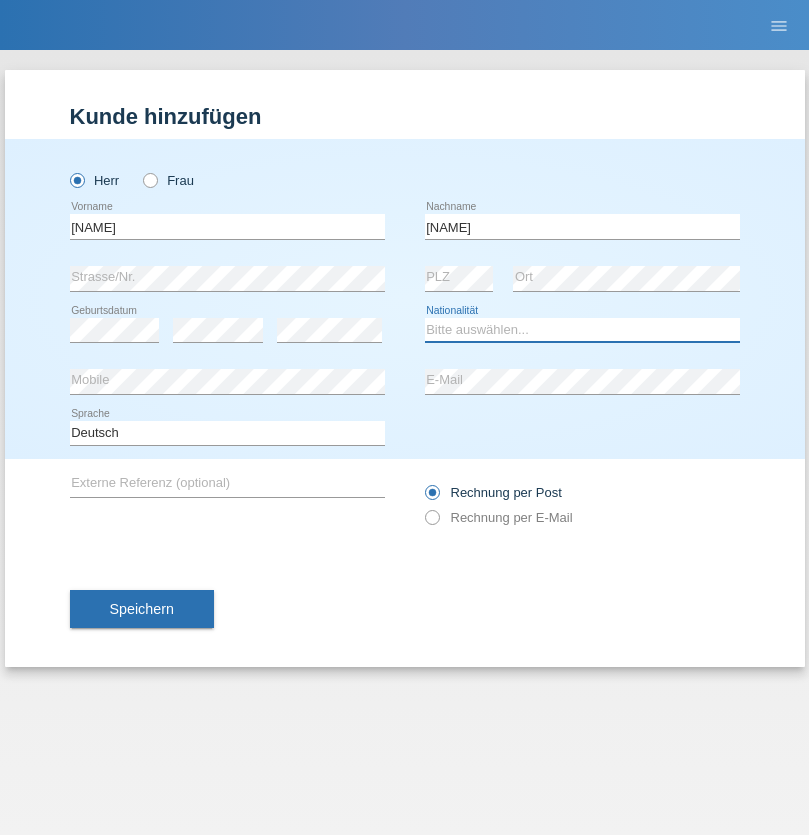 select on "TR" 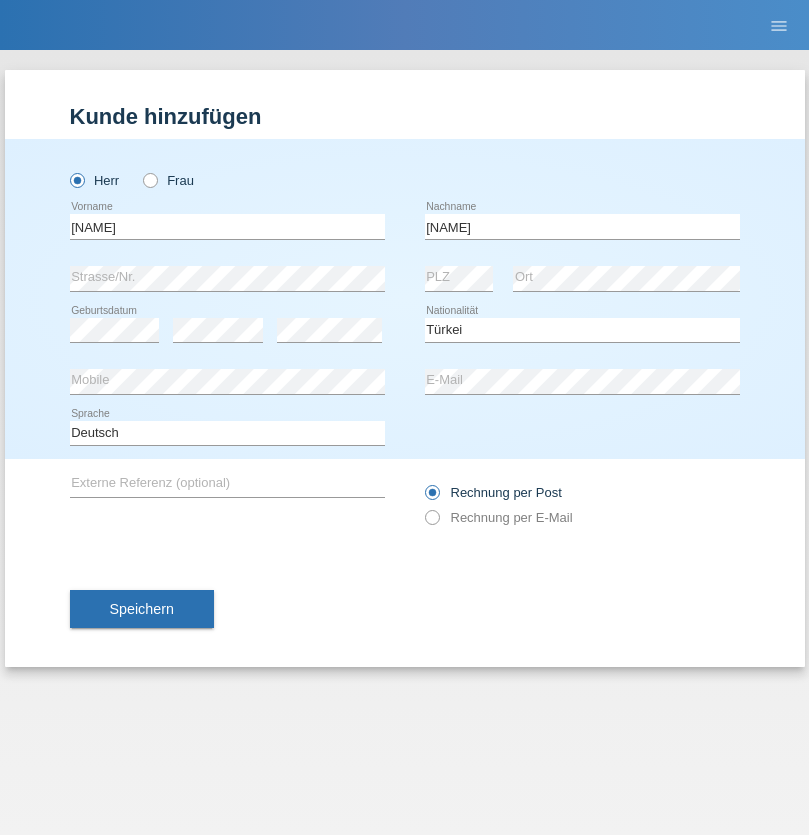 select on "C" 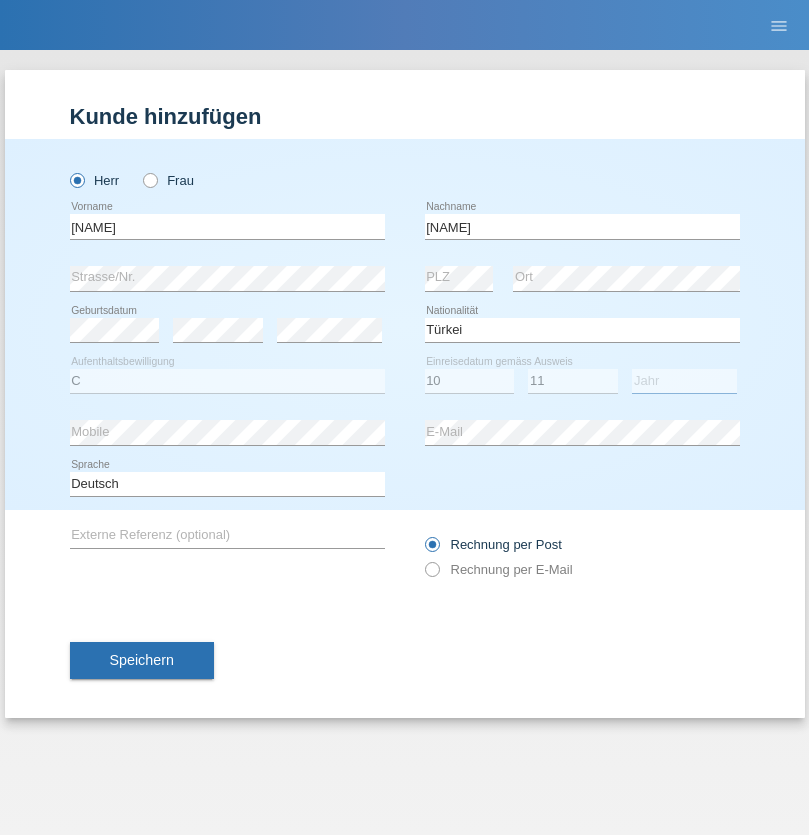 select on "2014" 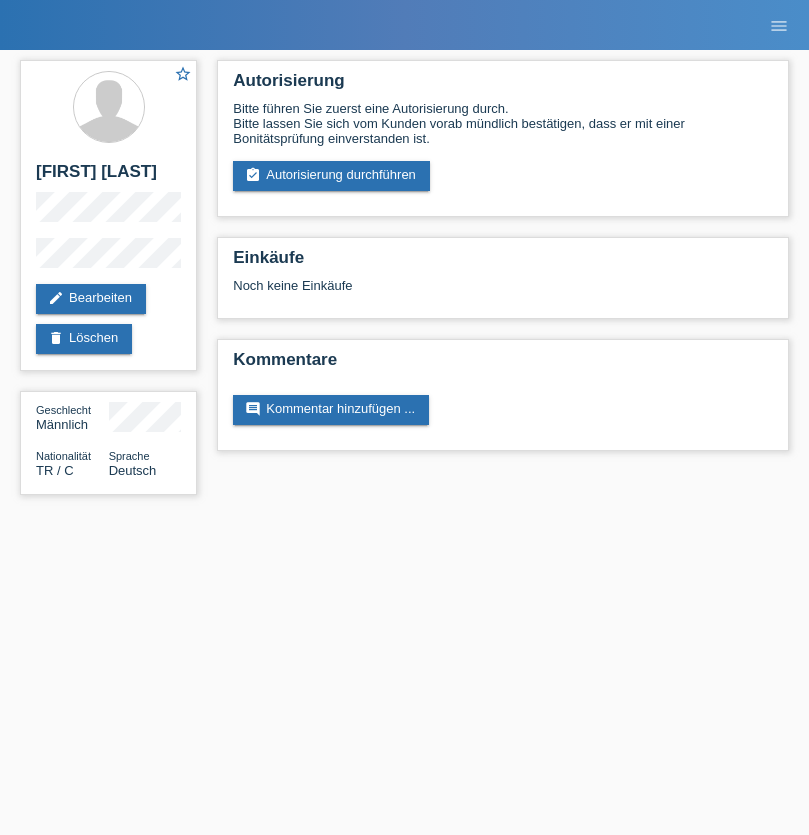 scroll, scrollTop: 0, scrollLeft: 0, axis: both 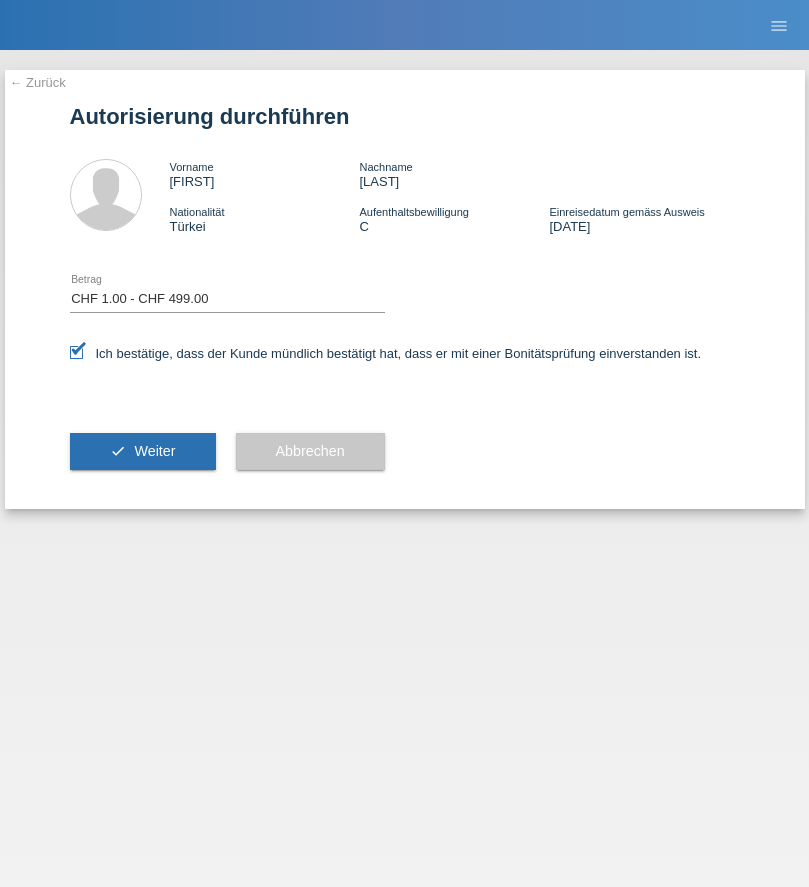 select on "1" 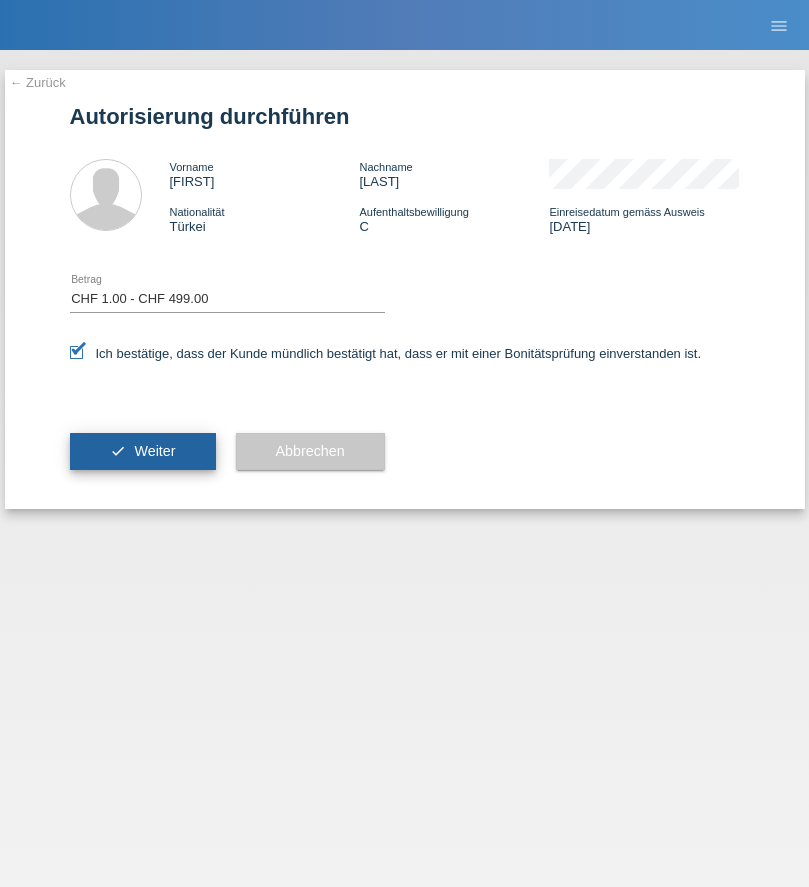click on "Weiter" at bounding box center (154, 451) 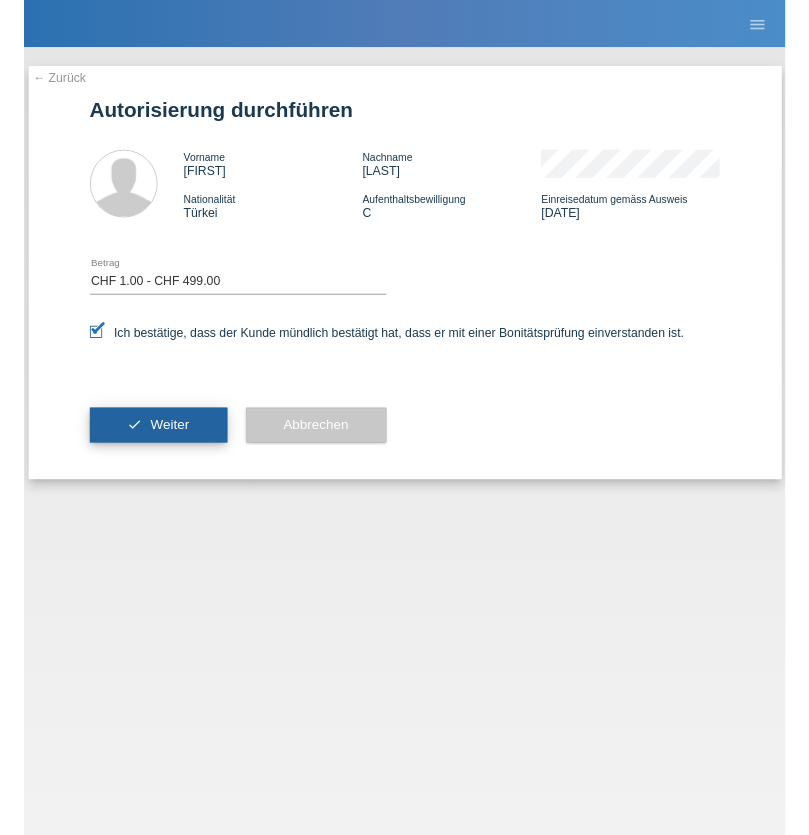 scroll, scrollTop: 0, scrollLeft: 0, axis: both 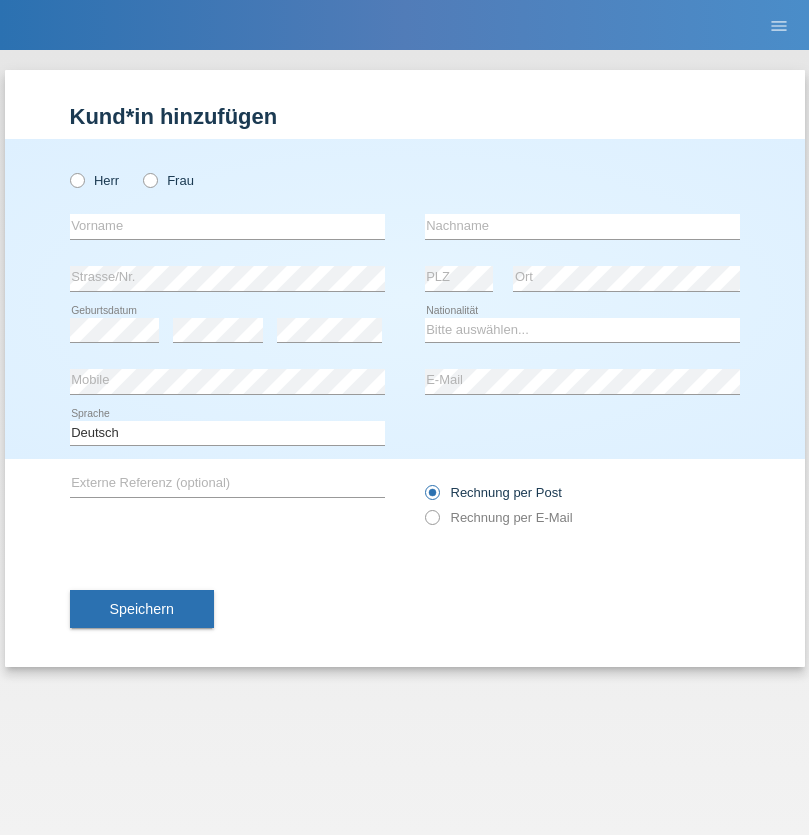 radio on "true" 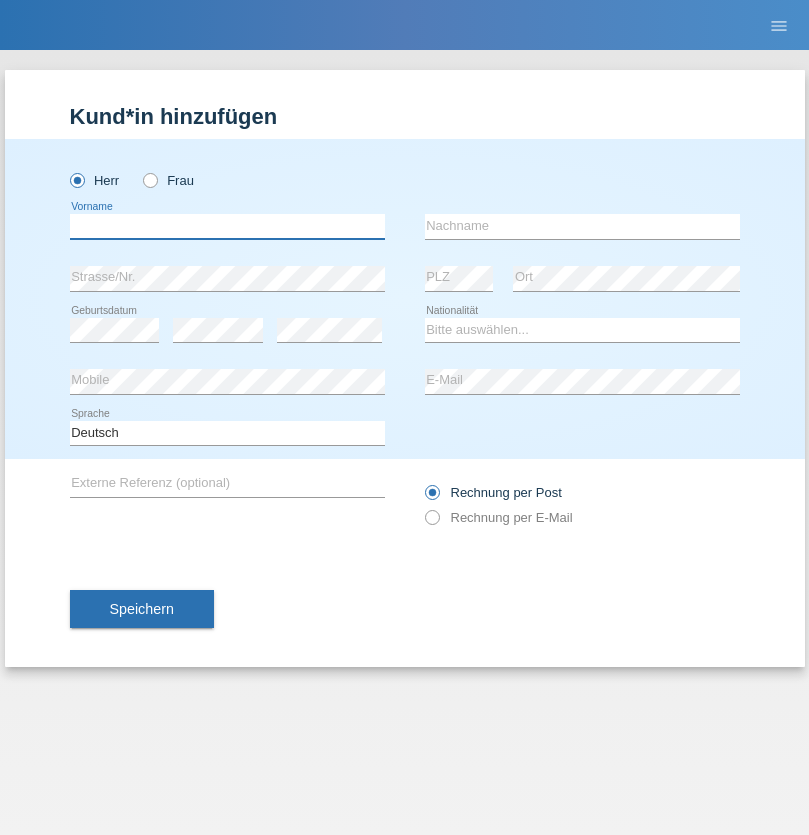 click at bounding box center (227, 226) 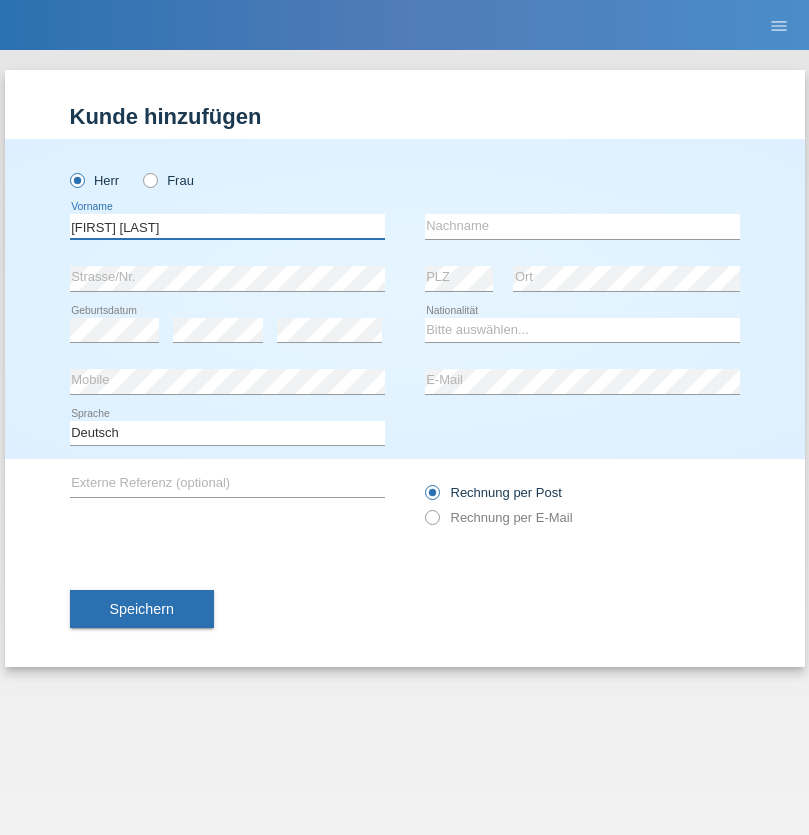 type on "[FIRST] [LAST]" 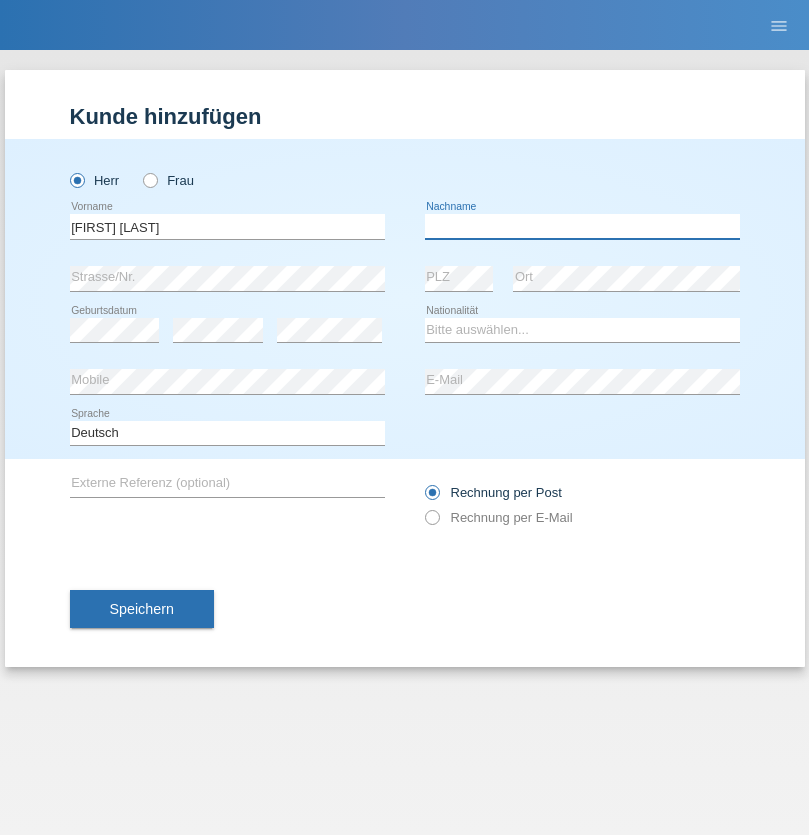 click at bounding box center [582, 226] 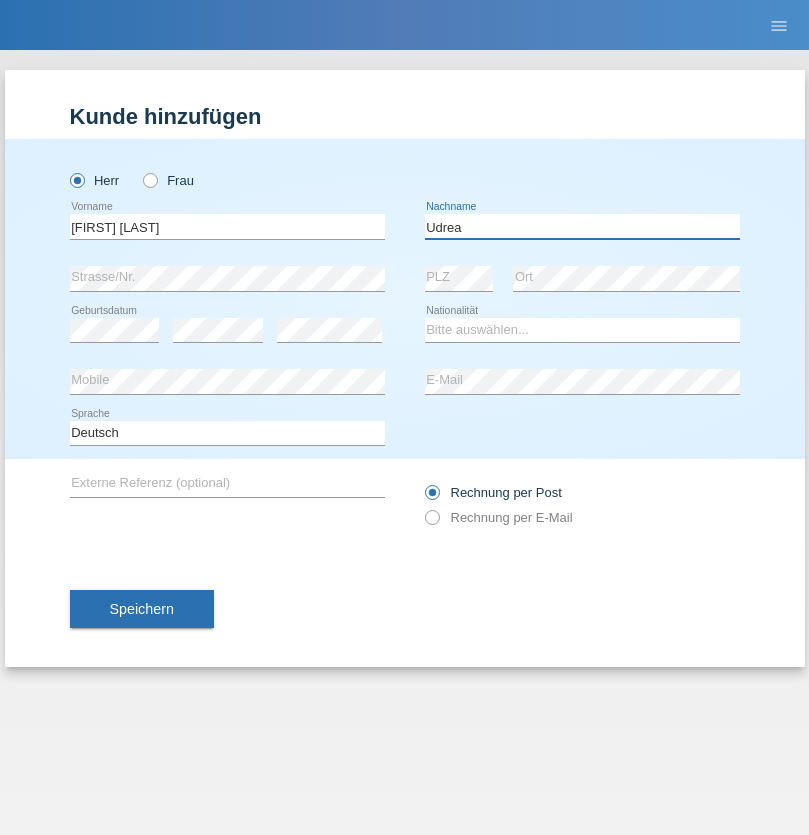 type on "Udrea" 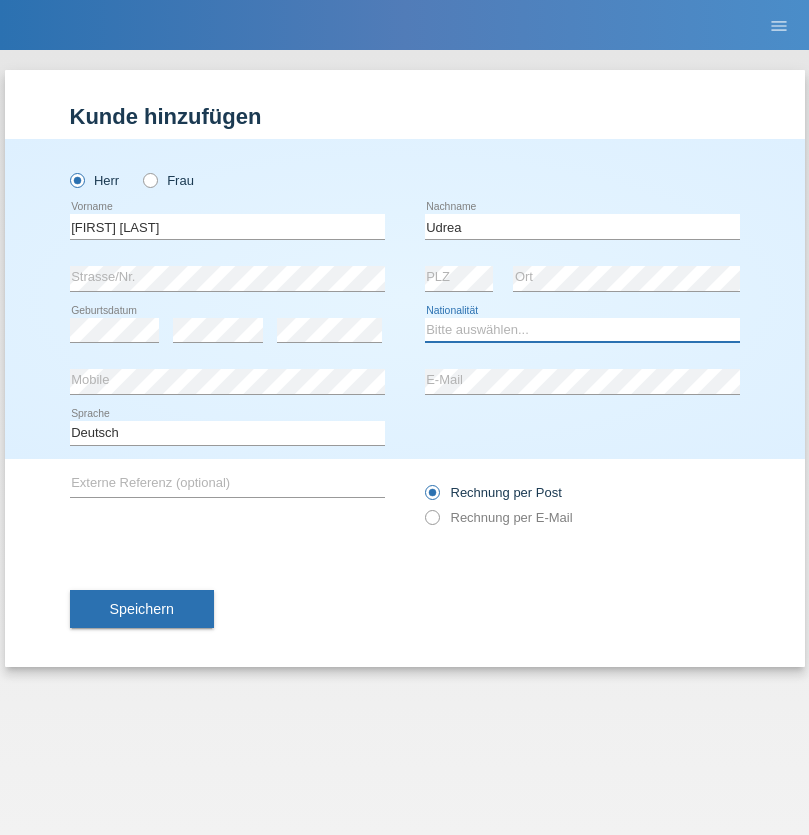 select on "RO" 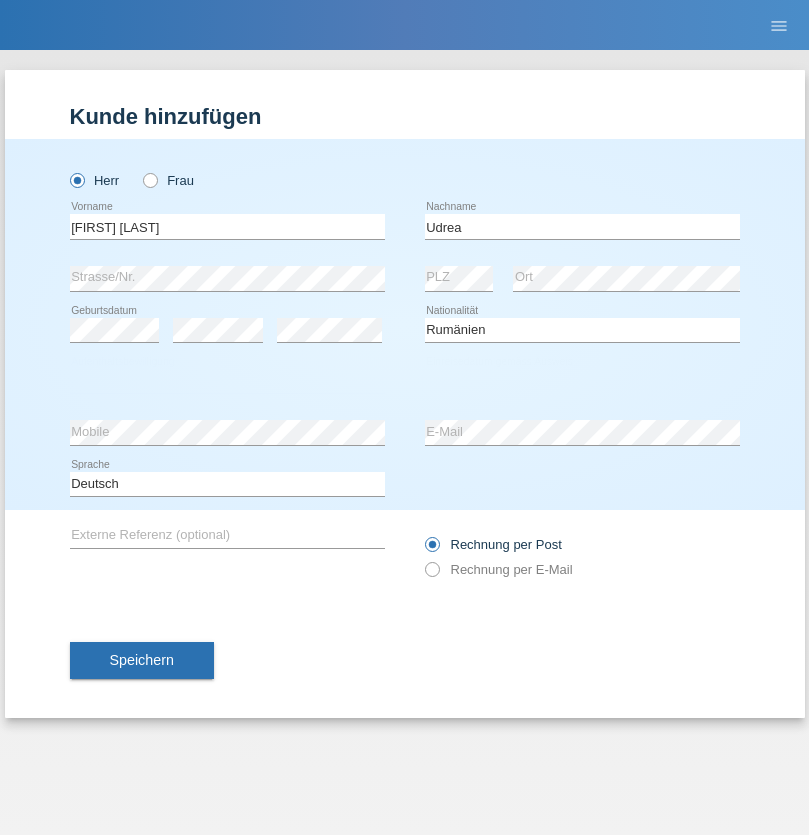 select on "C" 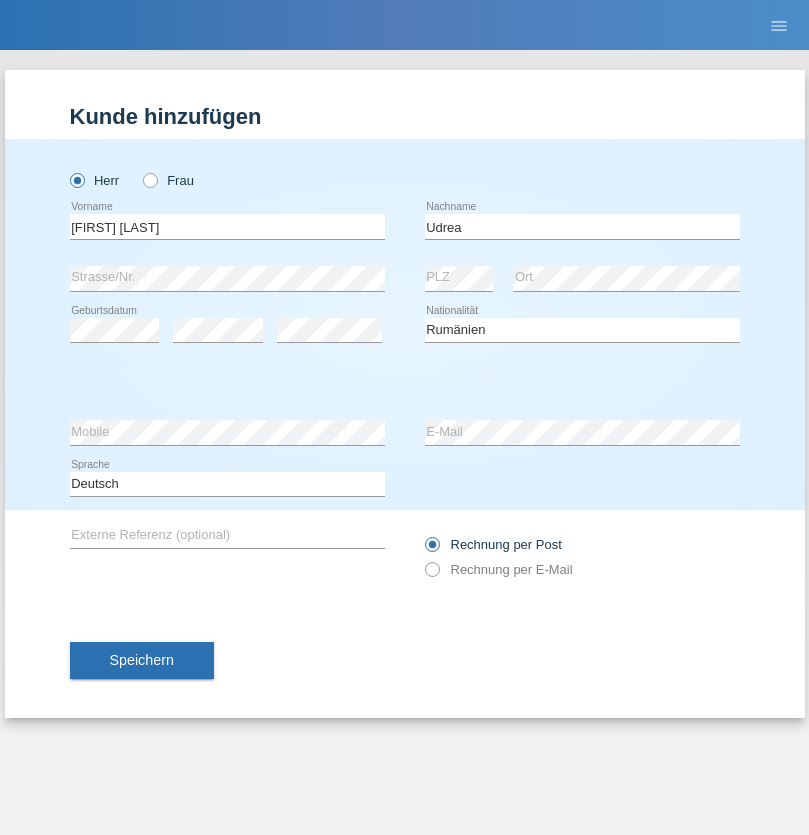 select on "01" 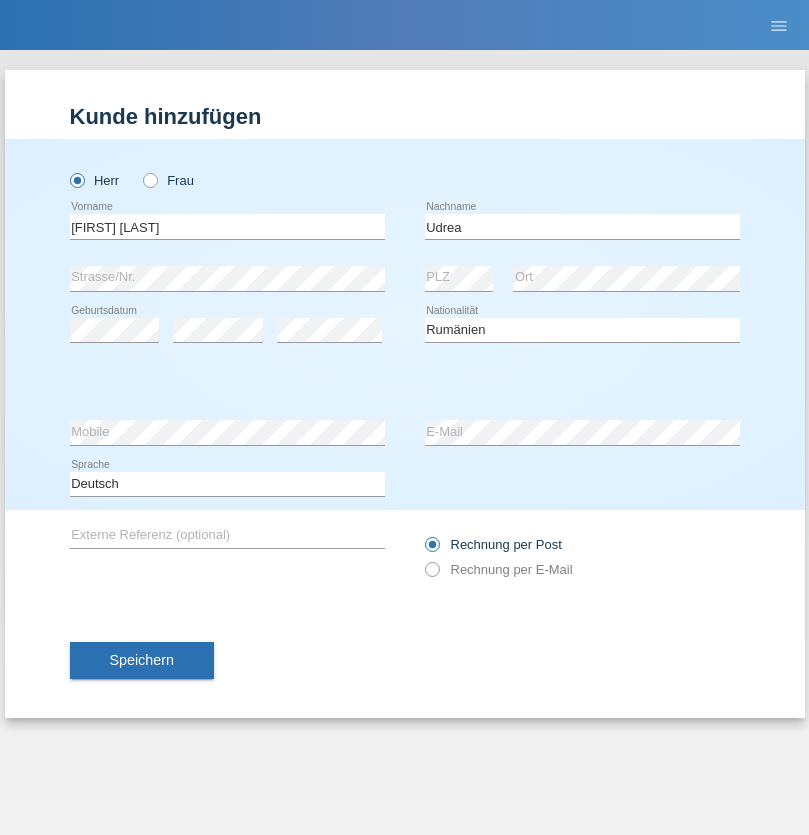 select on "06" 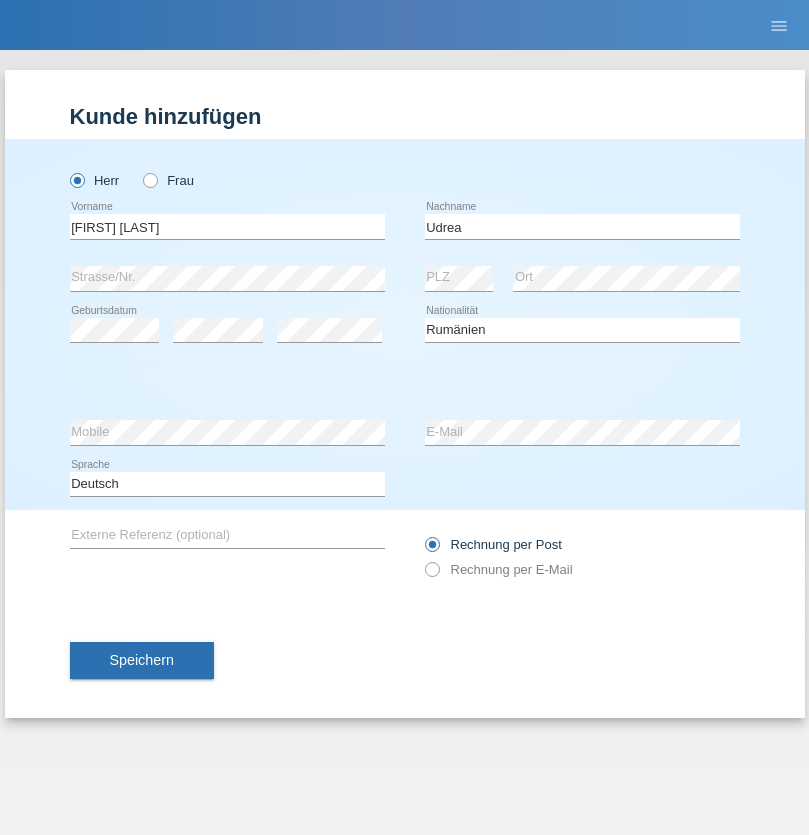 select on "2021" 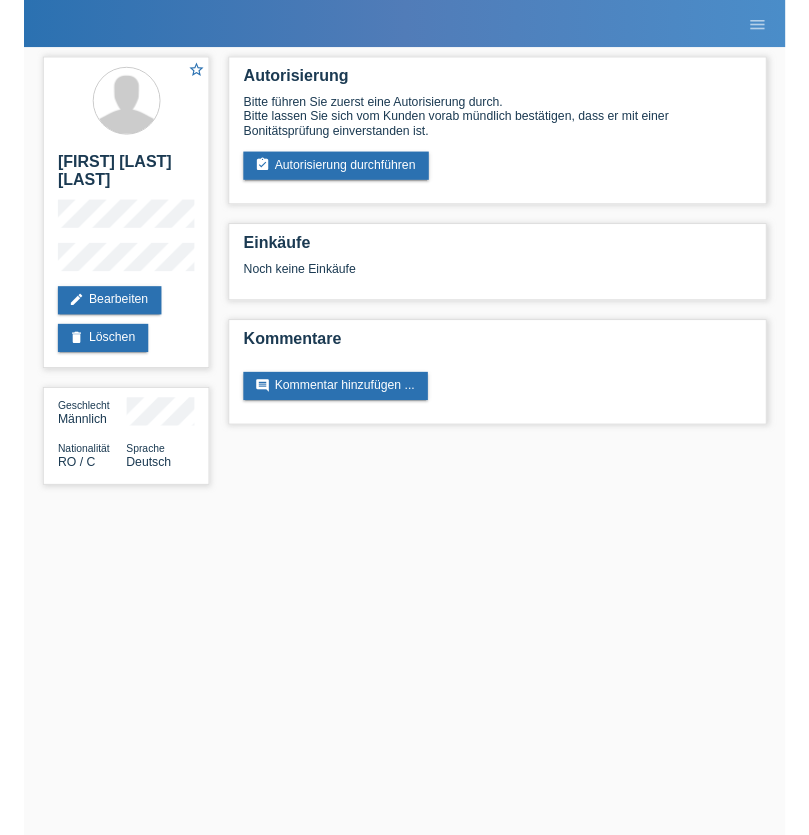 scroll, scrollTop: 0, scrollLeft: 0, axis: both 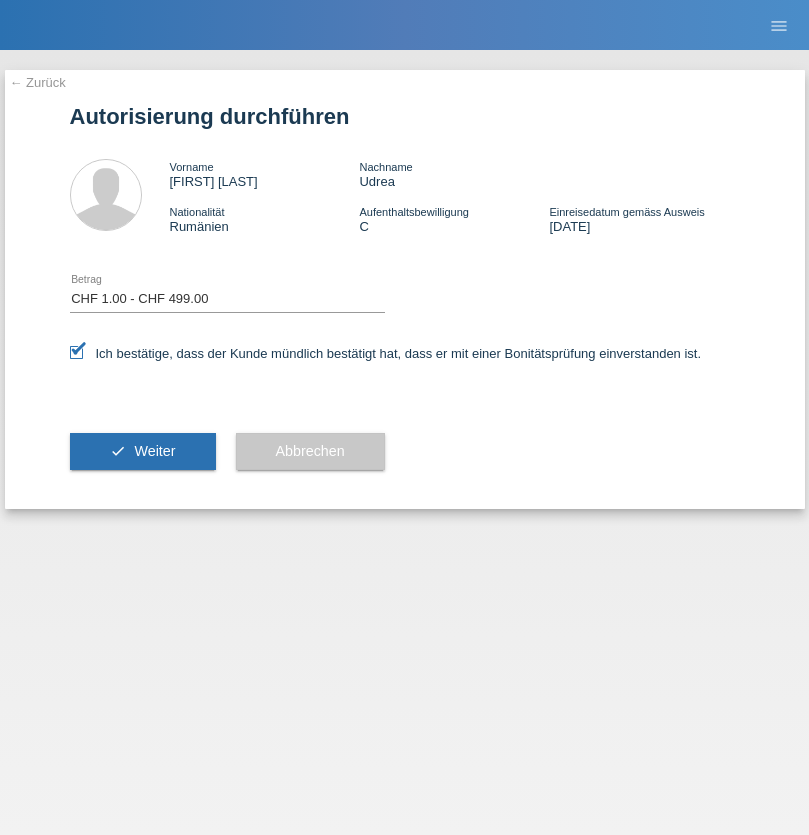 select on "1" 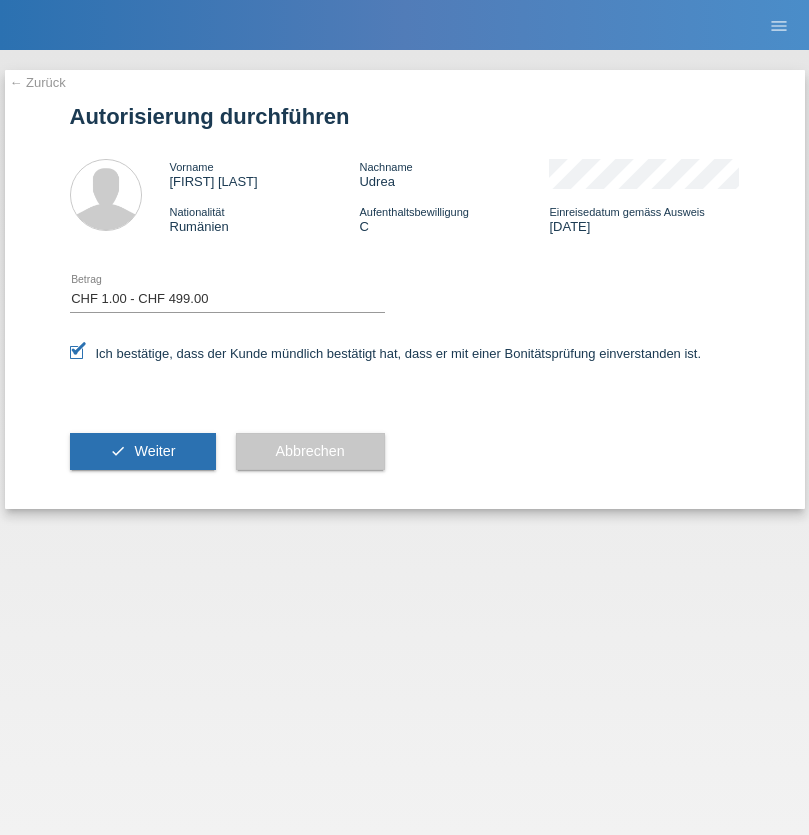 scroll, scrollTop: 0, scrollLeft: 0, axis: both 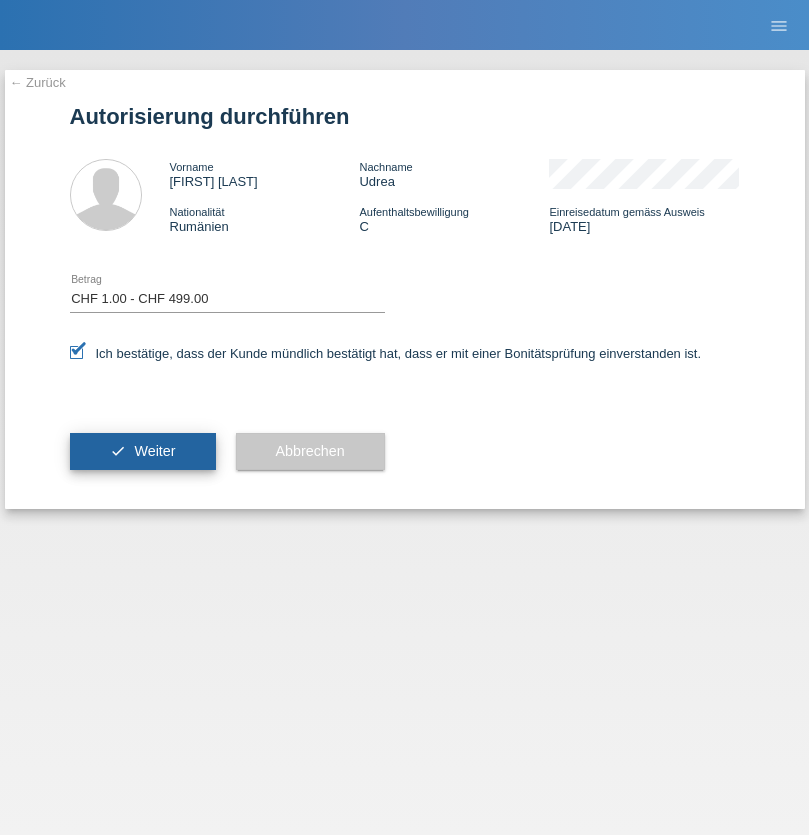 click on "Weiter" at bounding box center [154, 451] 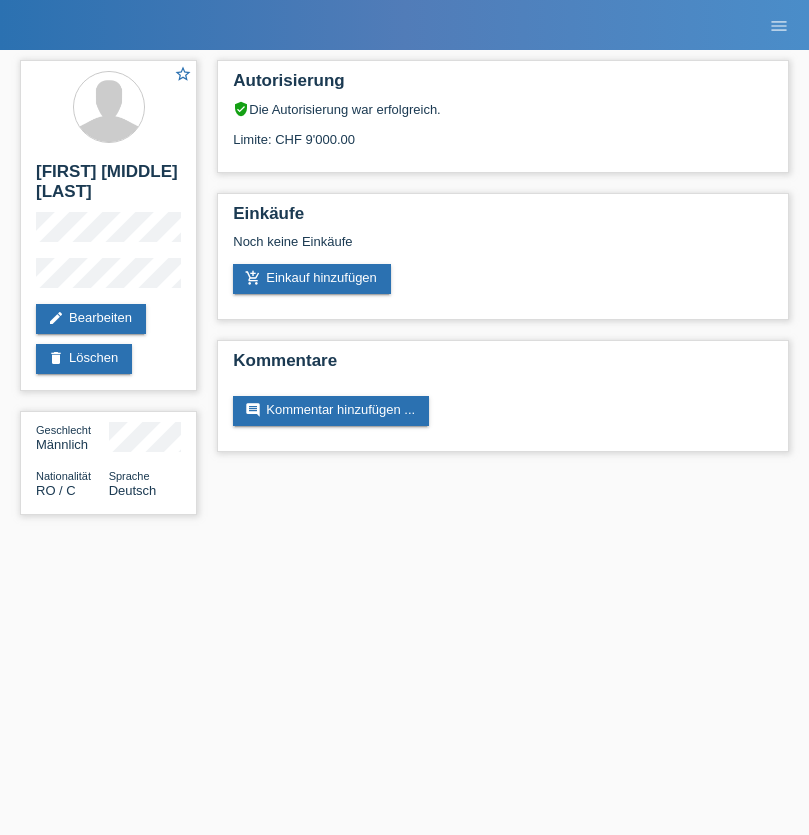 scroll, scrollTop: 0, scrollLeft: 0, axis: both 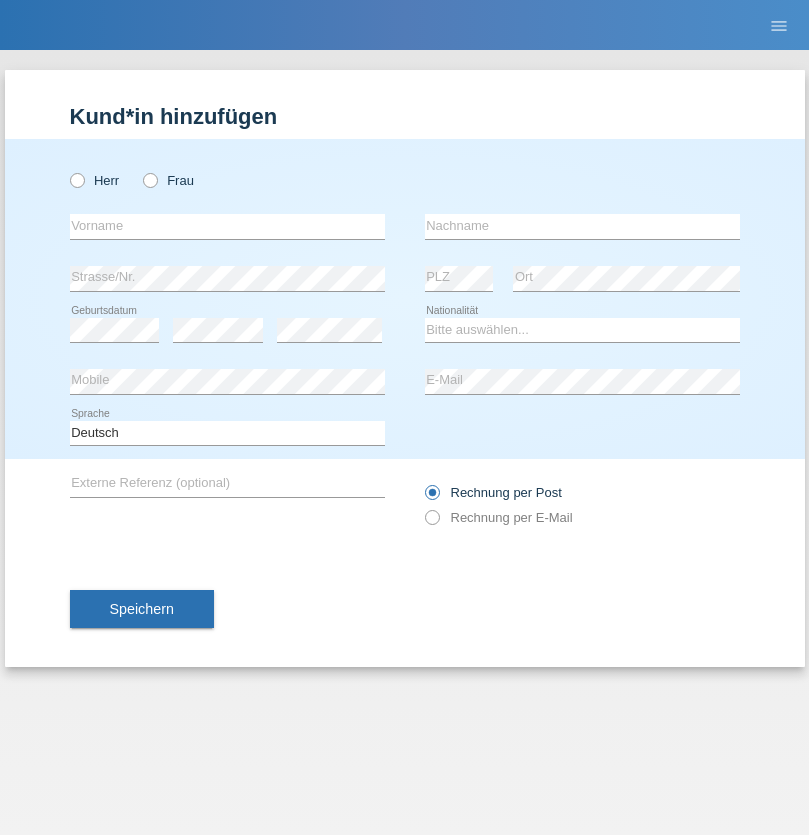 radio on "true" 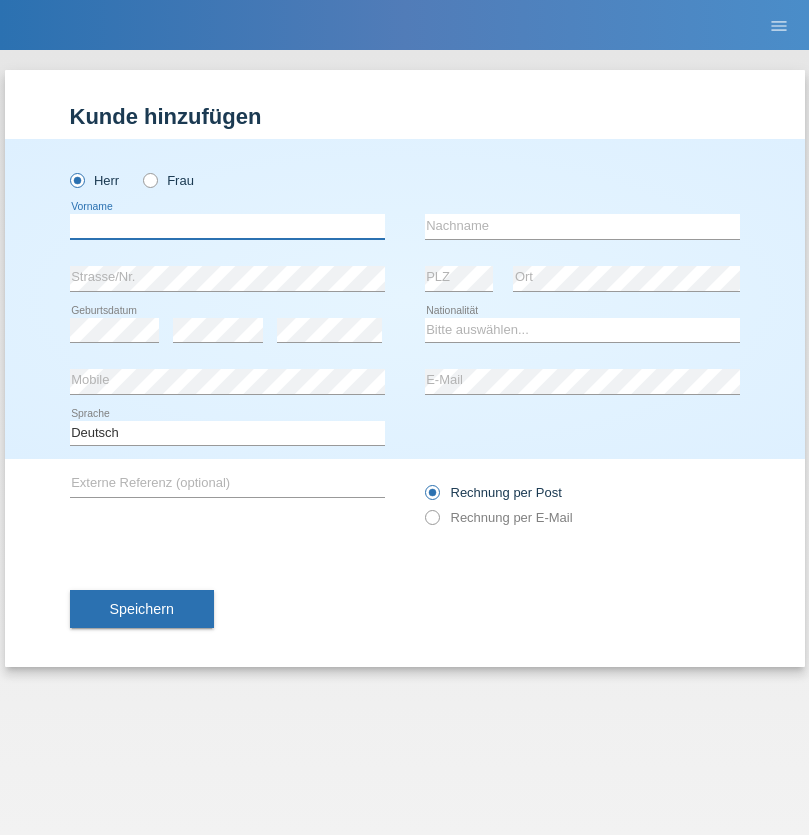 click at bounding box center (227, 226) 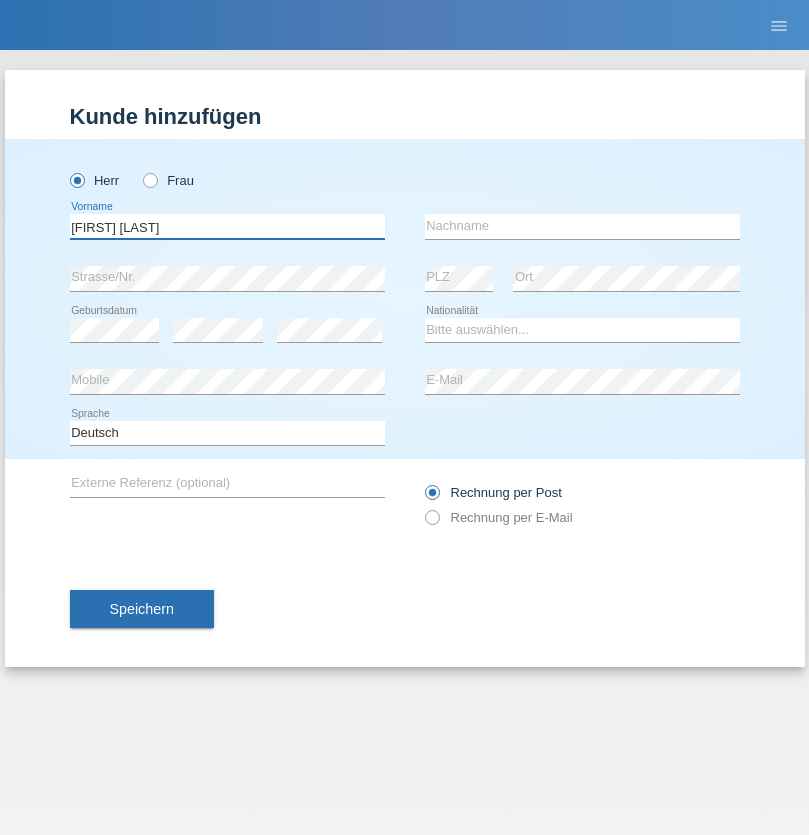 type on "[FIRST] [LAST]" 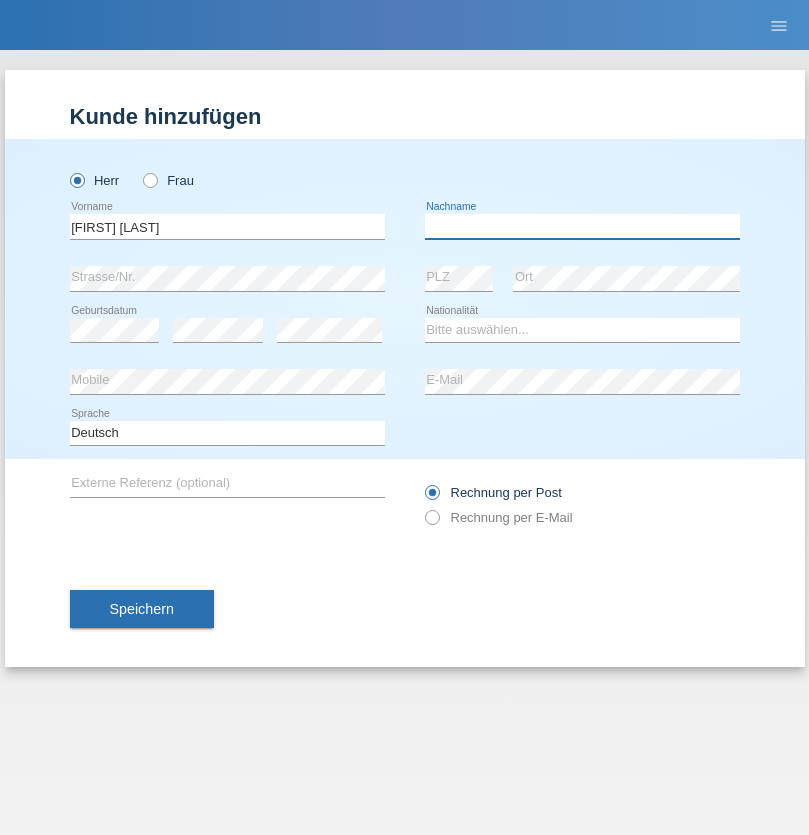 click at bounding box center (582, 226) 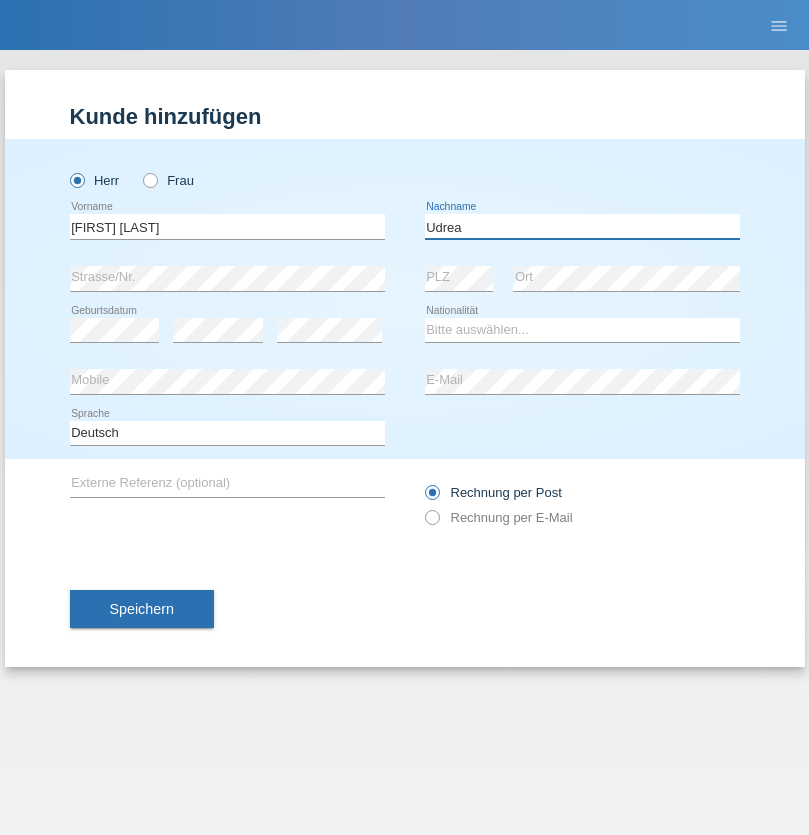 type on "Udrea" 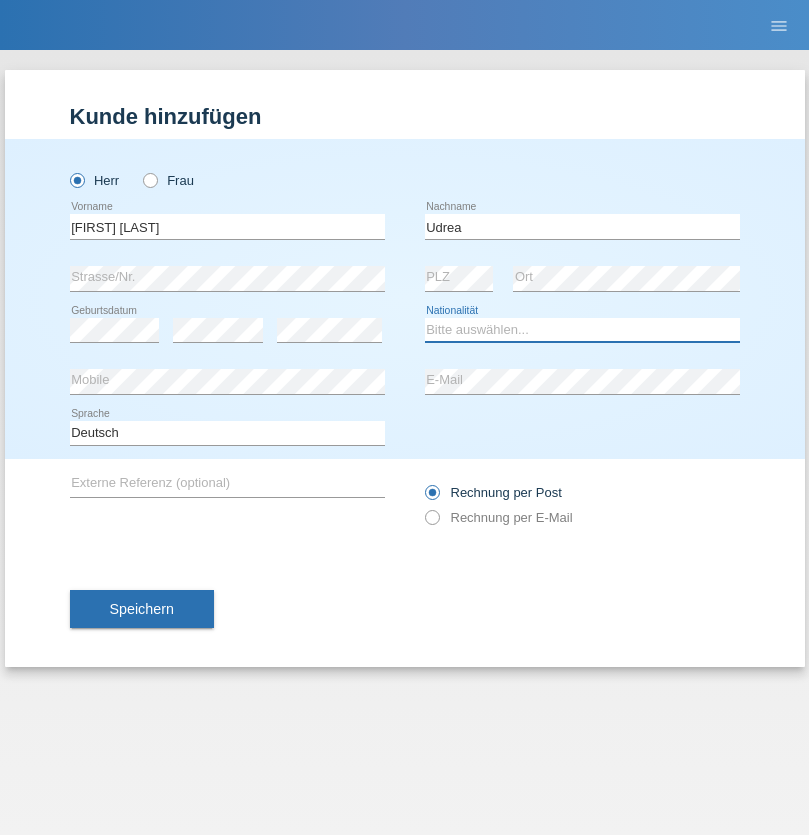 select on "RO" 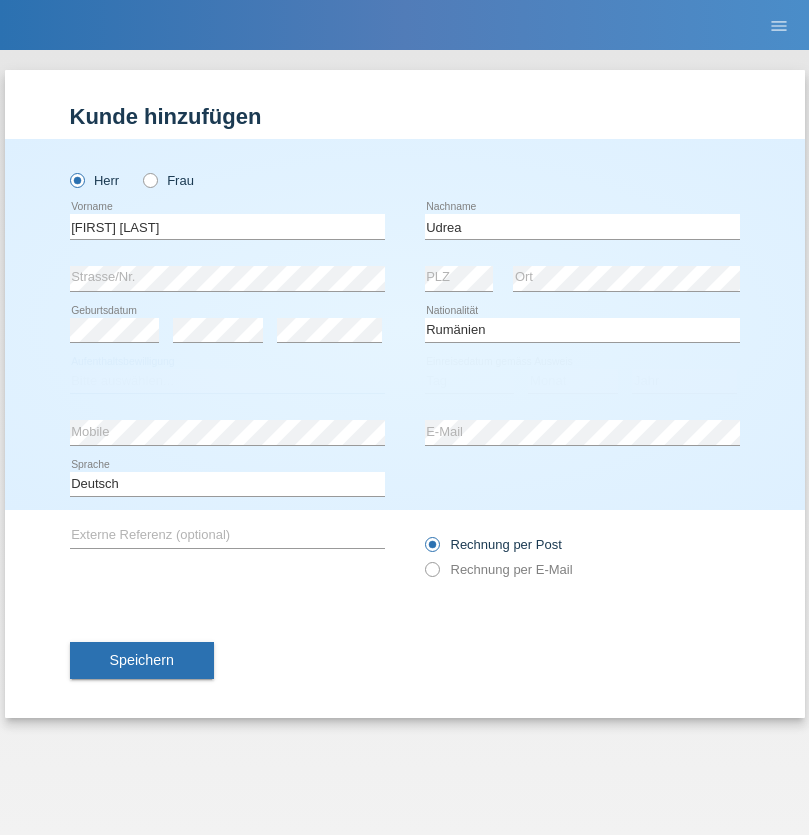 select on "C" 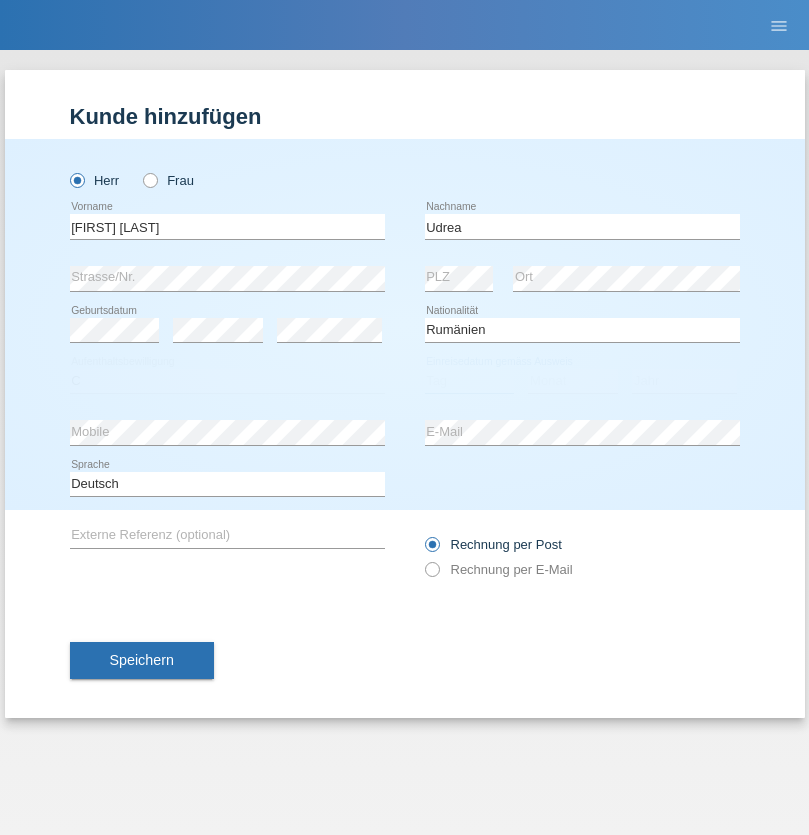 select on "01" 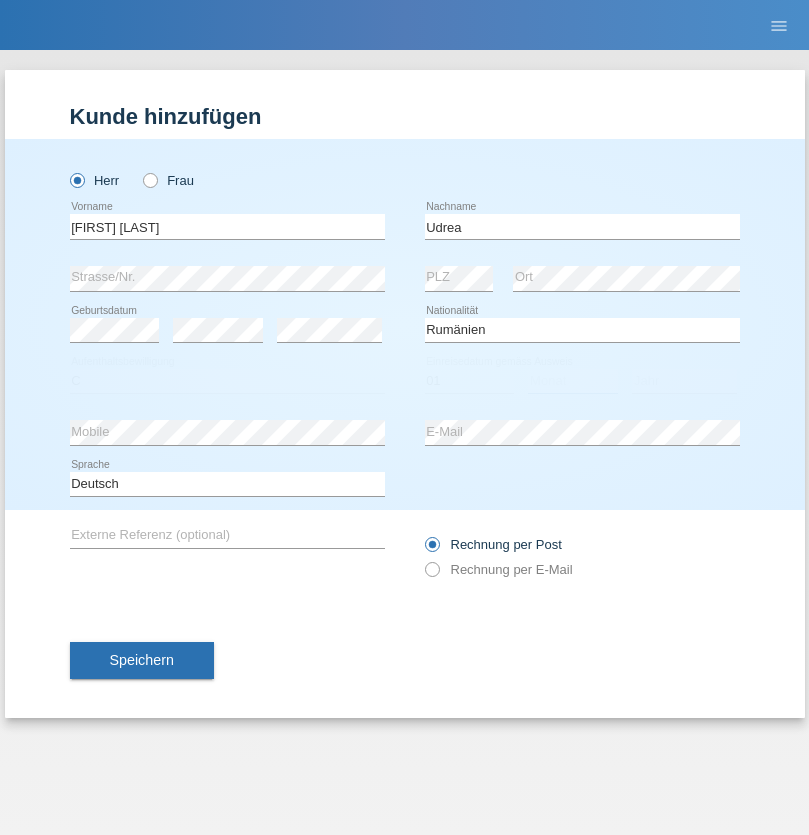 select on "06" 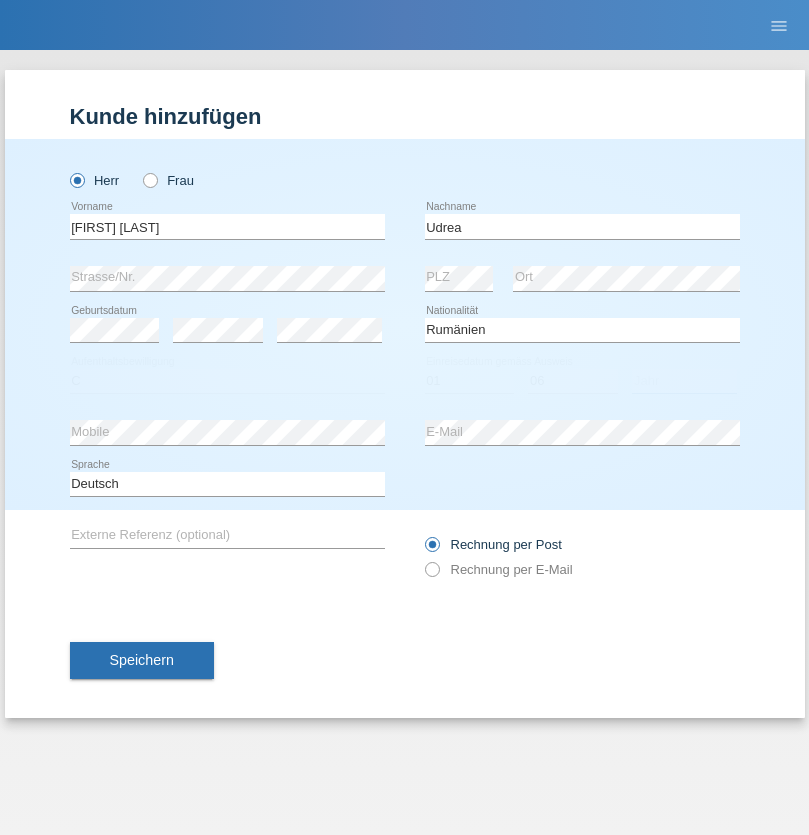 select on "2021" 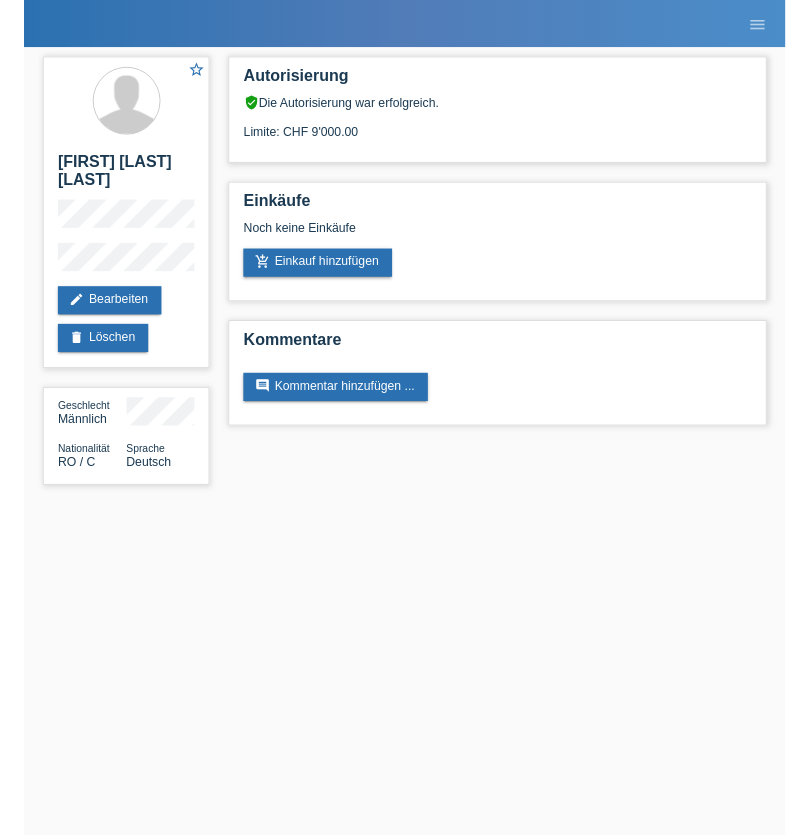 scroll, scrollTop: 0, scrollLeft: 0, axis: both 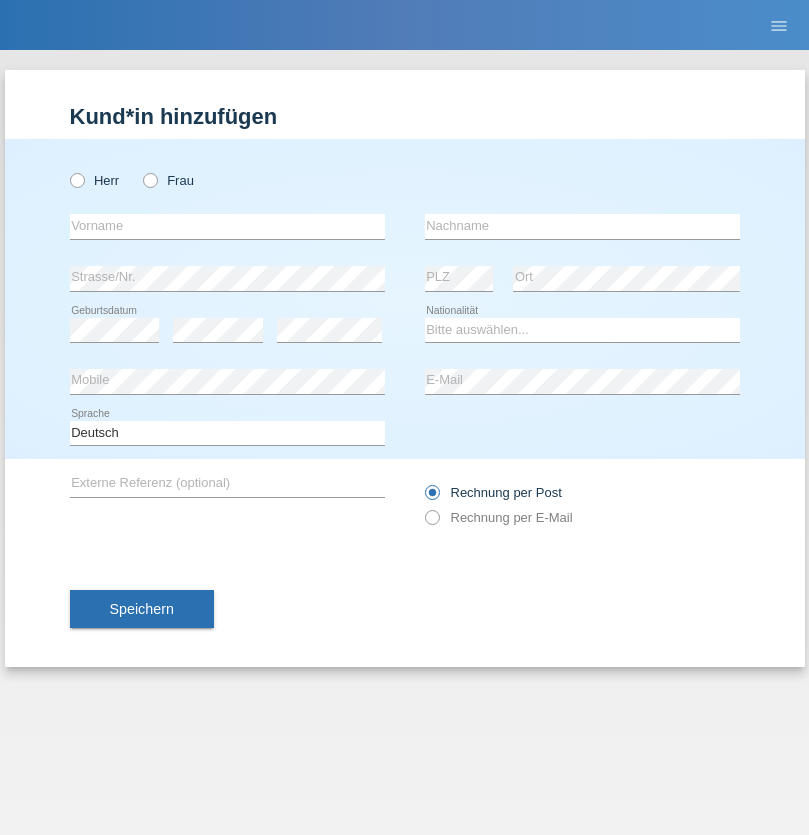 radio on "true" 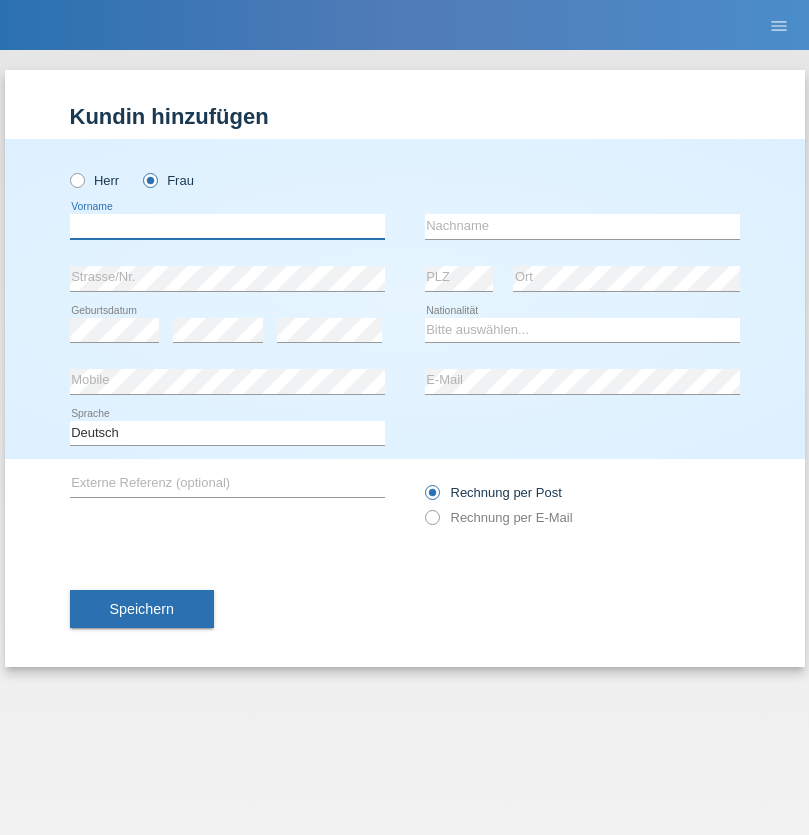 click at bounding box center (227, 226) 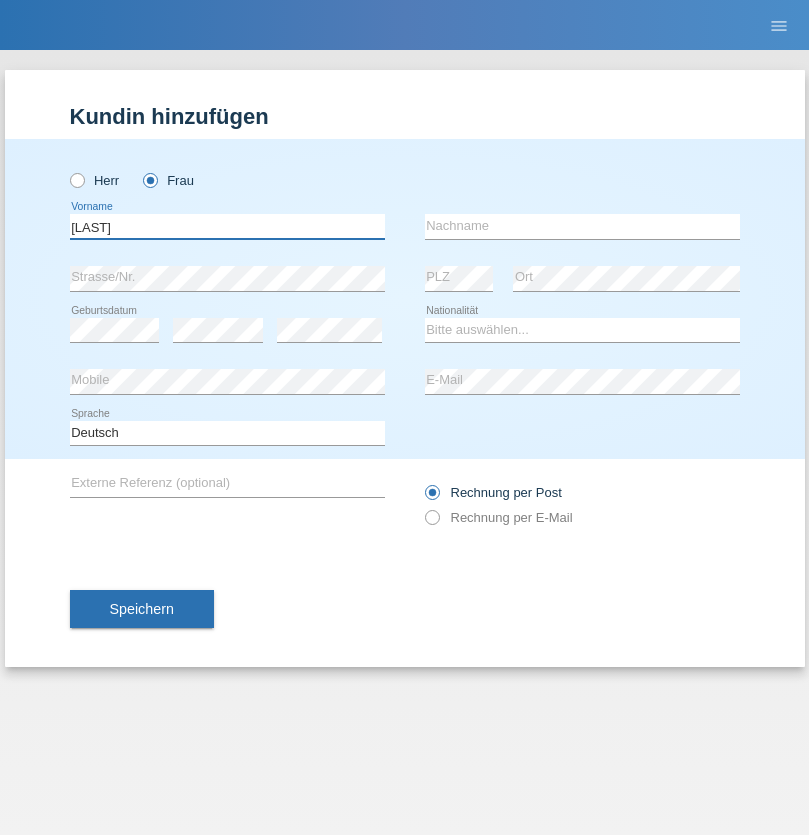 type on "Siham" 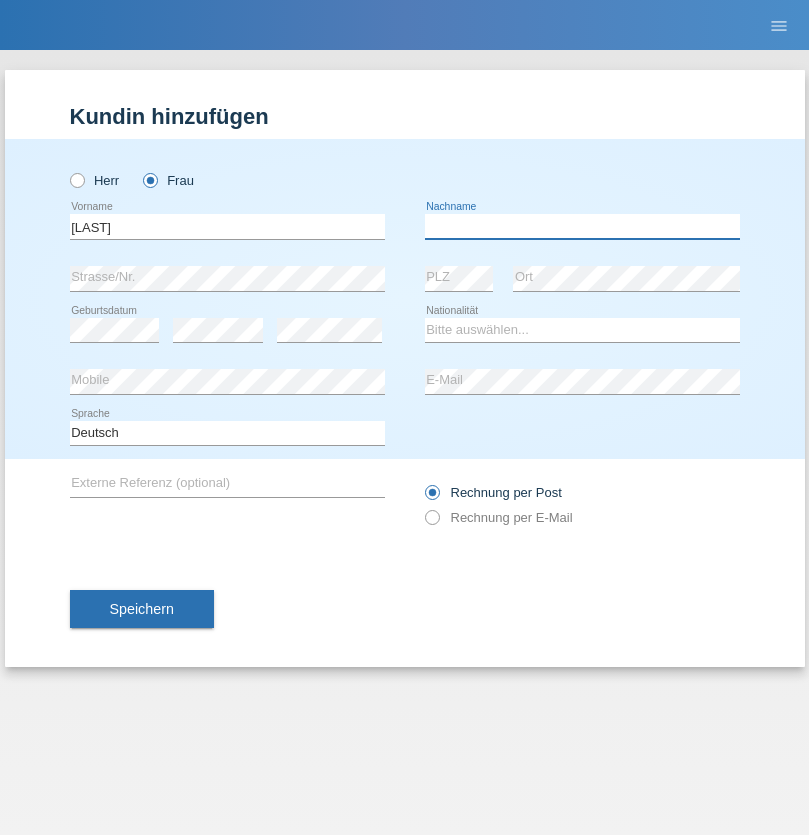 click at bounding box center (582, 226) 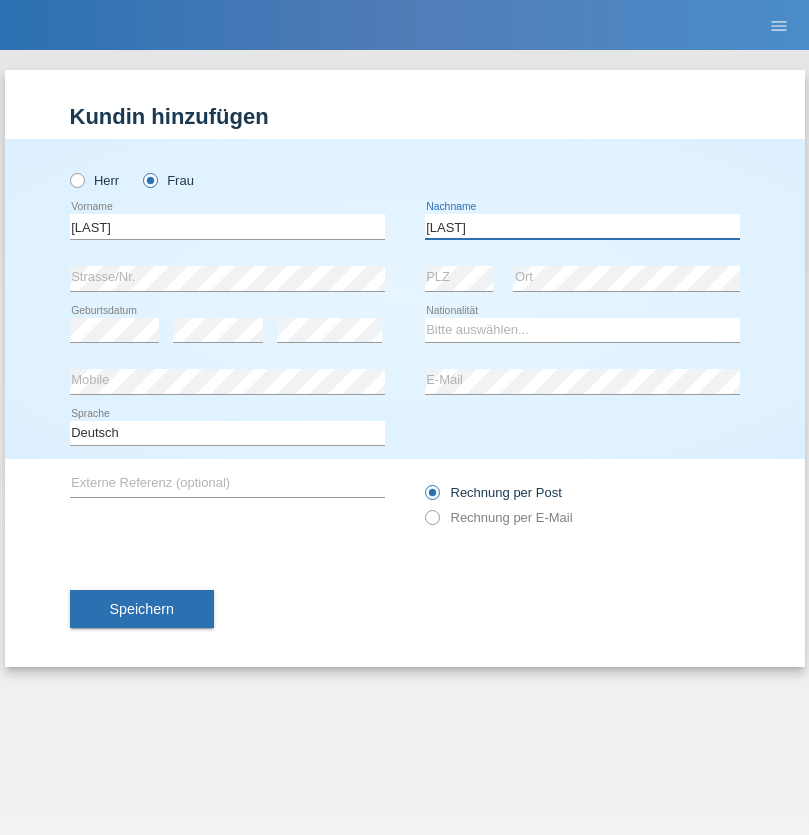 type on "El Hammoud" 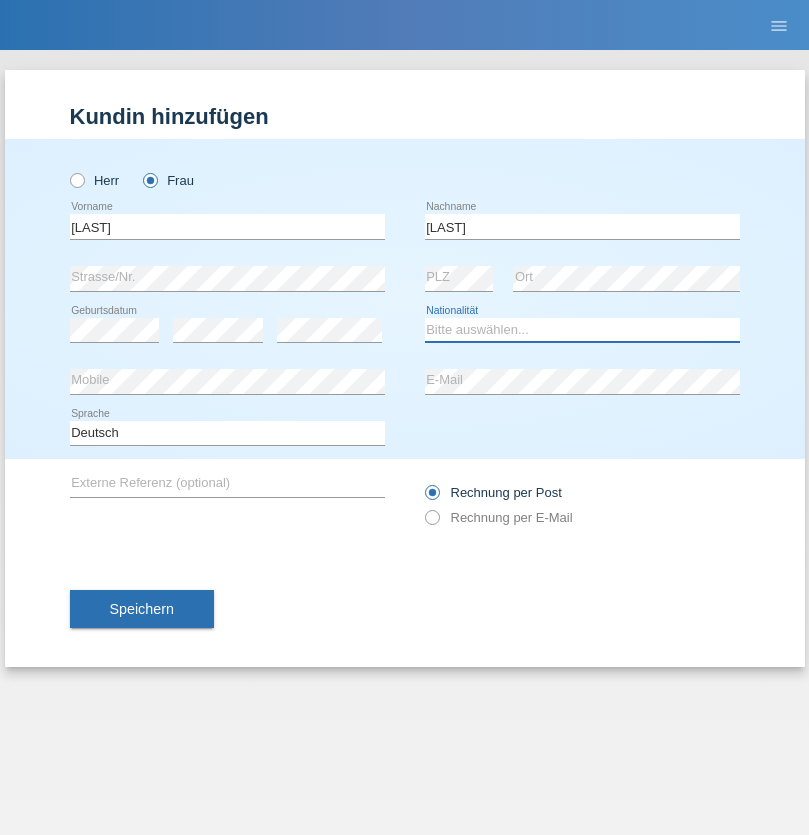 select on "CH" 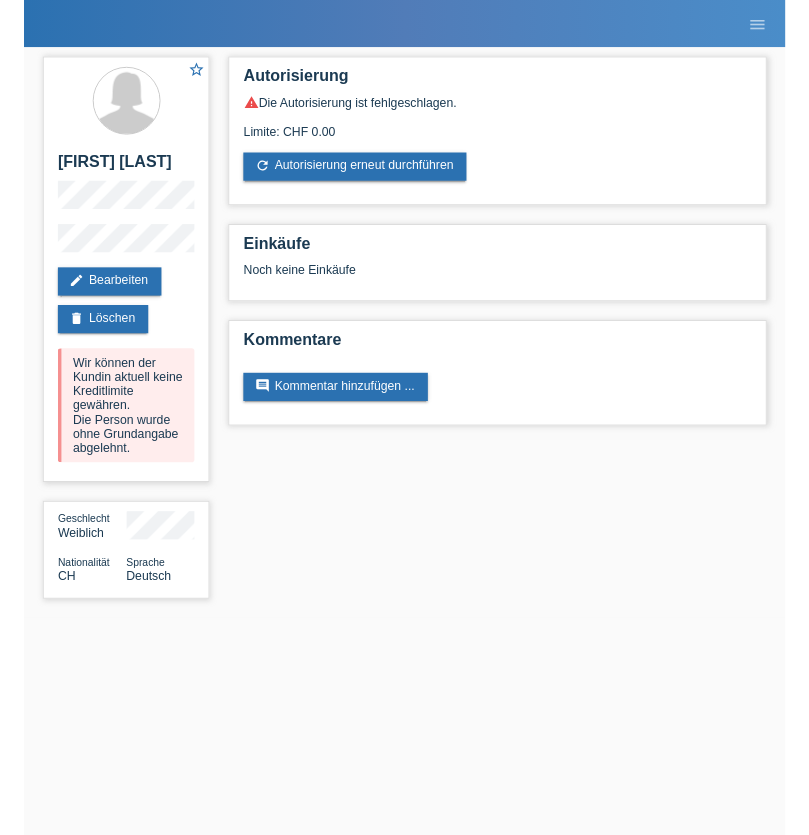 scroll, scrollTop: 0, scrollLeft: 0, axis: both 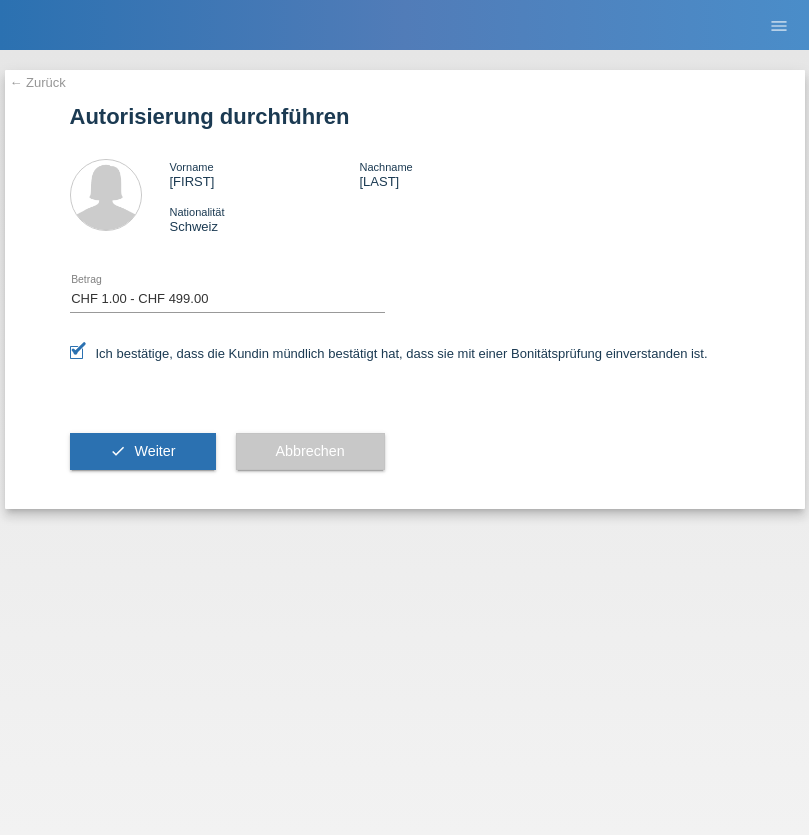 select on "1" 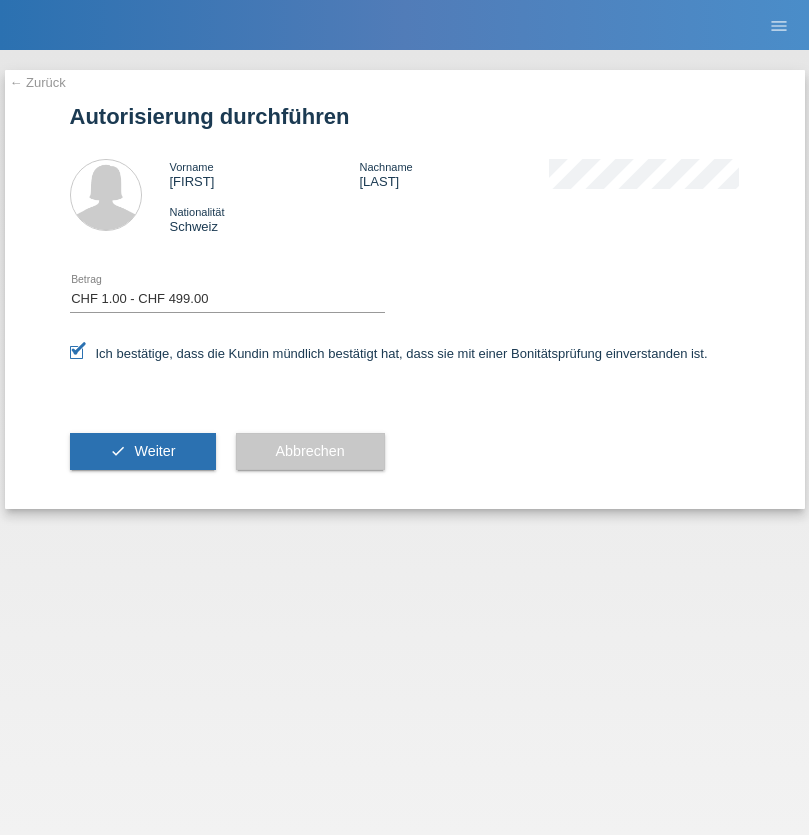 scroll, scrollTop: 0, scrollLeft: 0, axis: both 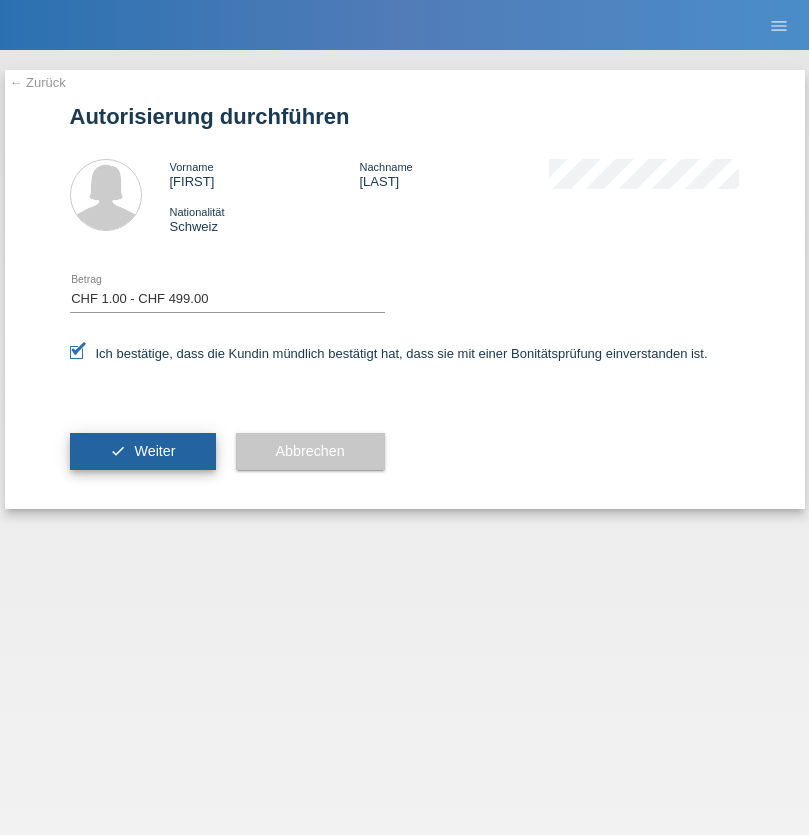 click on "Weiter" at bounding box center [154, 451] 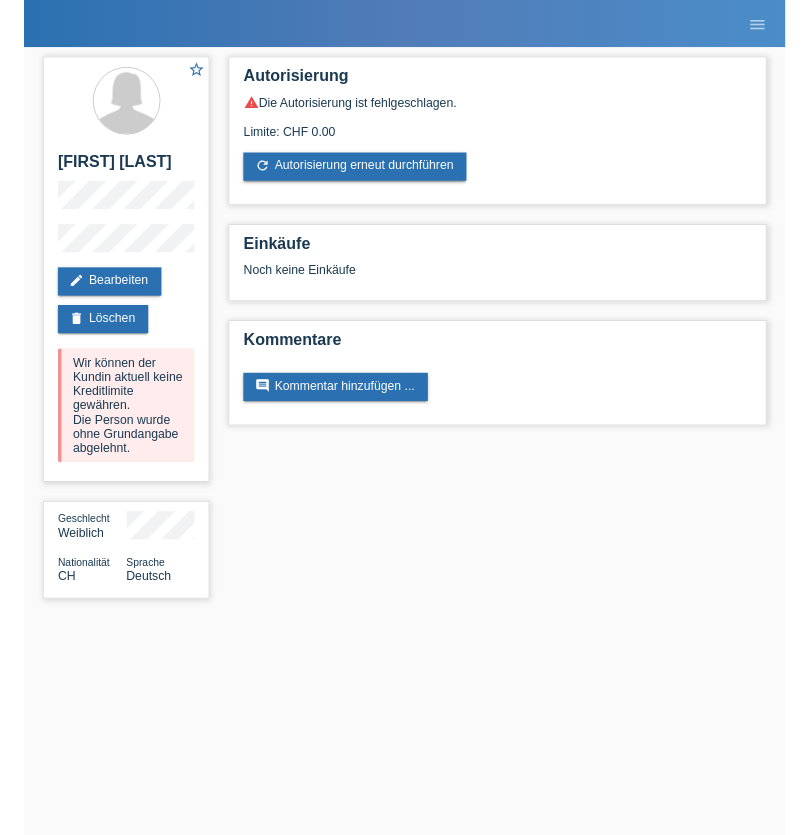 scroll, scrollTop: 0, scrollLeft: 0, axis: both 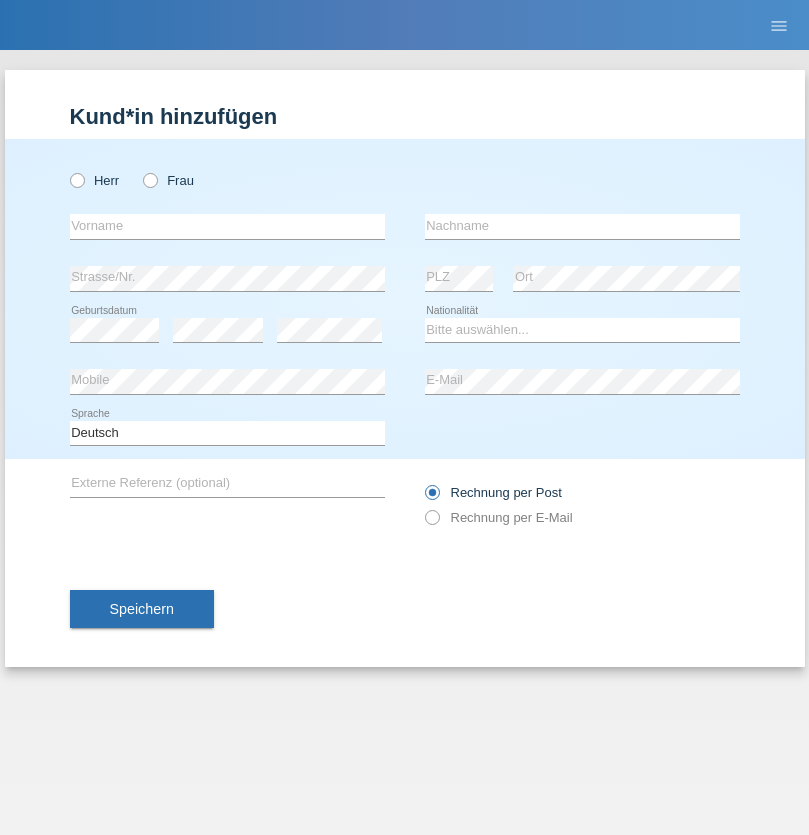 radio on "true" 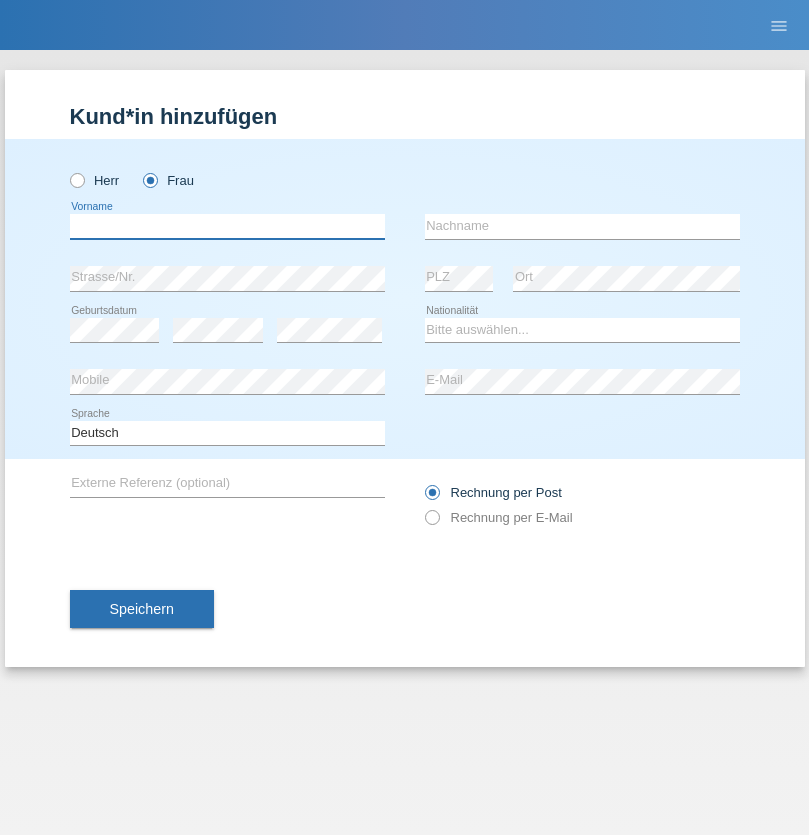 click at bounding box center [227, 226] 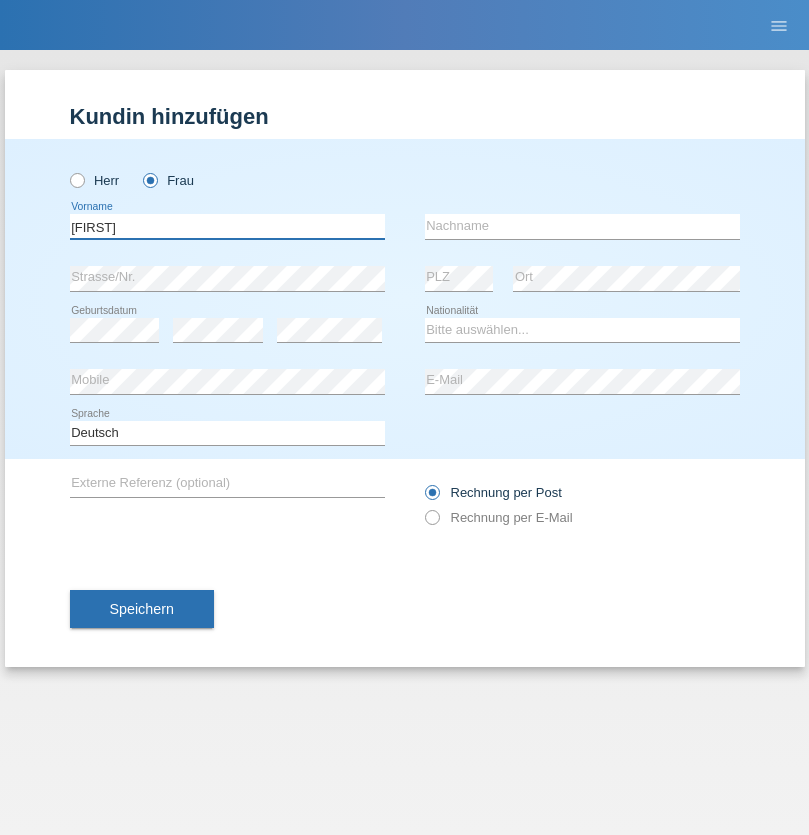 type on "[FIRST]" 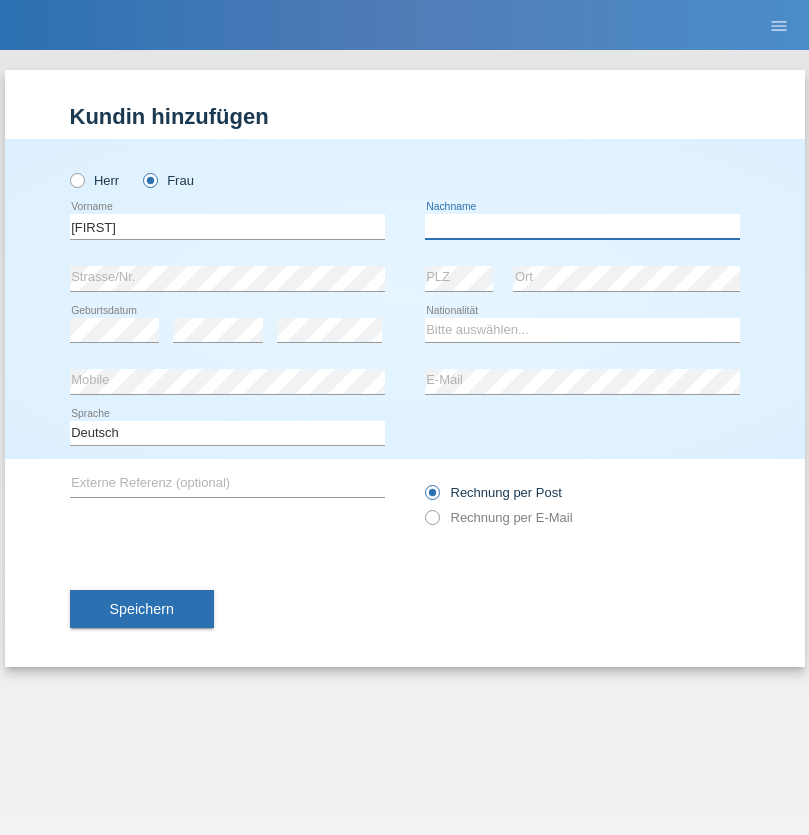 click at bounding box center [582, 226] 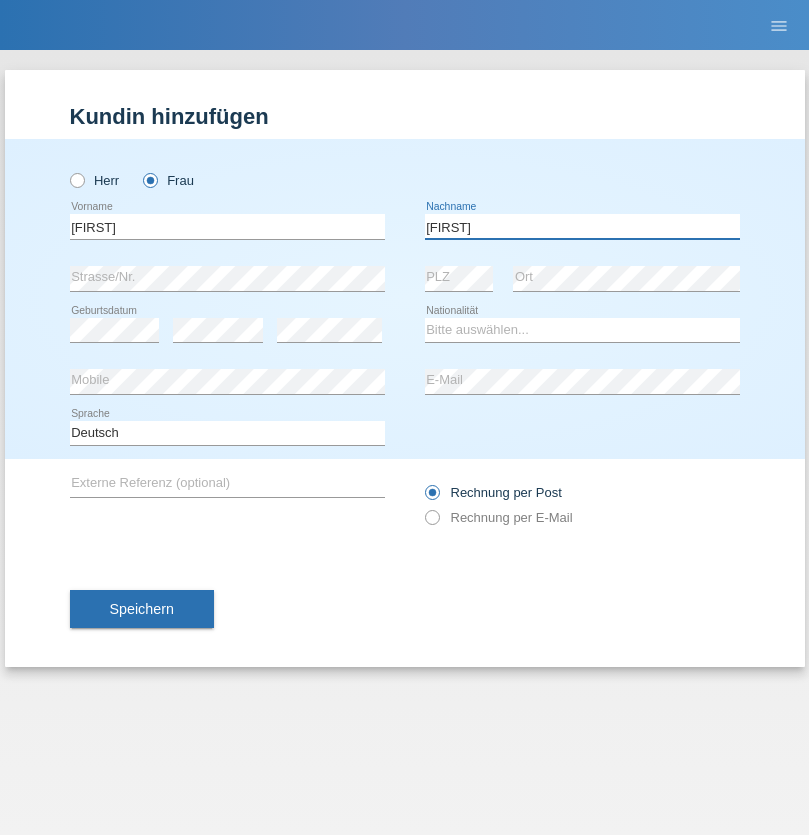 type on "[LAST]" 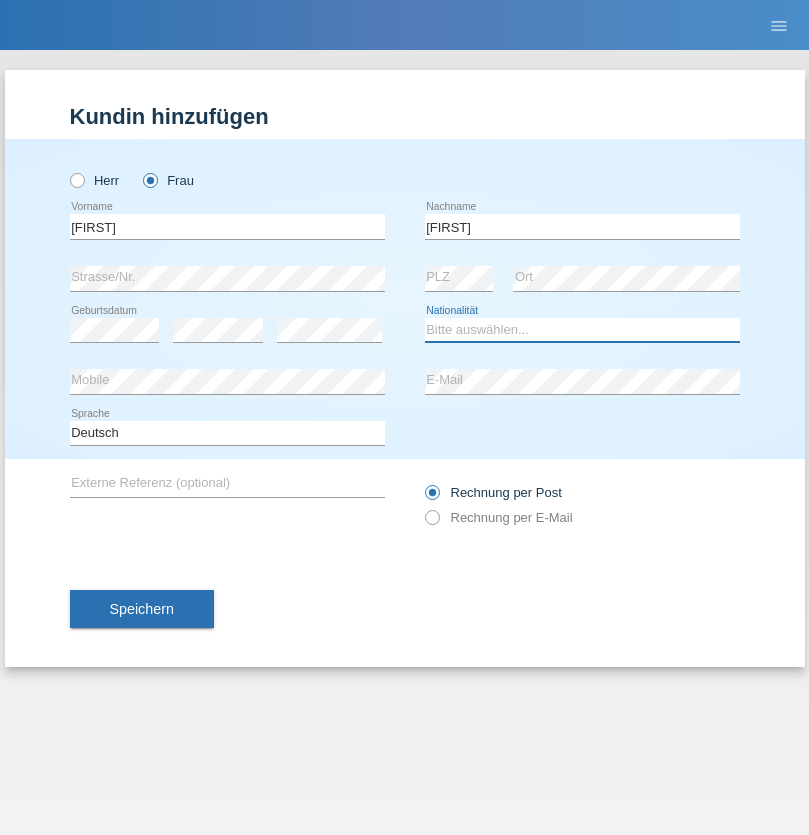 select on "SY" 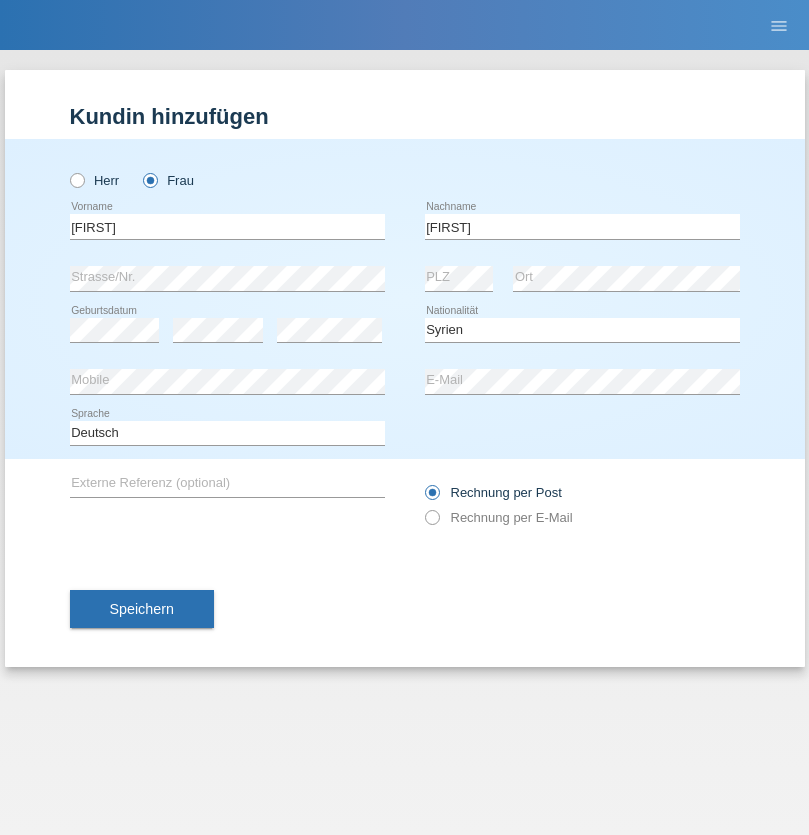 select on "C" 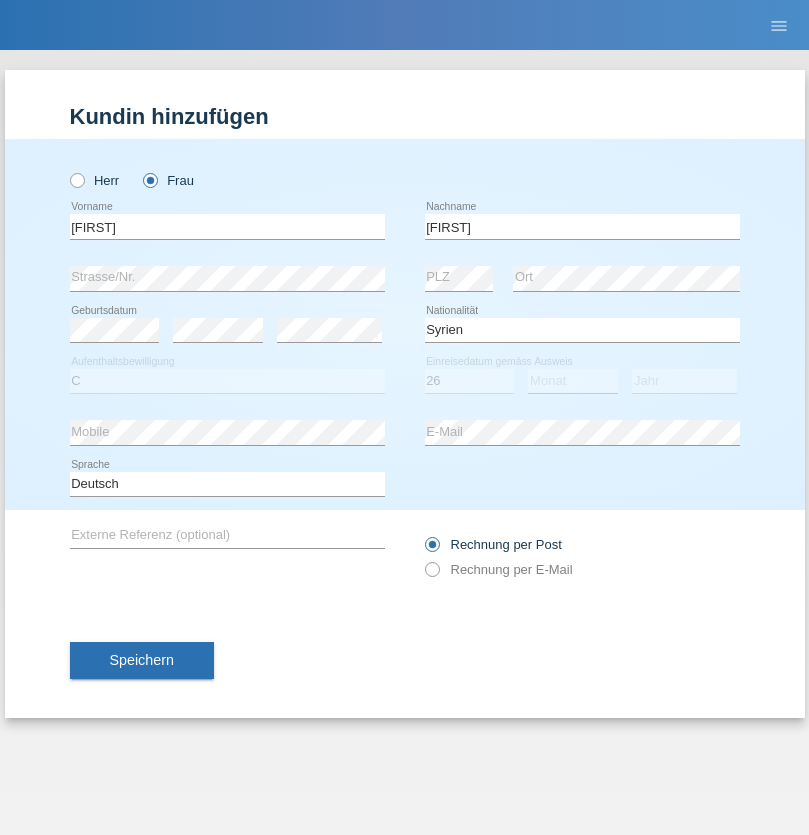 select on "01" 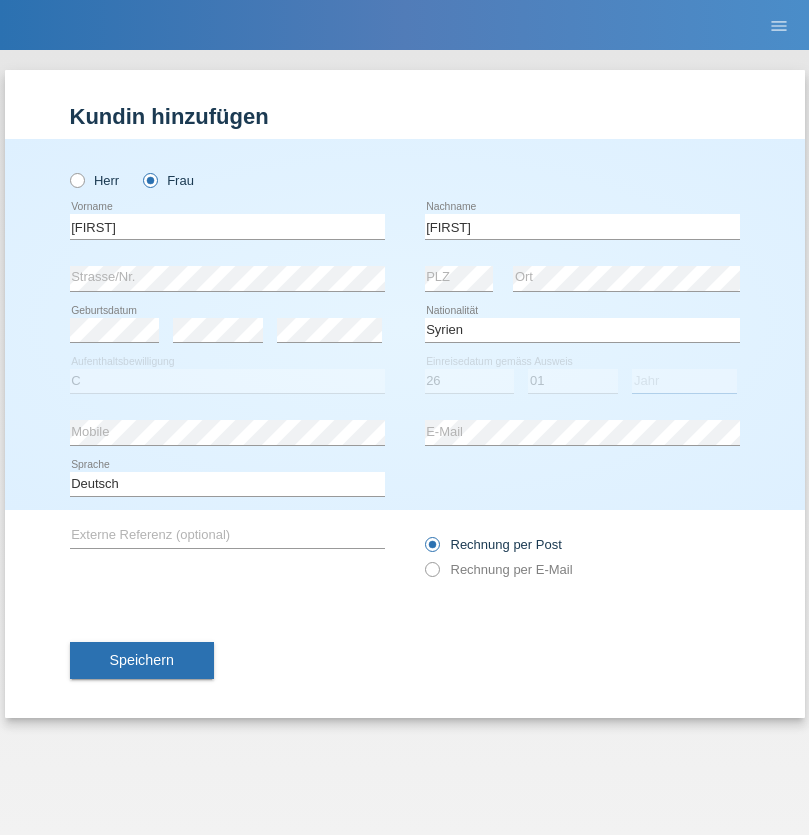 select on "2016" 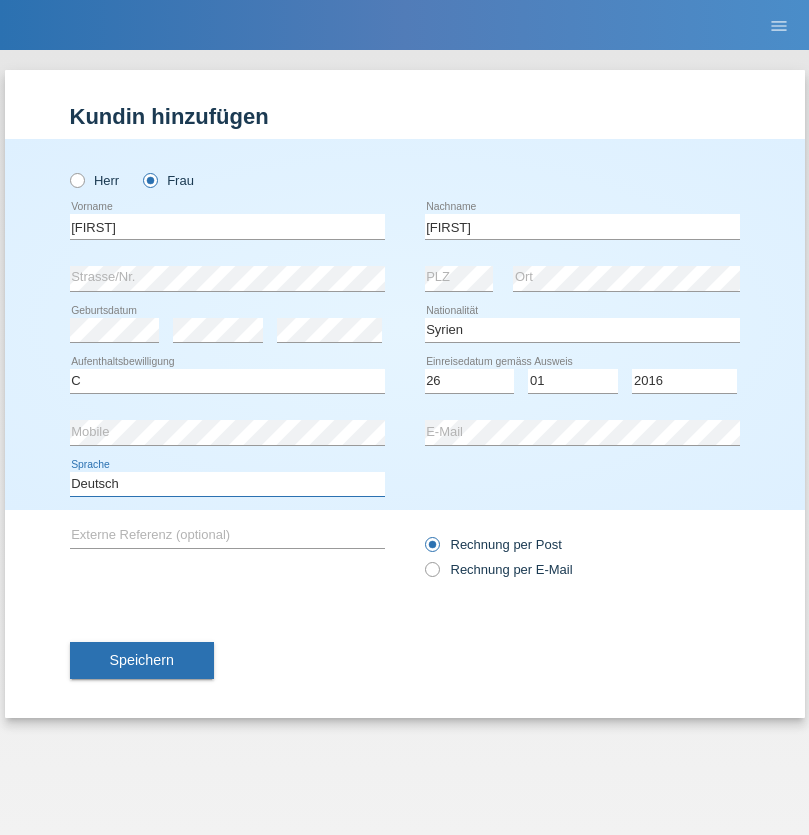 select on "en" 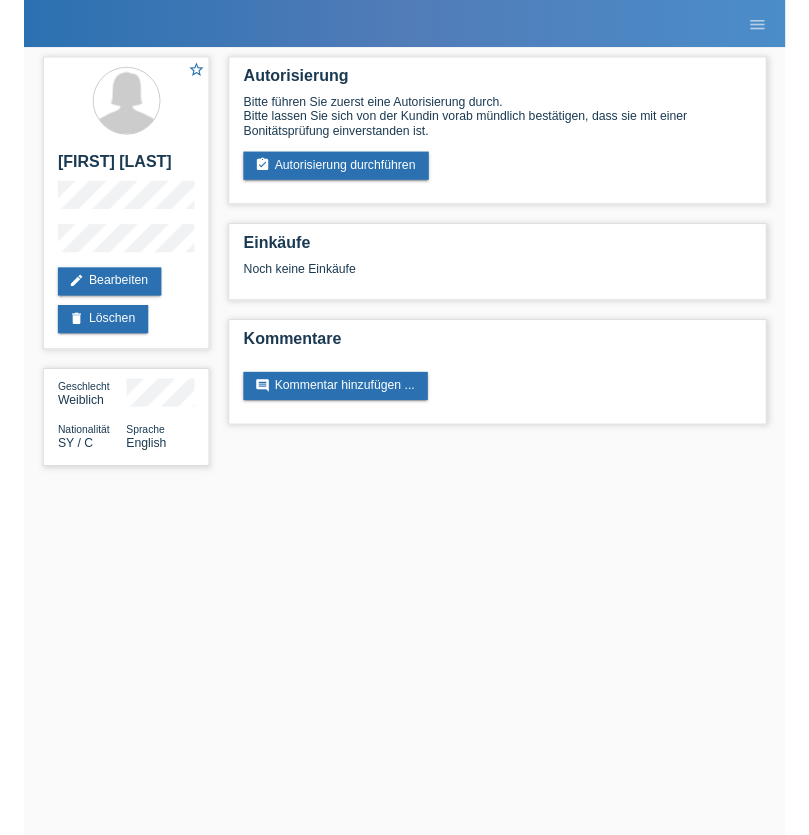 scroll, scrollTop: 0, scrollLeft: 0, axis: both 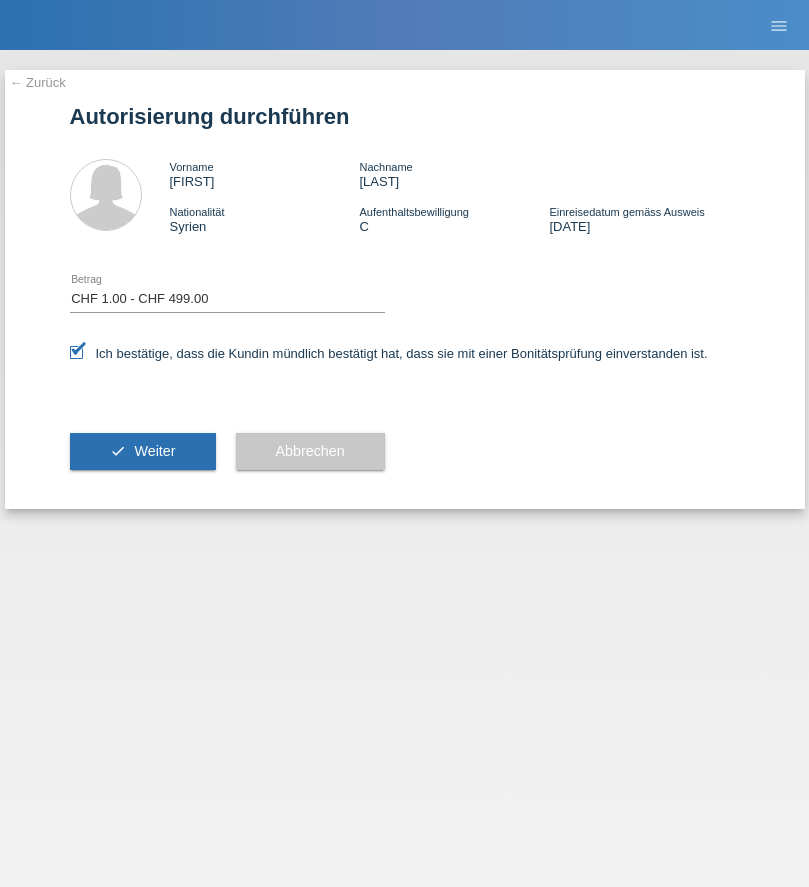 select on "1" 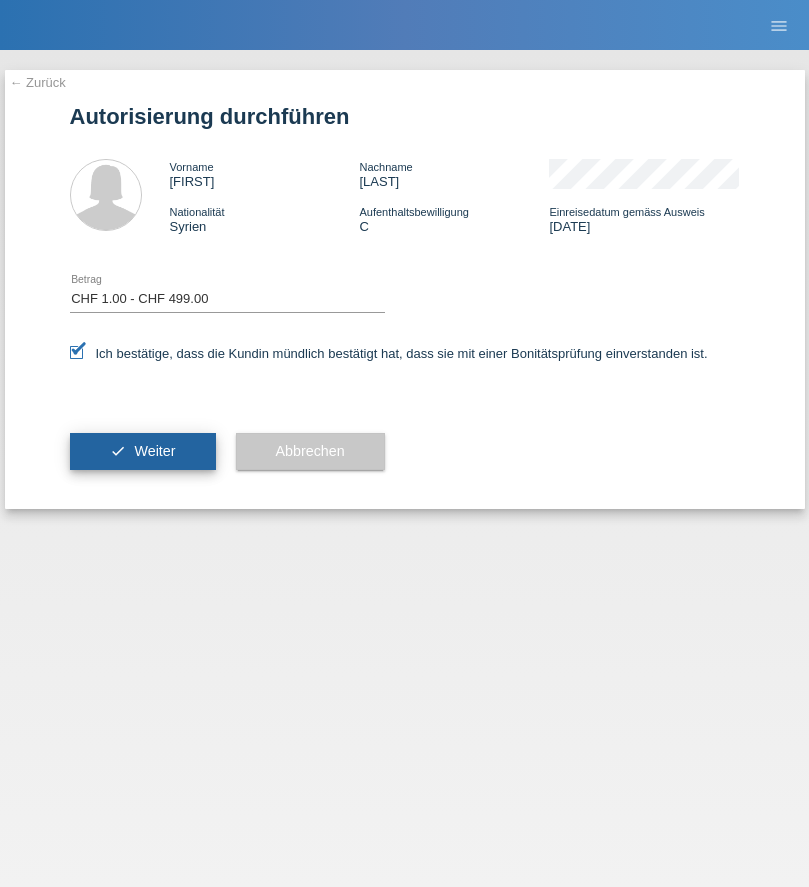 click on "Weiter" at bounding box center (154, 451) 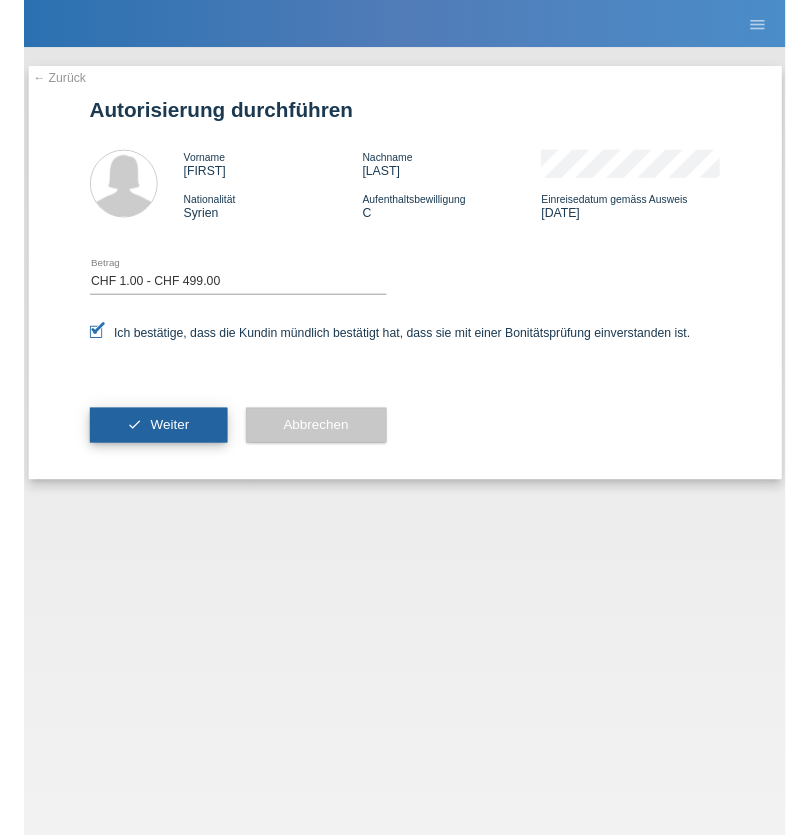 scroll, scrollTop: 0, scrollLeft: 0, axis: both 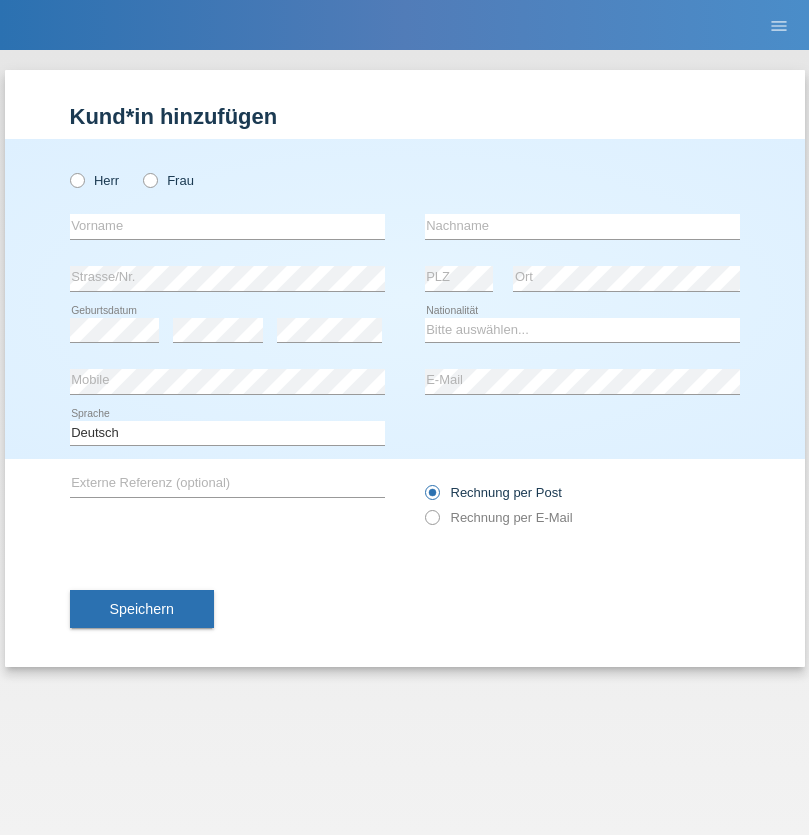 radio on "true" 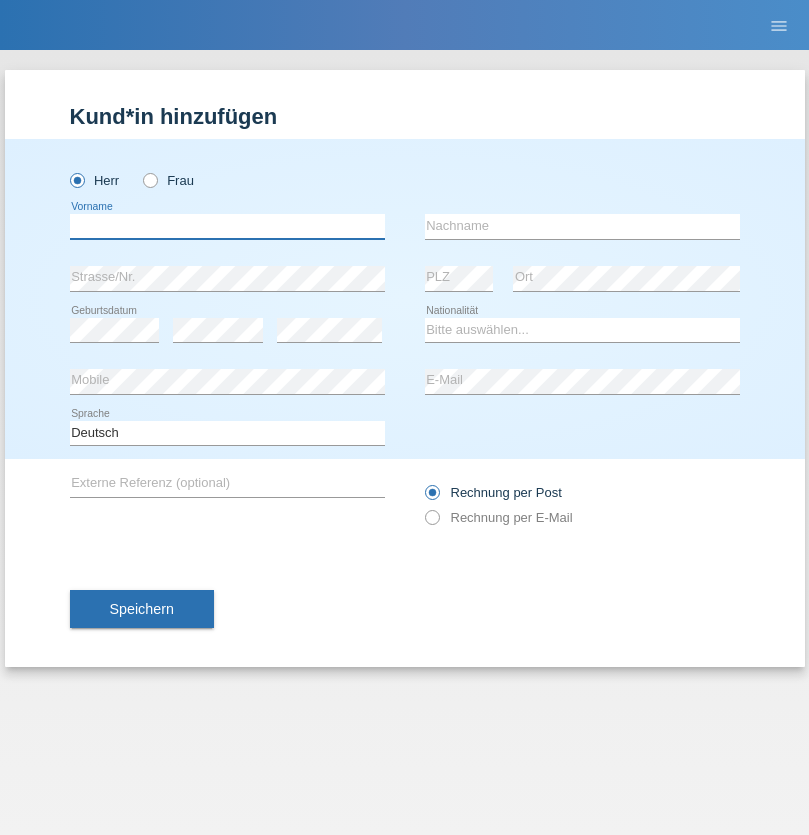 click at bounding box center [227, 226] 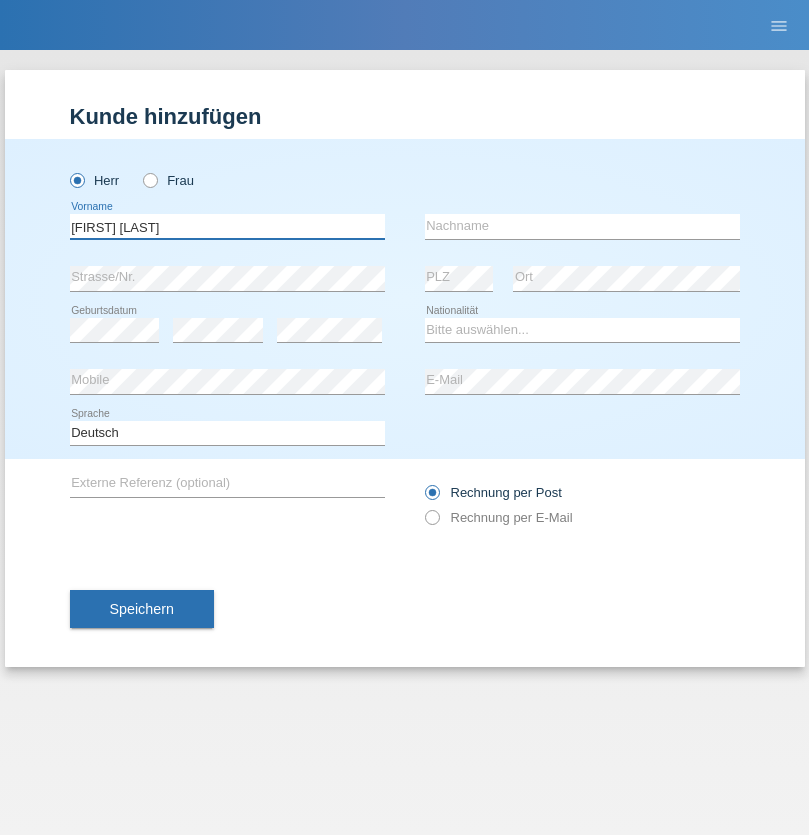 type on "[FIRST] [LAST]" 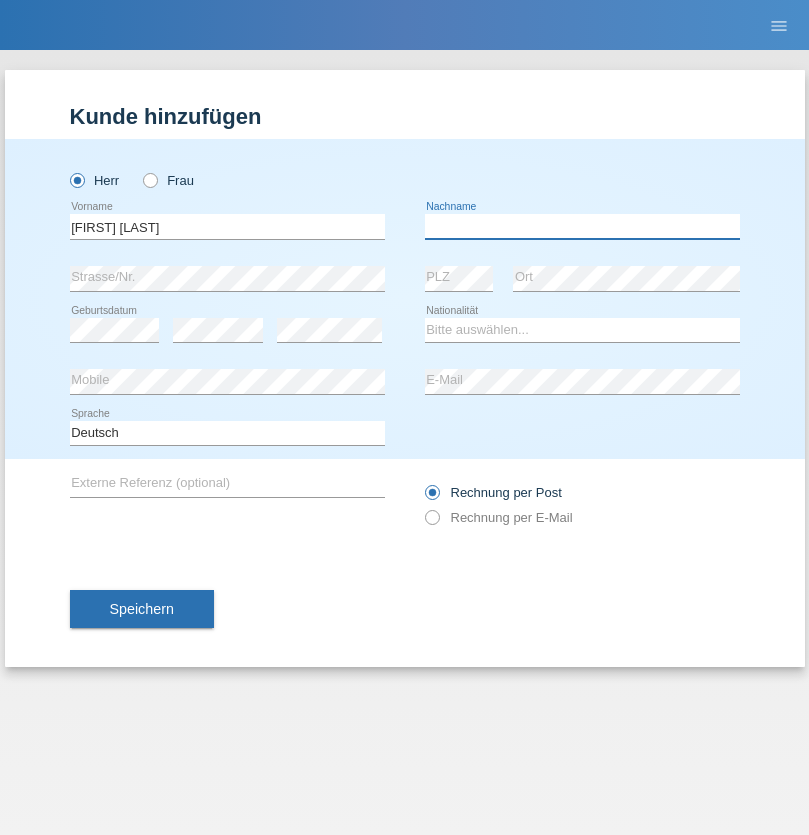 click at bounding box center (582, 226) 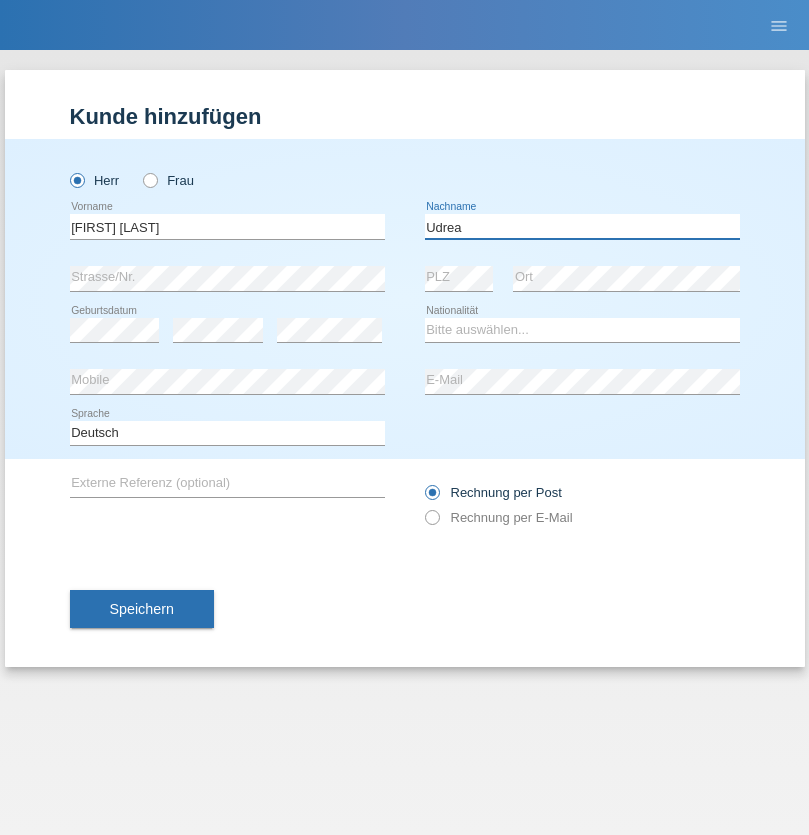 type on "Udrea" 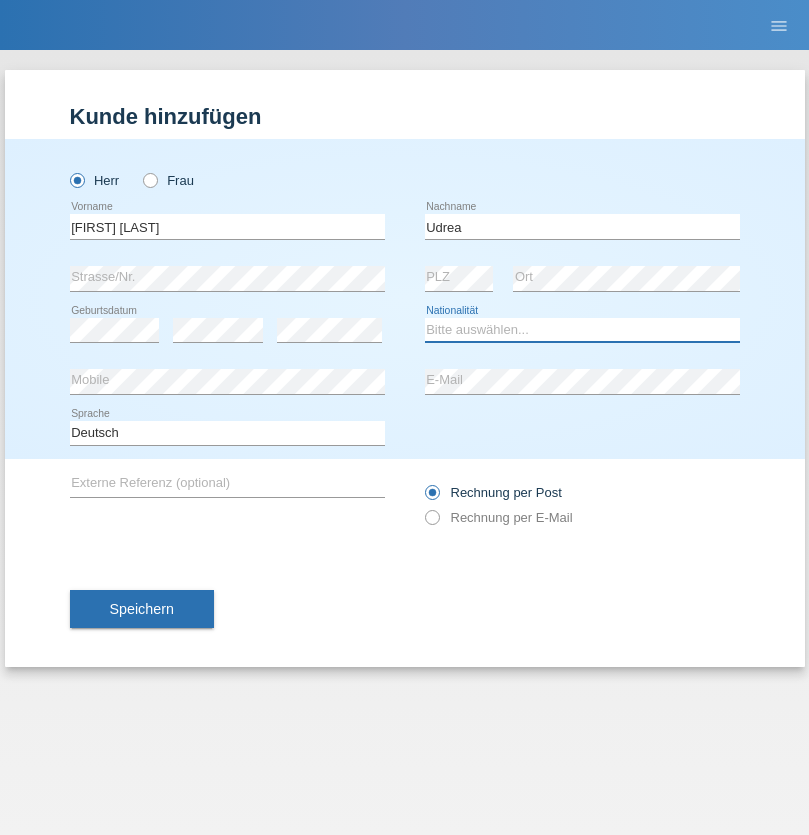 select on "RO" 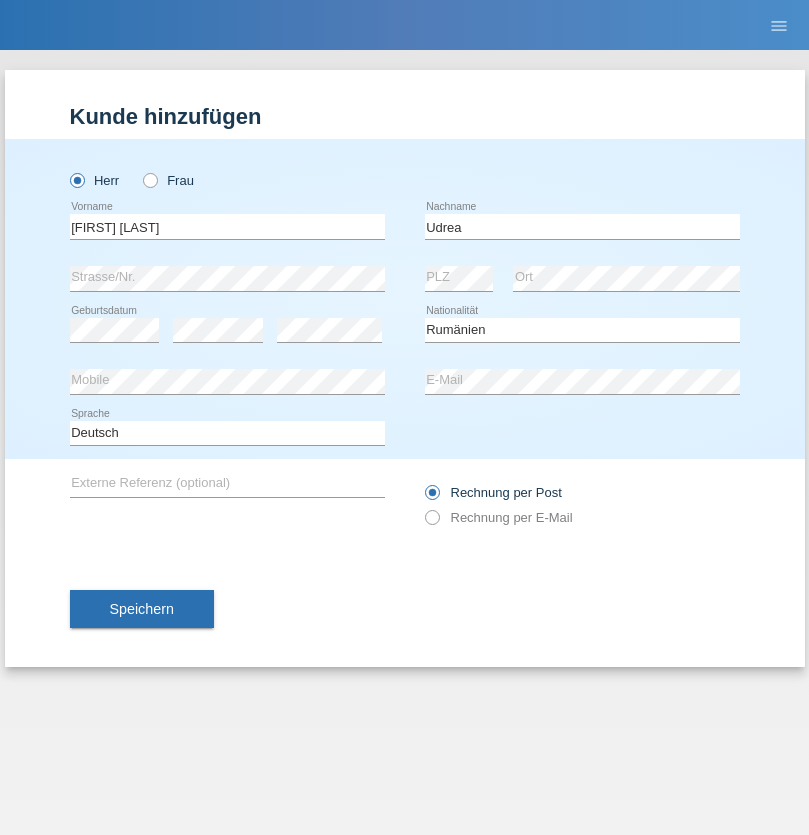 select on "C" 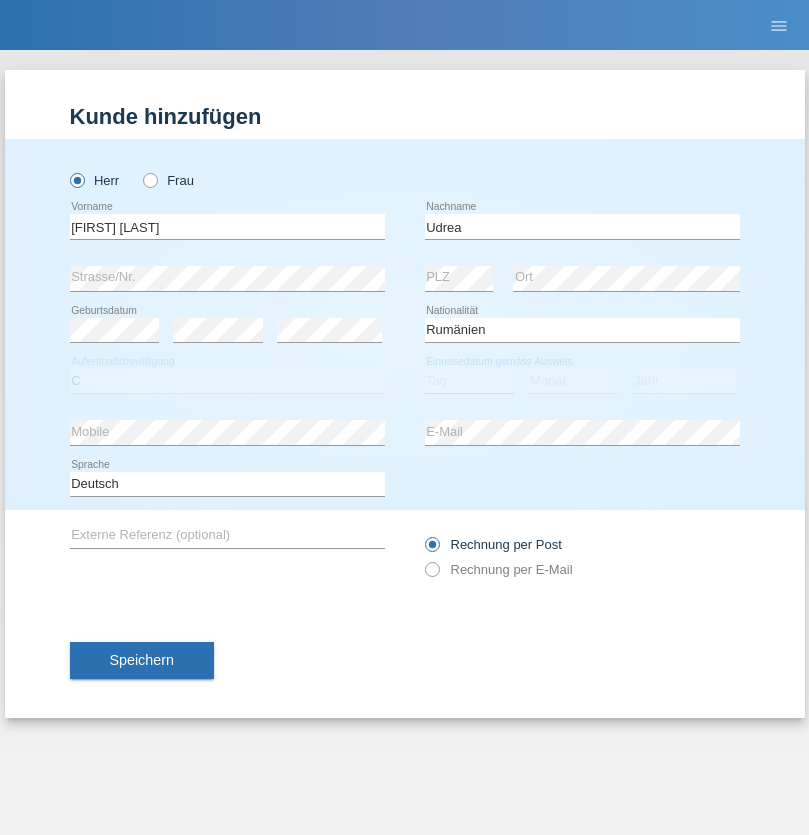 select on "01" 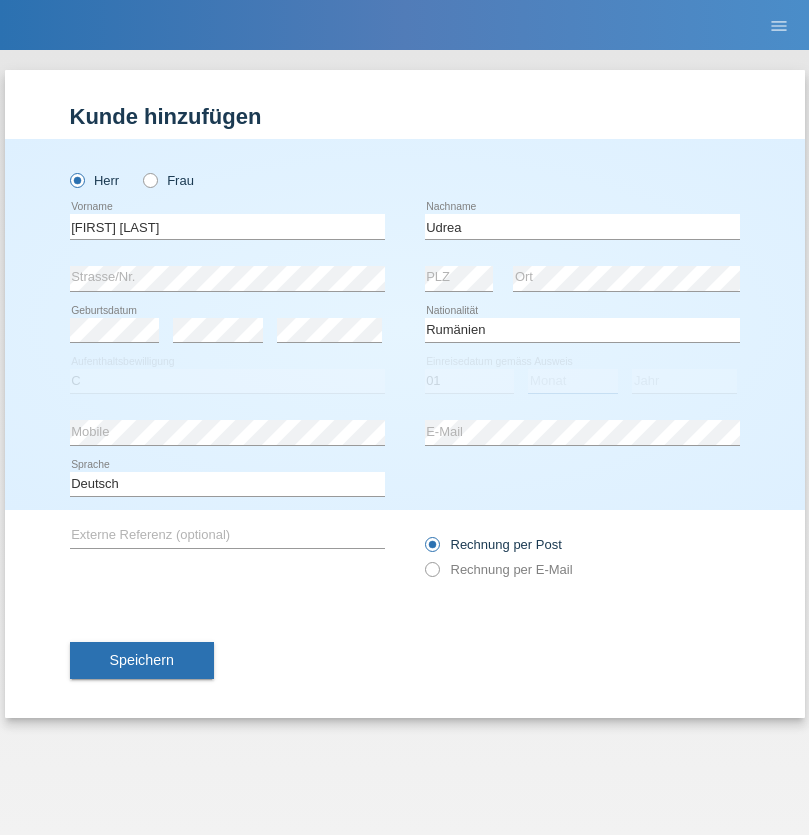 select on "06" 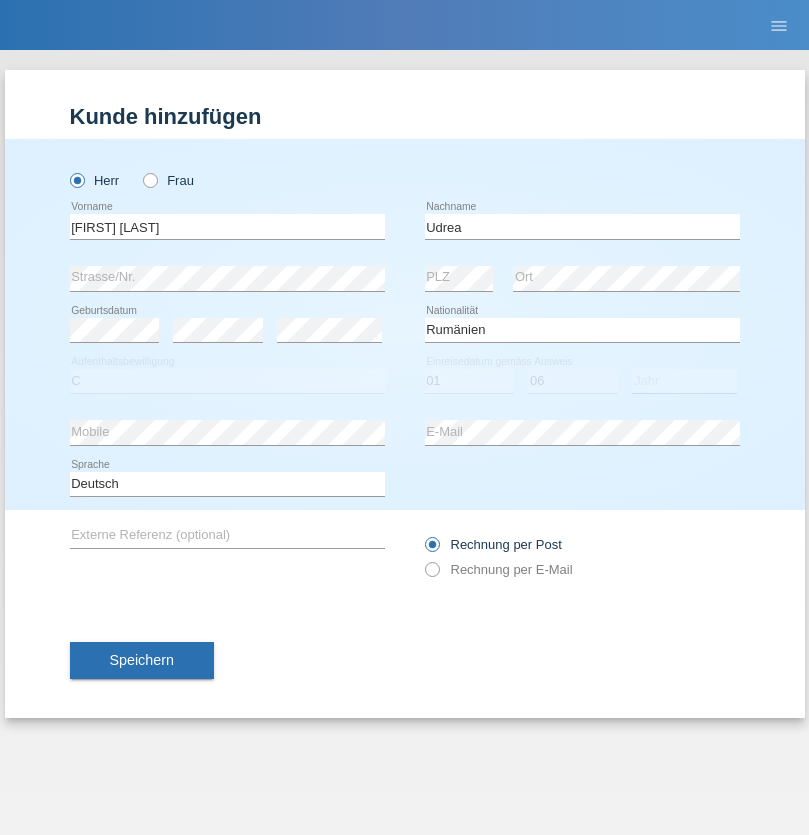 select on "2021" 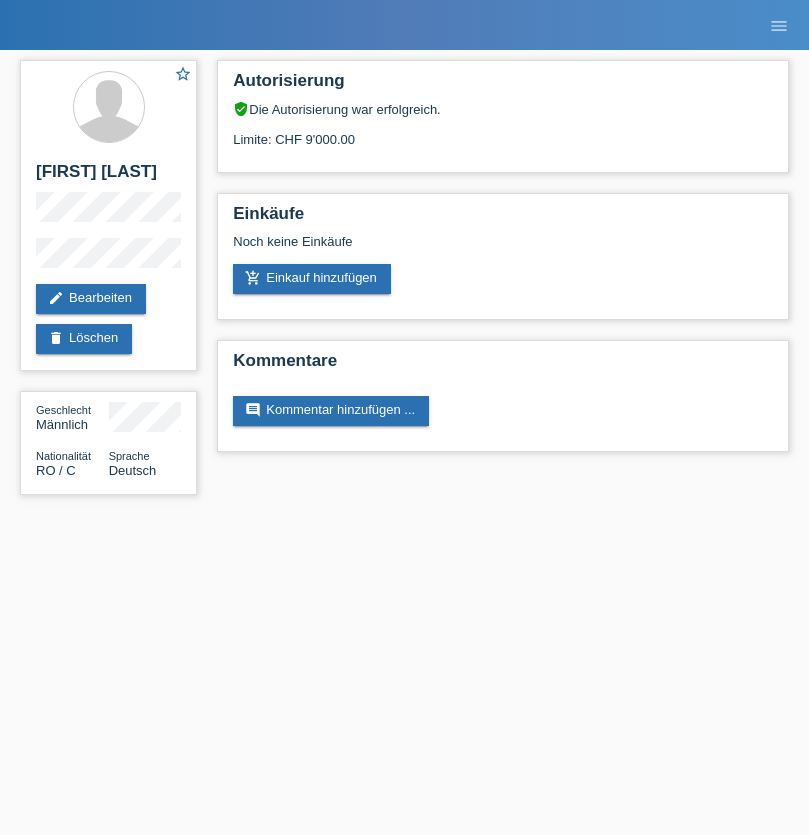 scroll, scrollTop: 0, scrollLeft: 0, axis: both 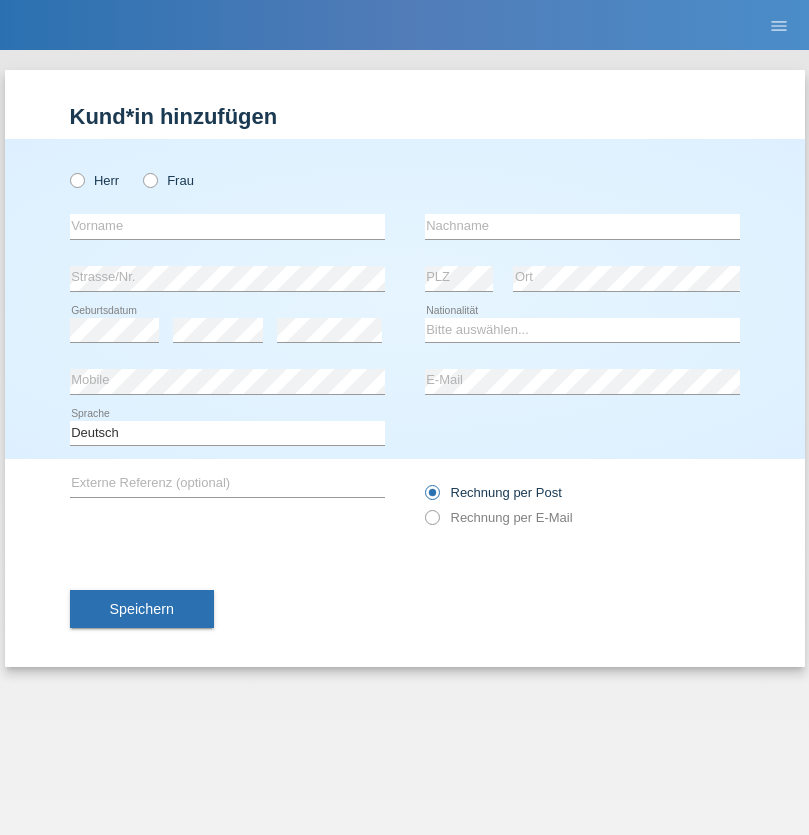 radio on "true" 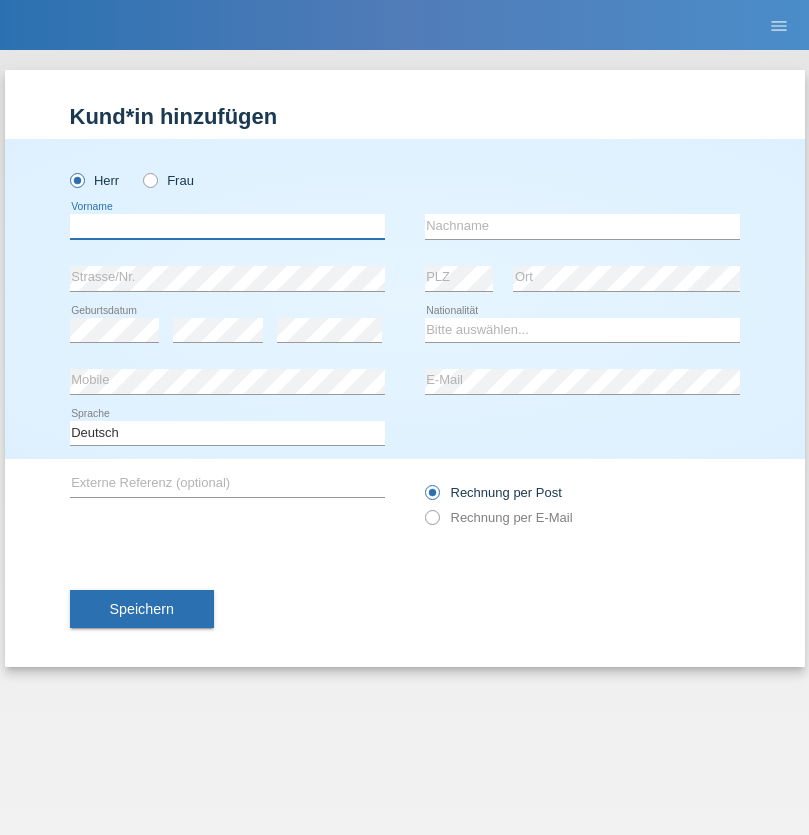 click at bounding box center (227, 226) 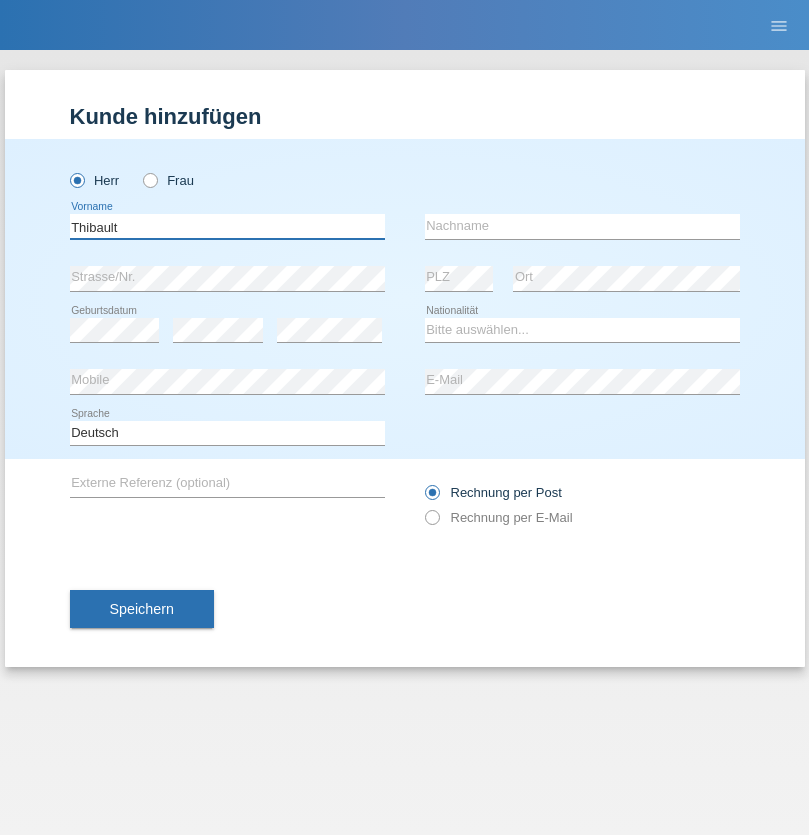type on "Thibault" 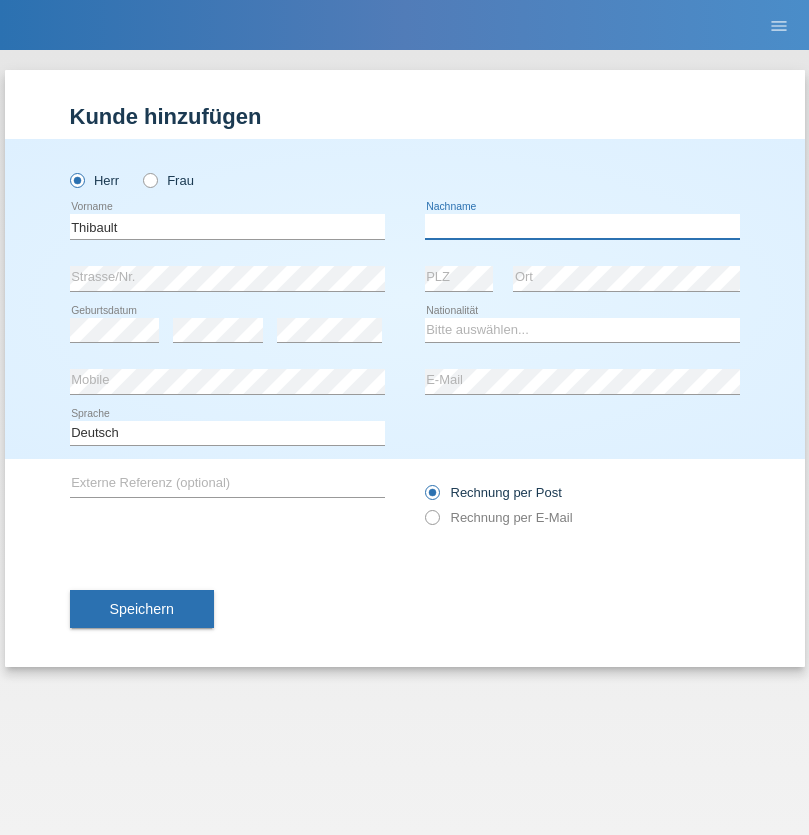 click at bounding box center [582, 226] 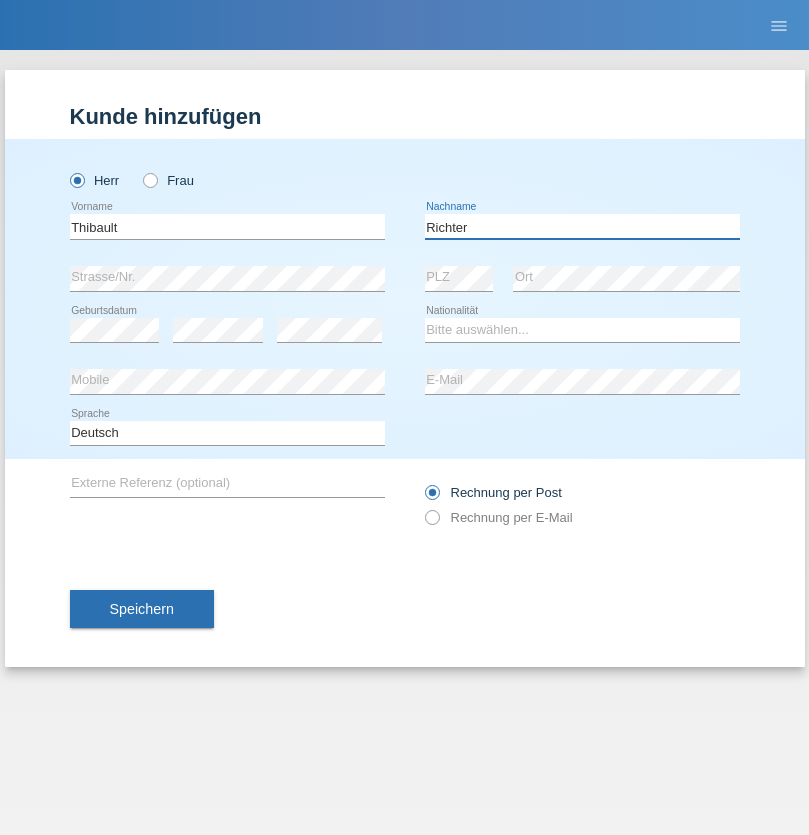 type on "Richter" 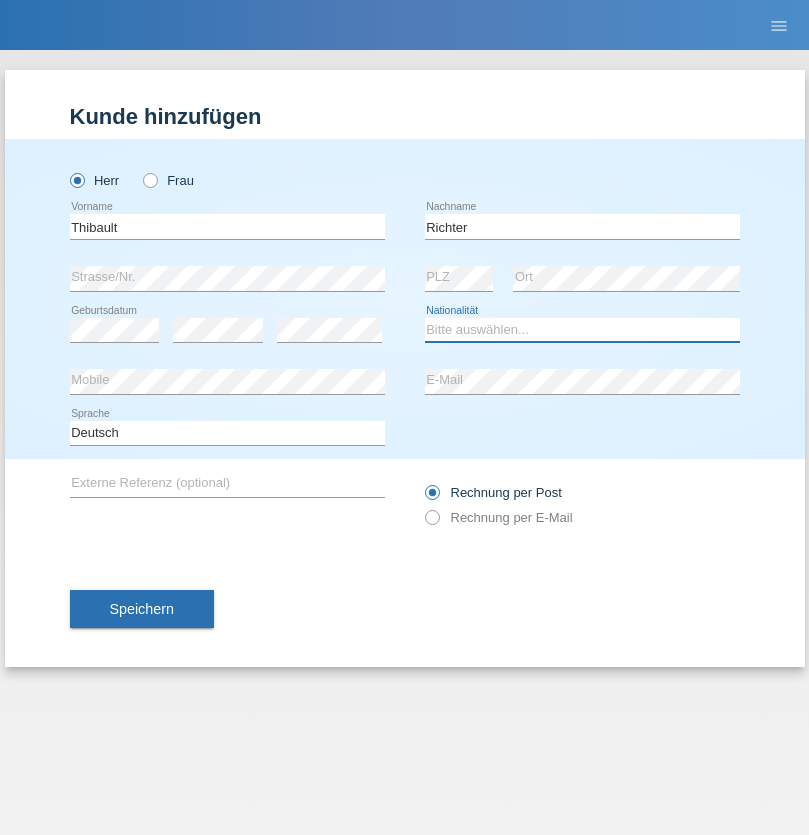 select on "CH" 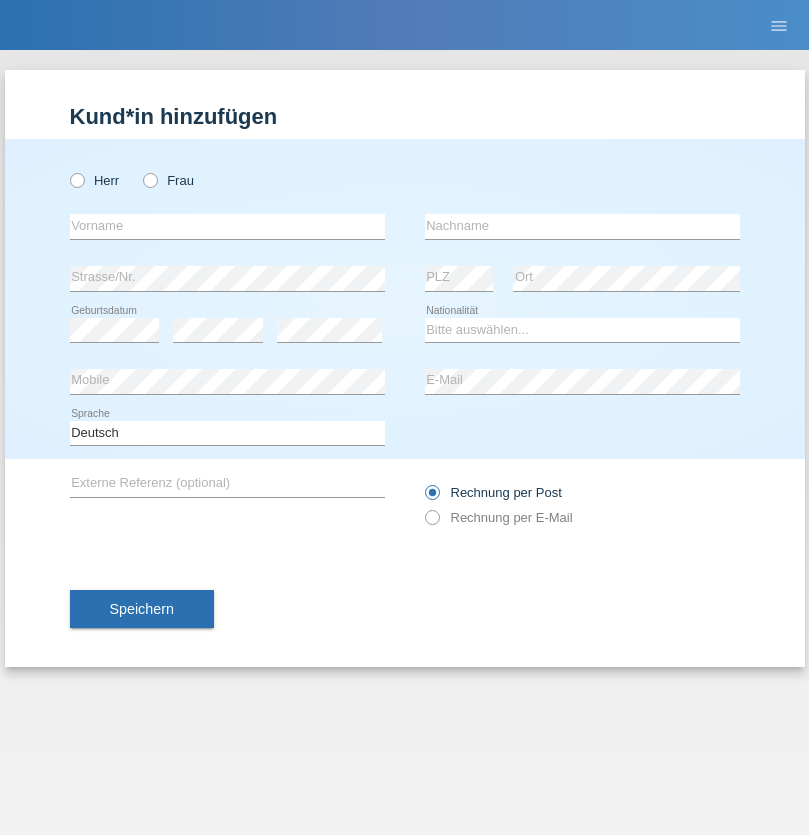 scroll, scrollTop: 0, scrollLeft: 0, axis: both 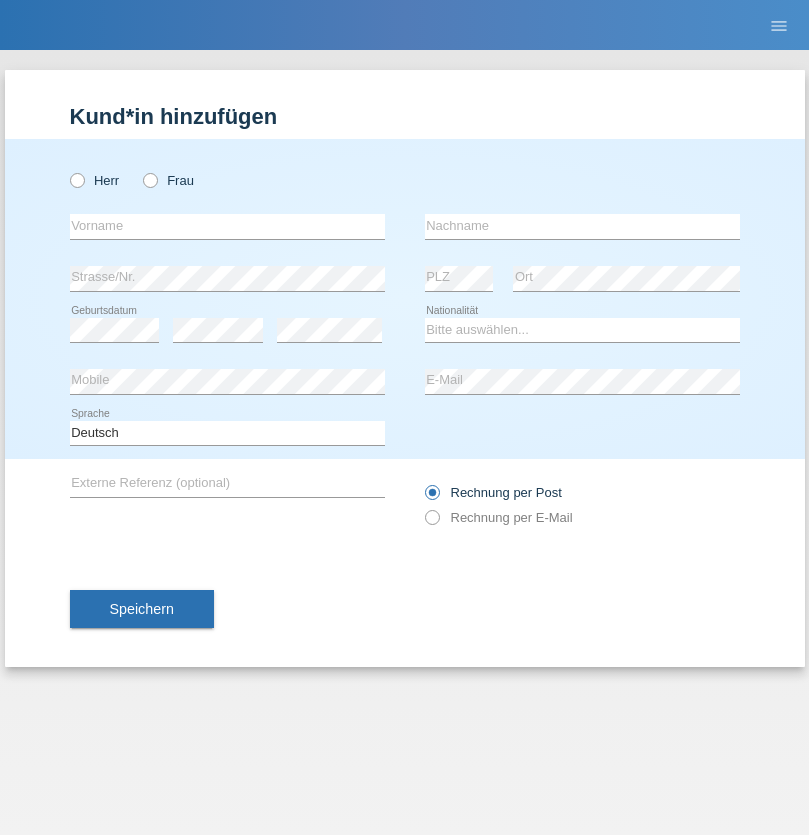 radio on "true" 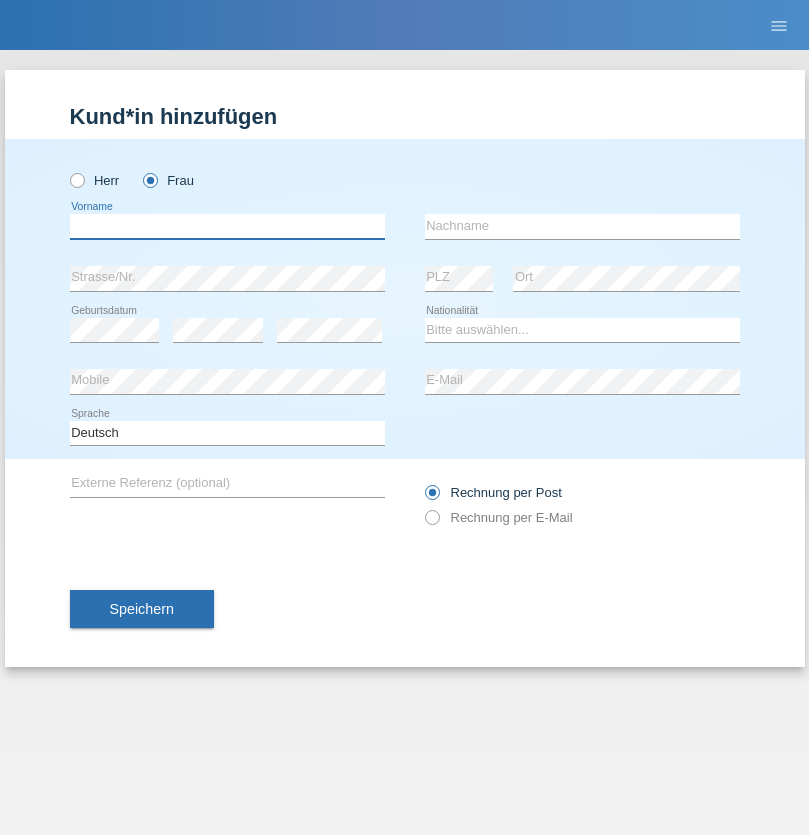 click at bounding box center (227, 226) 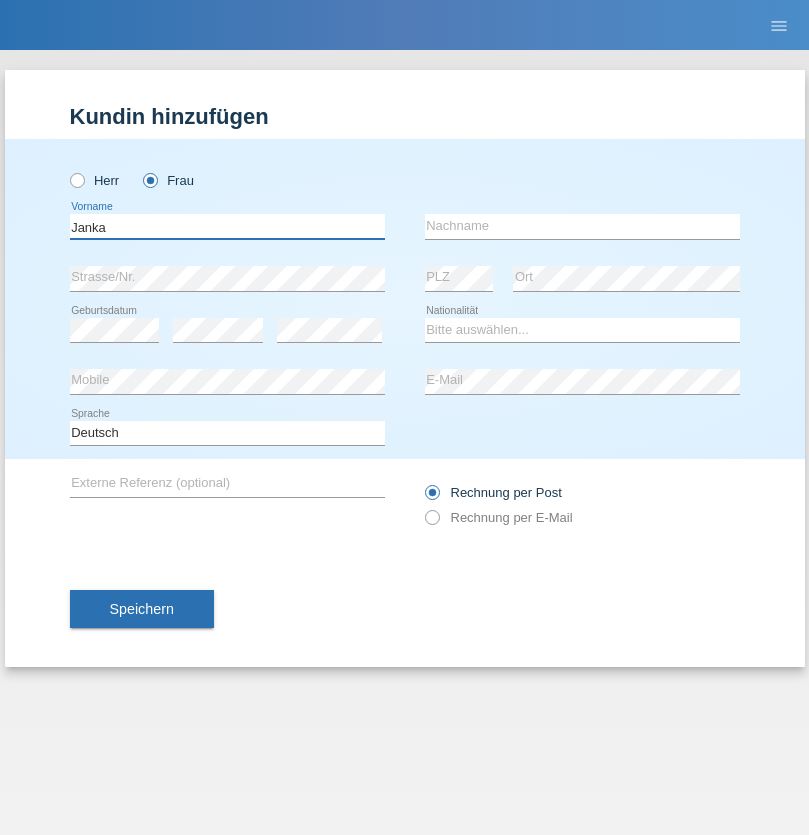 type on "Janka" 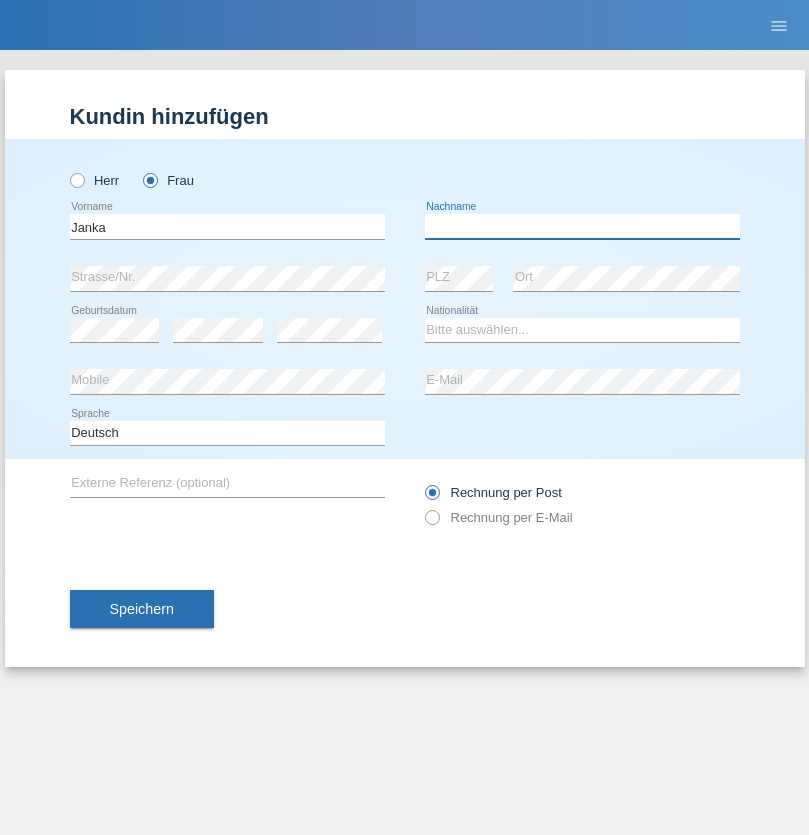 click at bounding box center (582, 226) 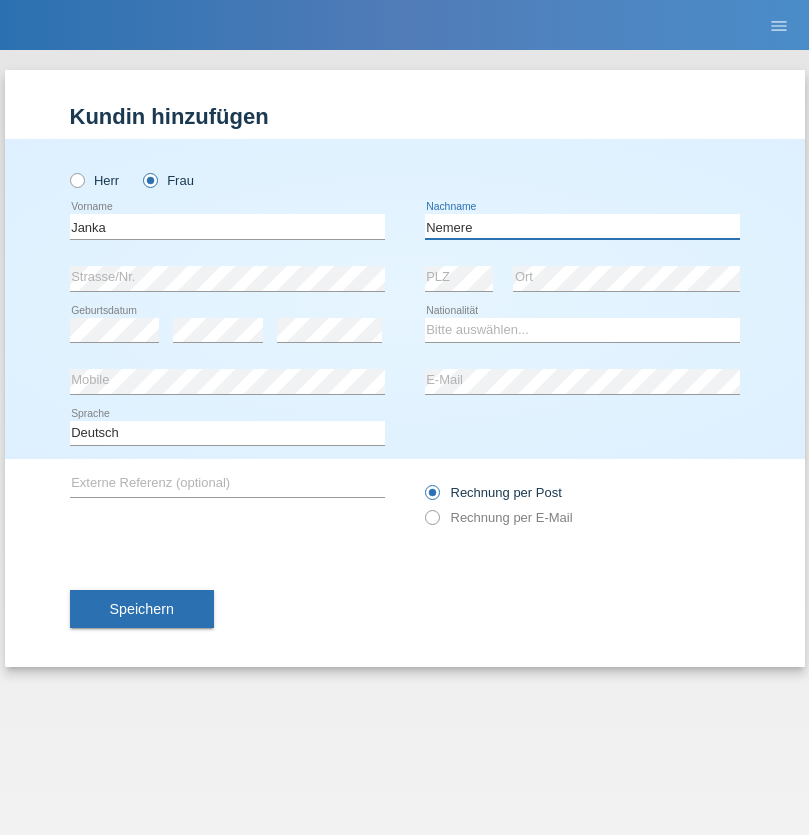 type on "Nemere" 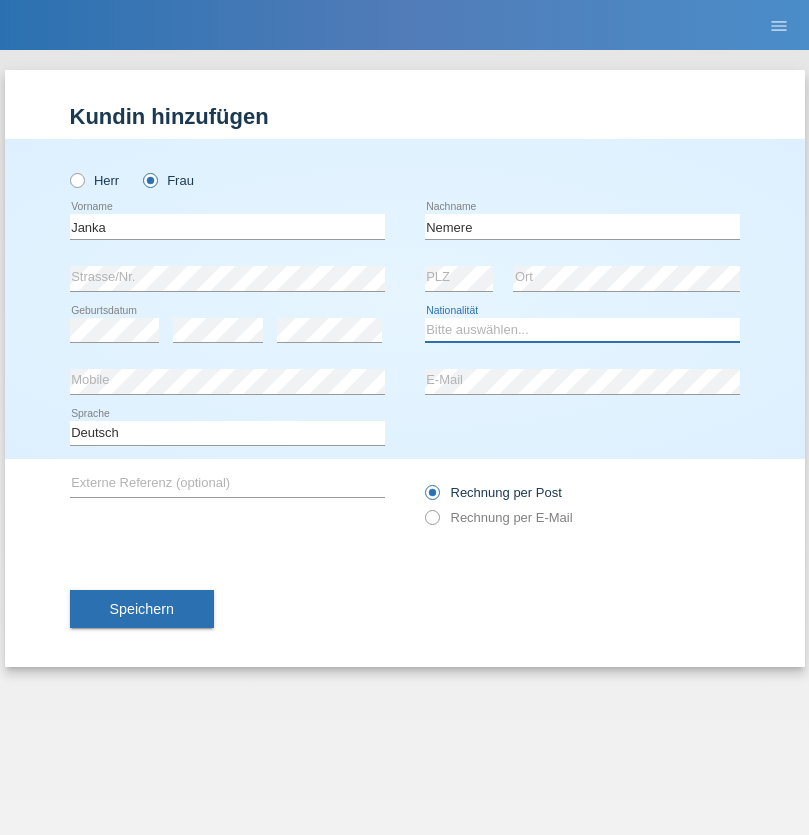 select on "HU" 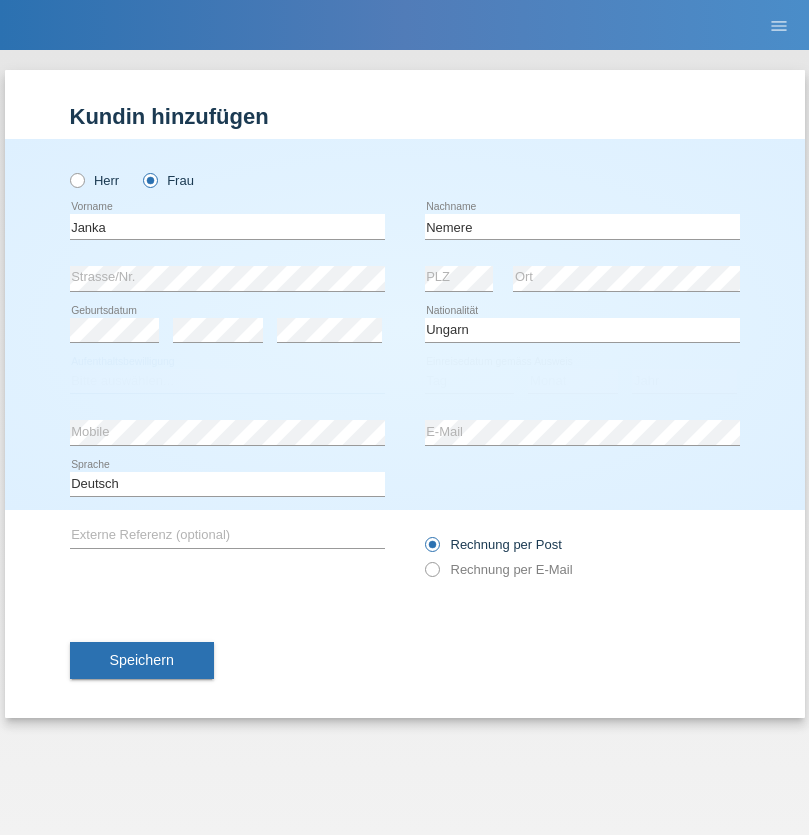 select on "C" 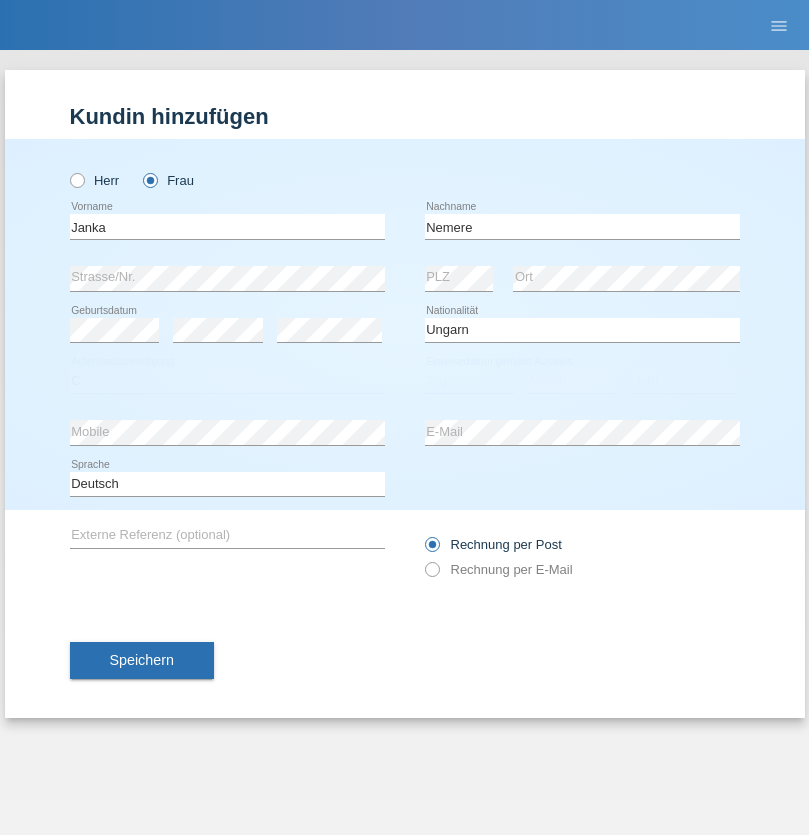 select on "13" 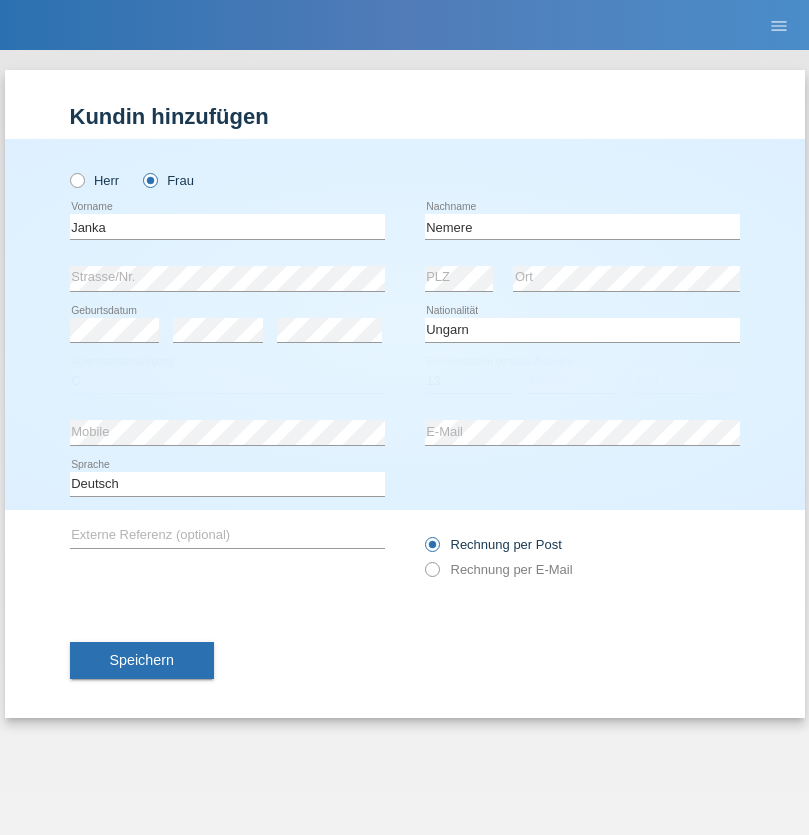 select on "12" 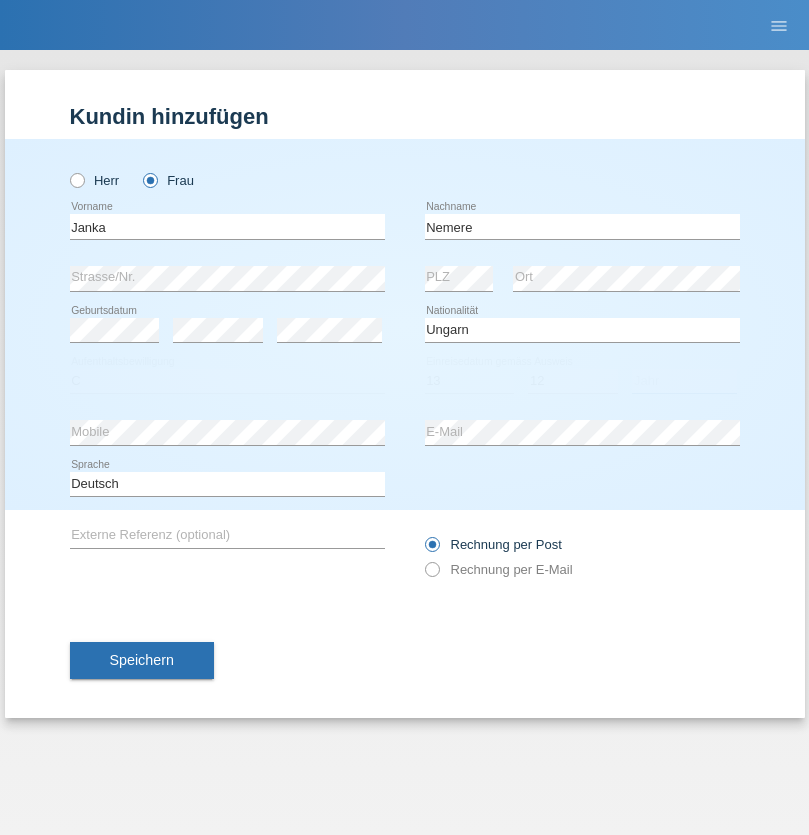 select on "2021" 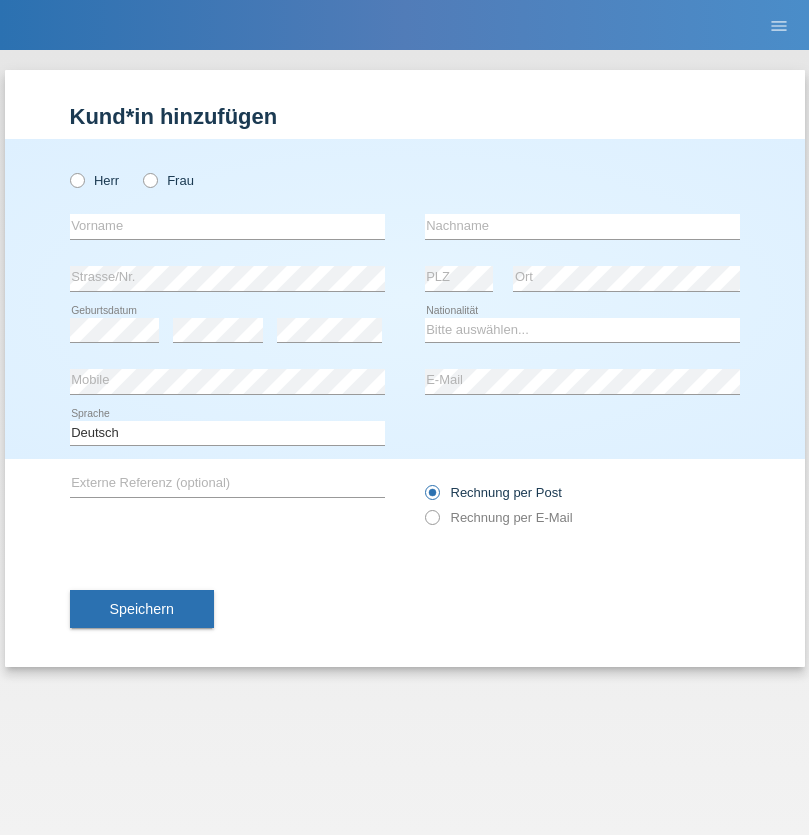 scroll, scrollTop: 0, scrollLeft: 0, axis: both 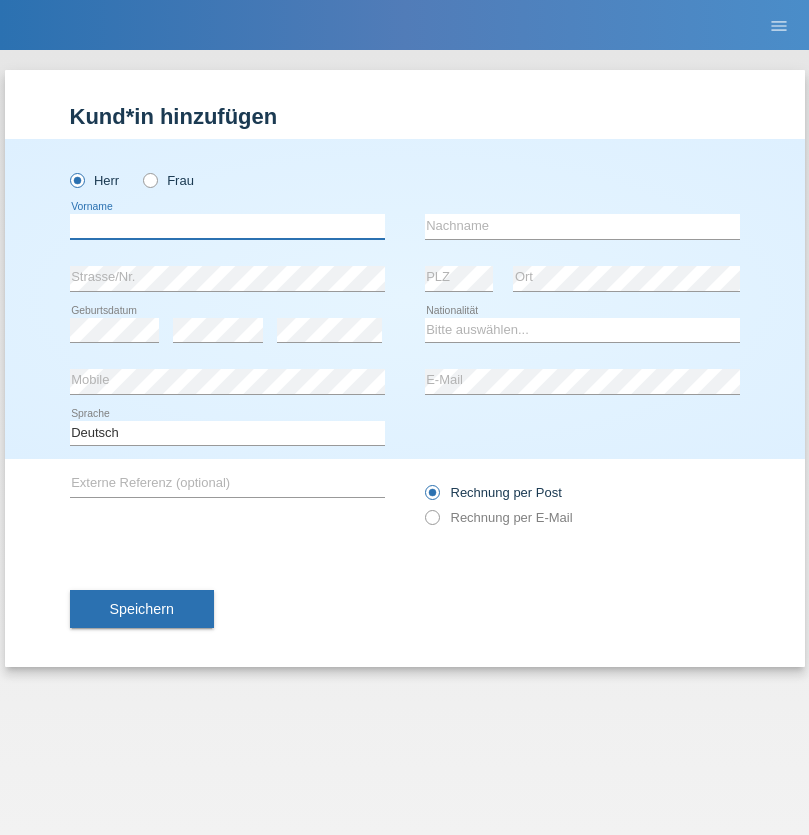 click at bounding box center [227, 226] 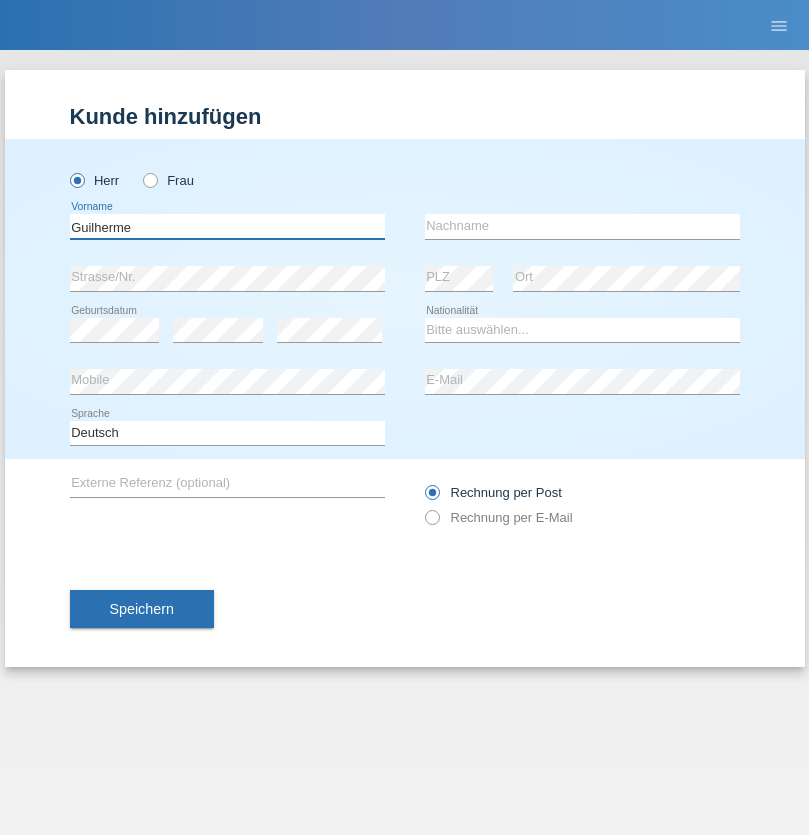type on "Guilherme" 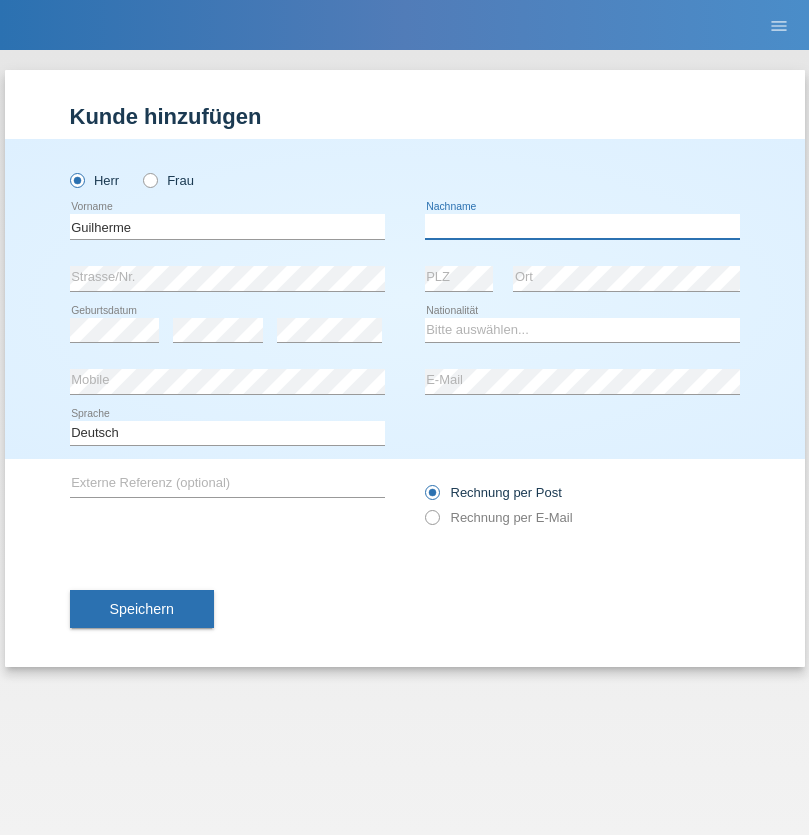 click at bounding box center (582, 226) 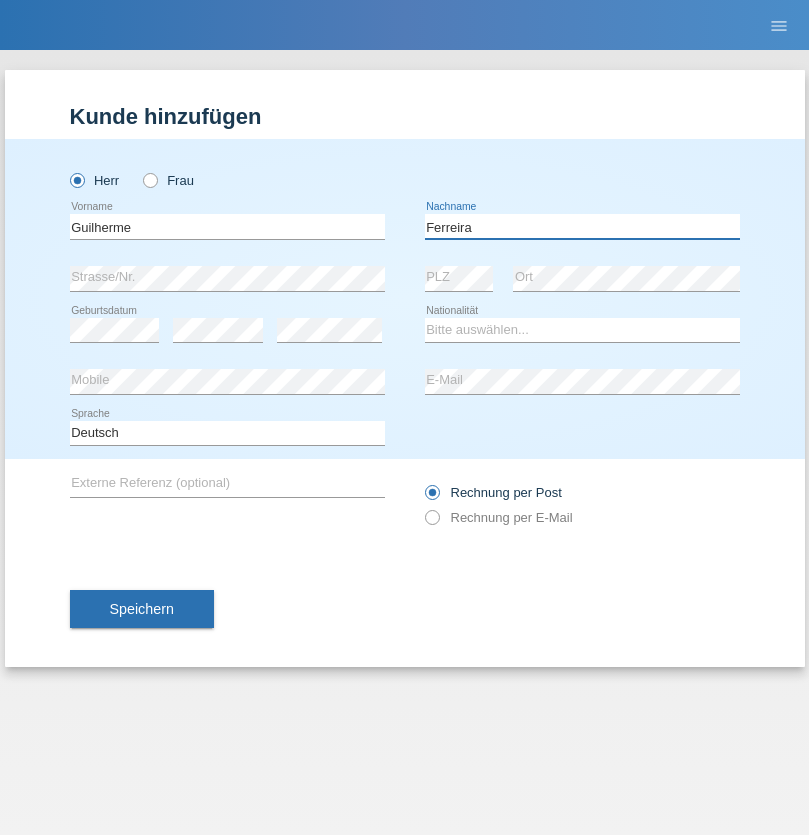type on "Ferreira" 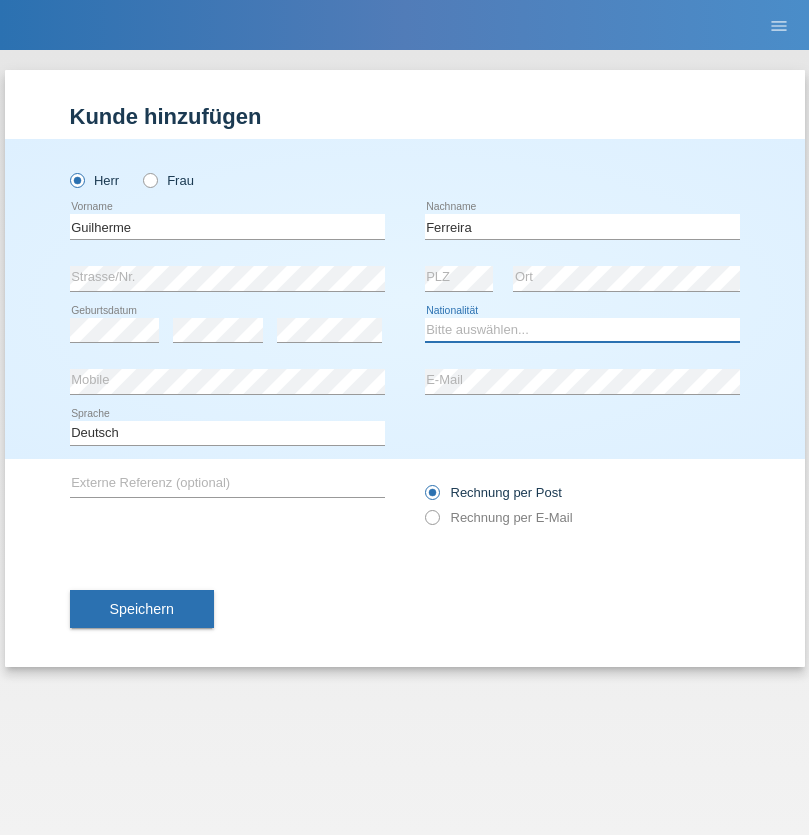select on "PT" 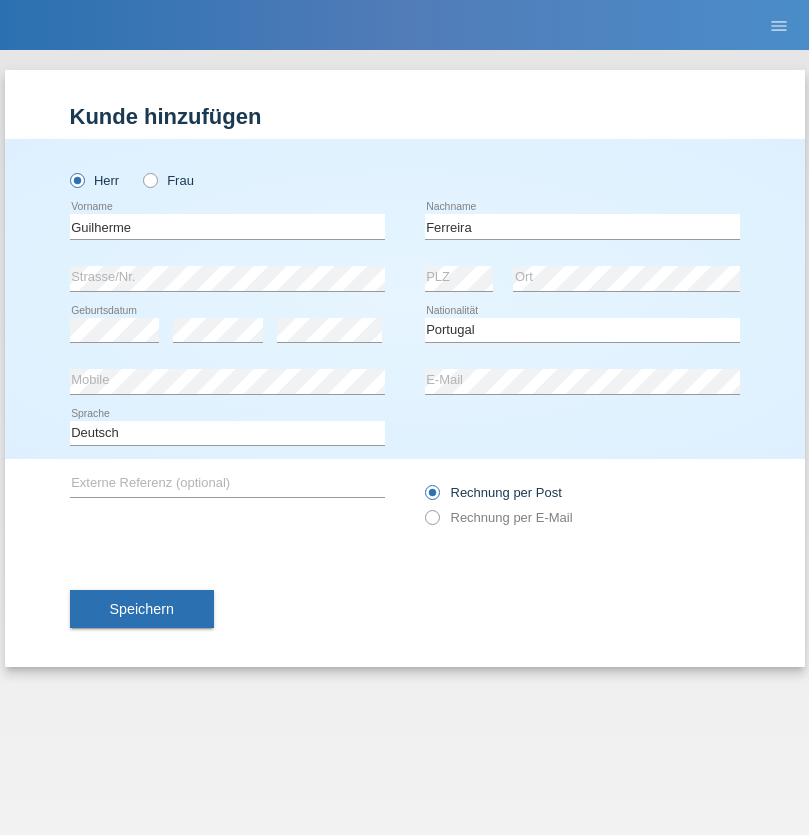 select on "C" 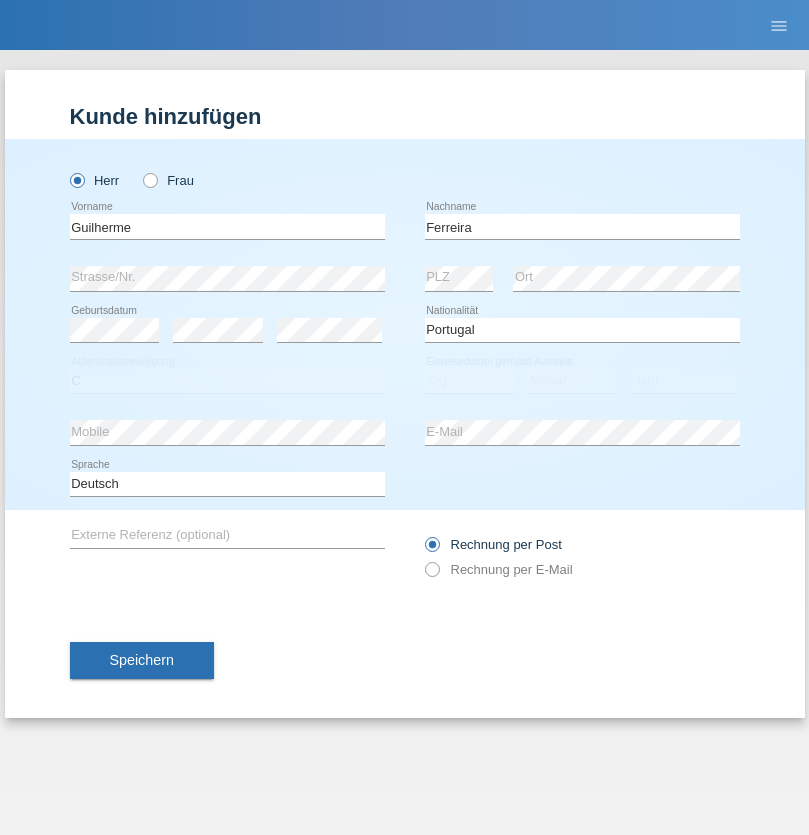 select on "04" 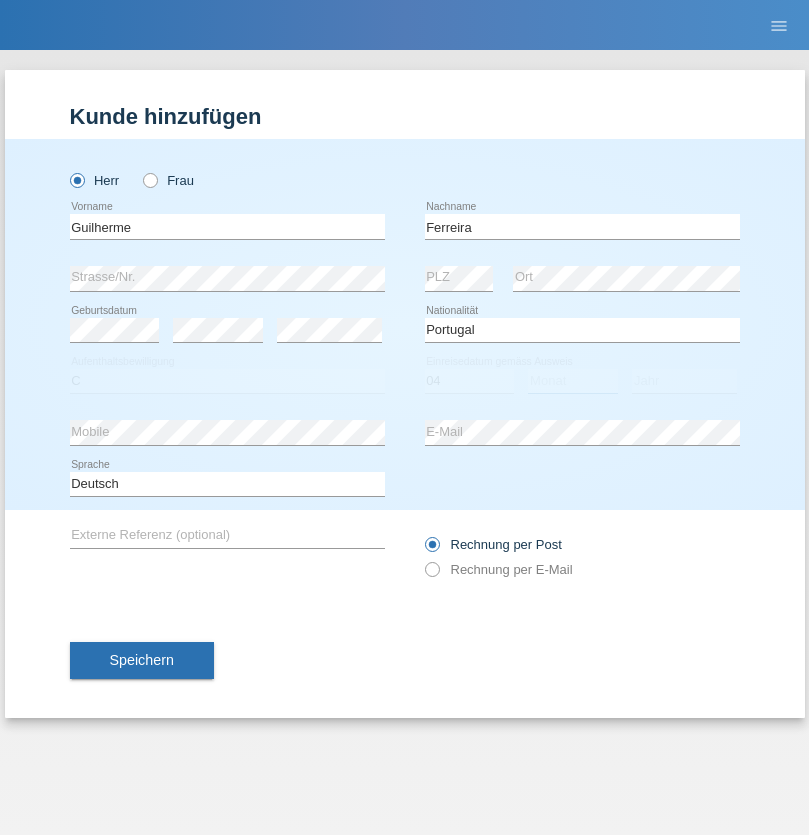 select on "09" 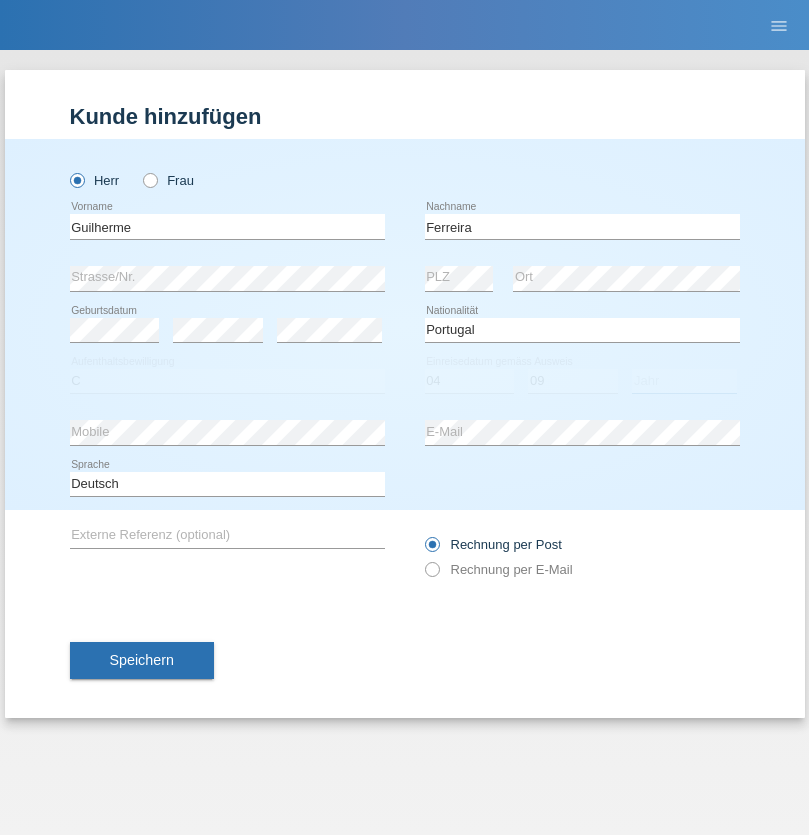select on "2021" 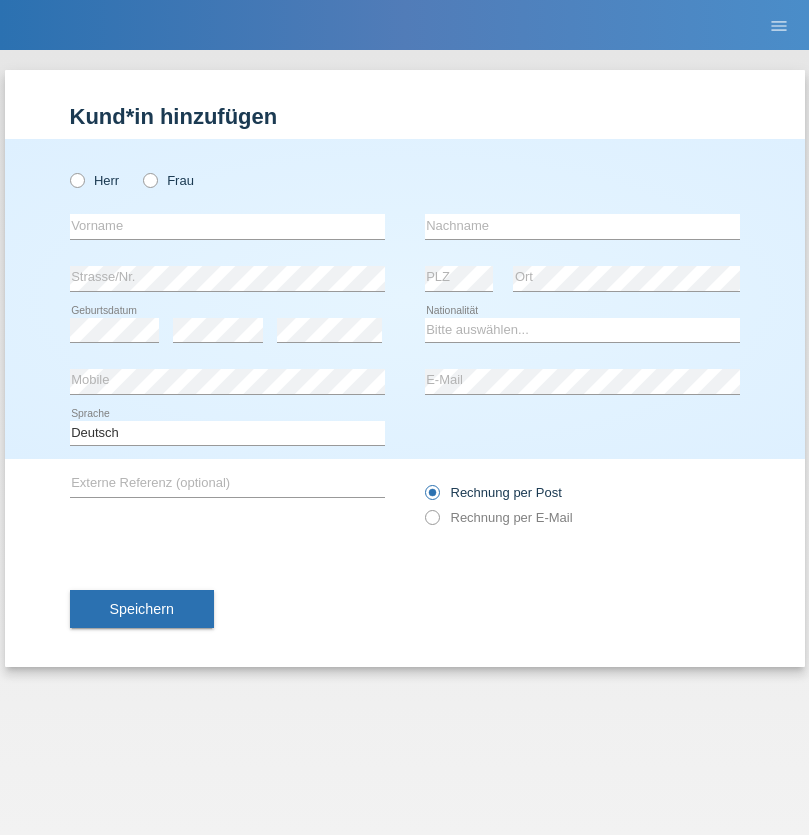 scroll, scrollTop: 0, scrollLeft: 0, axis: both 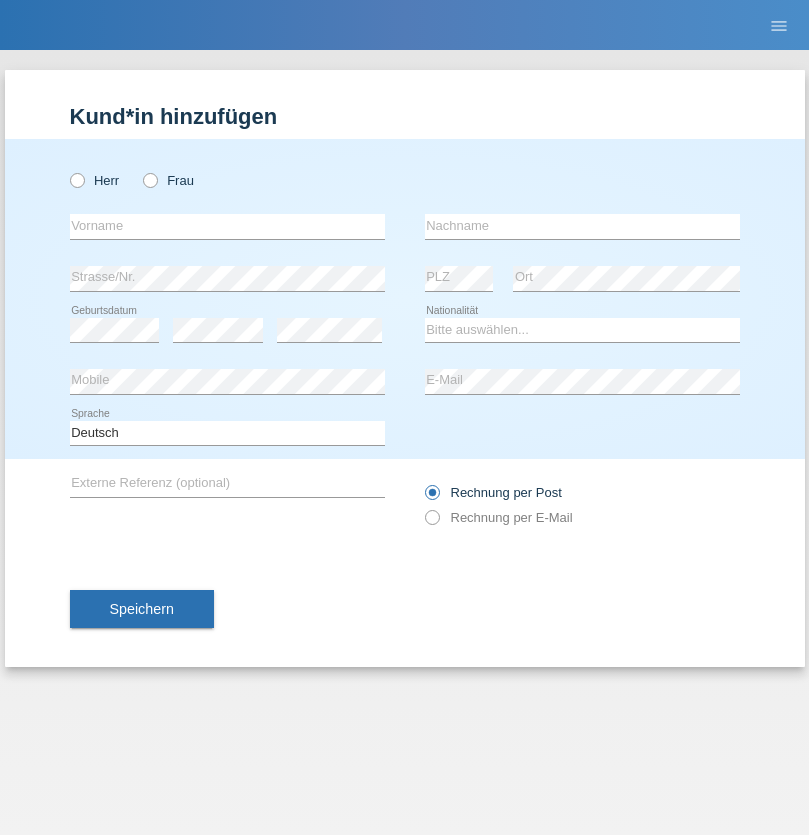 radio on "true" 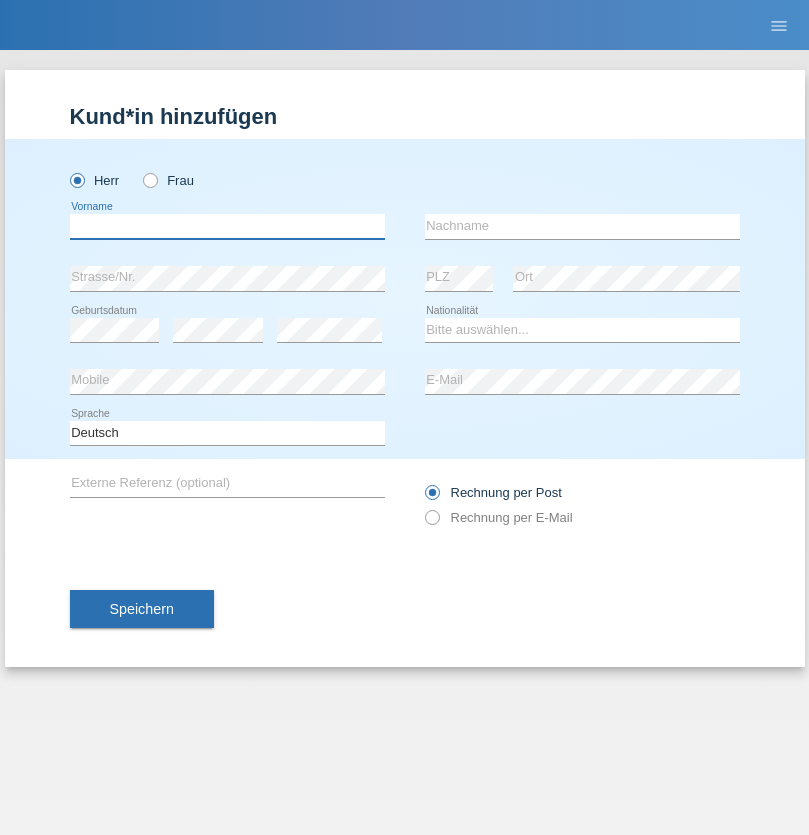 click at bounding box center (227, 226) 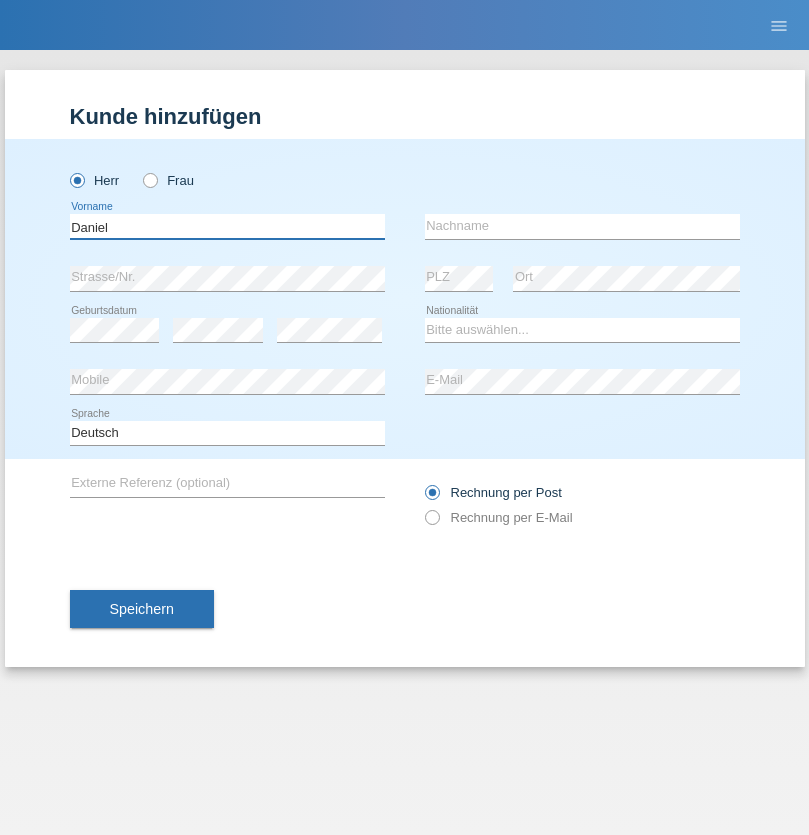 type on "Daniel" 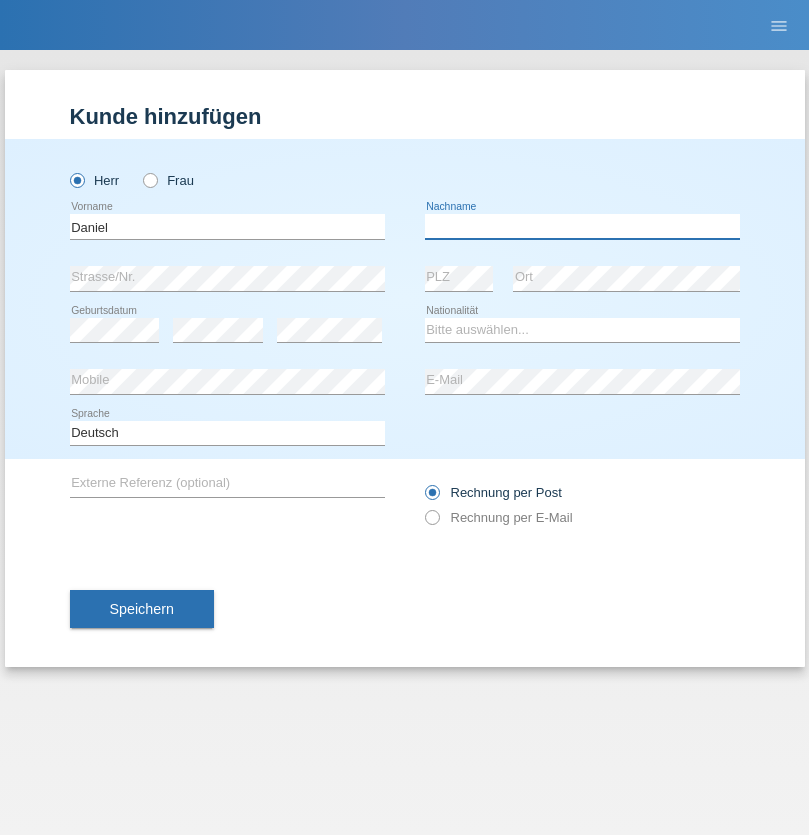 click at bounding box center [582, 226] 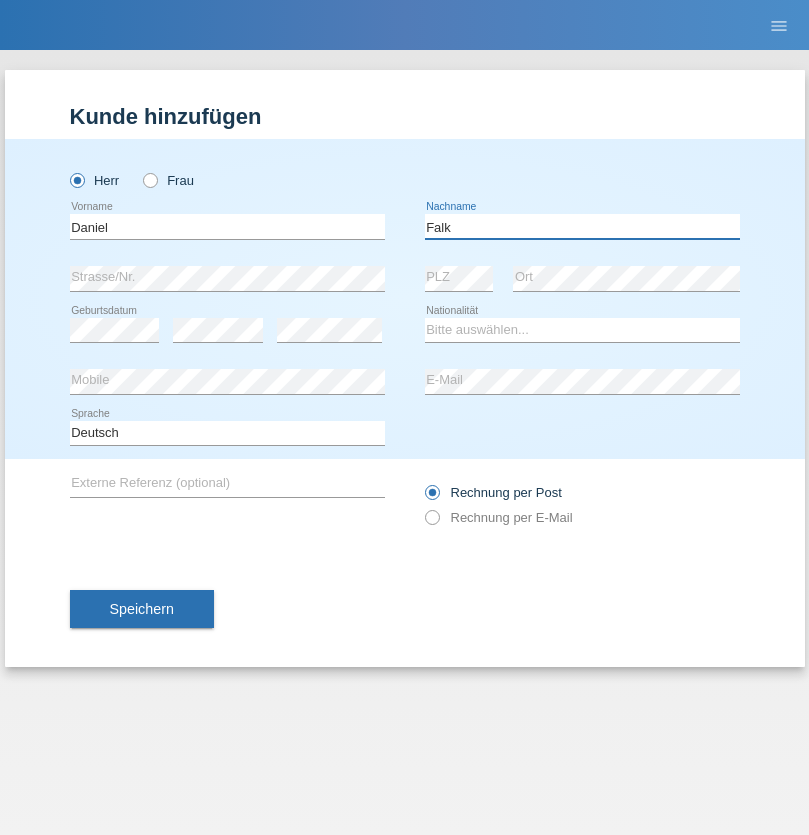 type on "Falk" 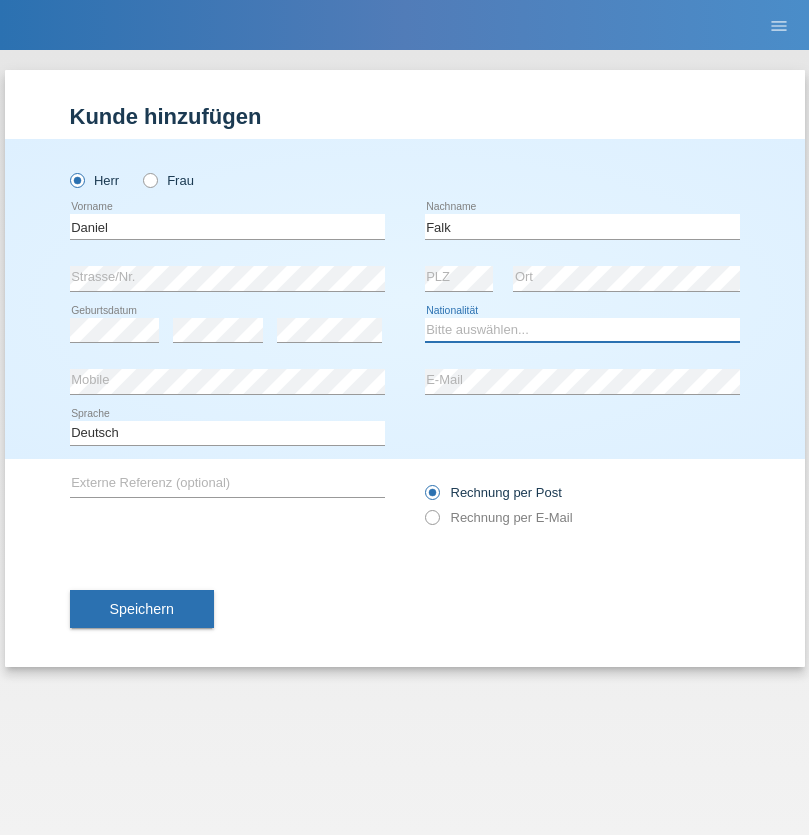 select on "CH" 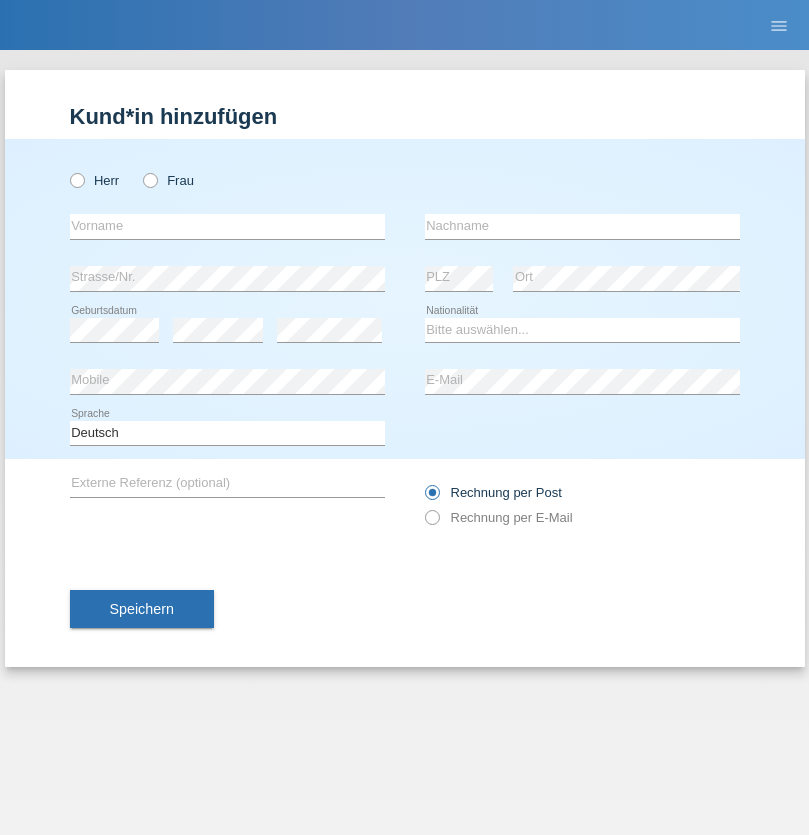 scroll, scrollTop: 0, scrollLeft: 0, axis: both 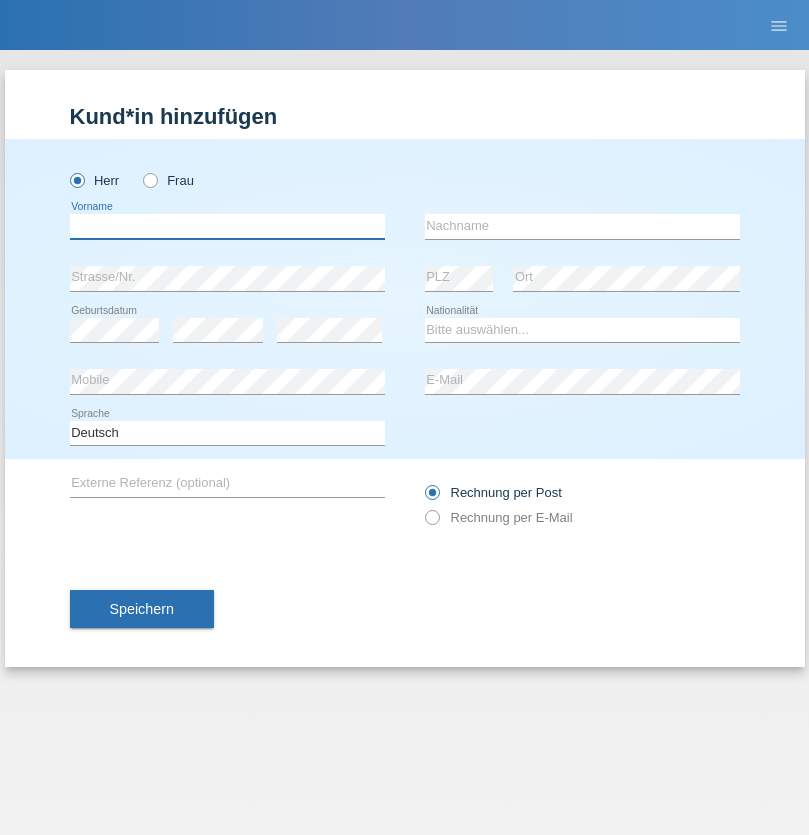 click at bounding box center [227, 226] 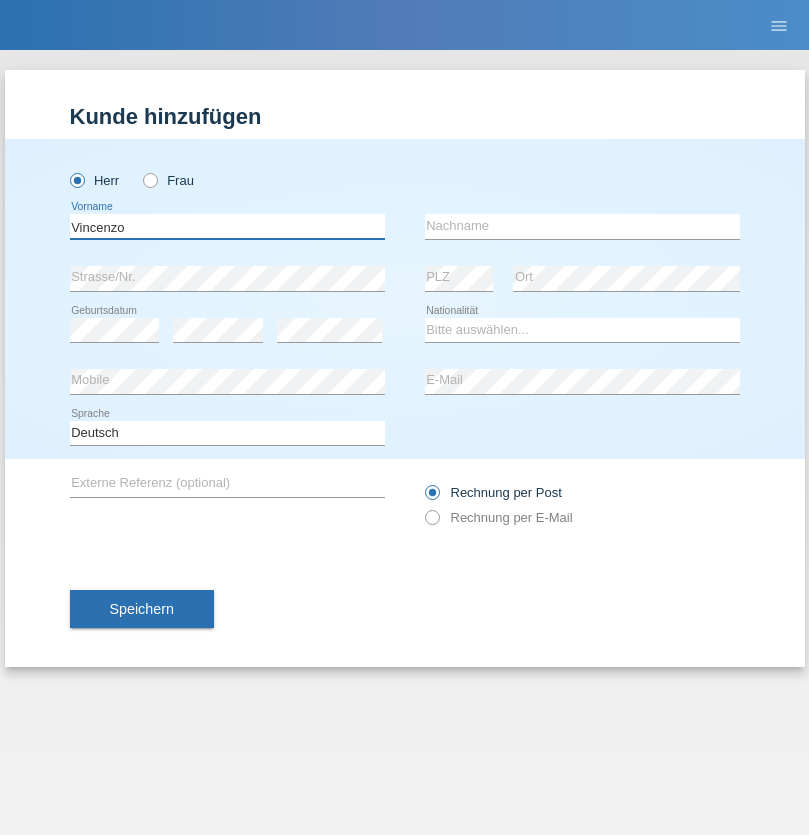 type on "Vincenzo" 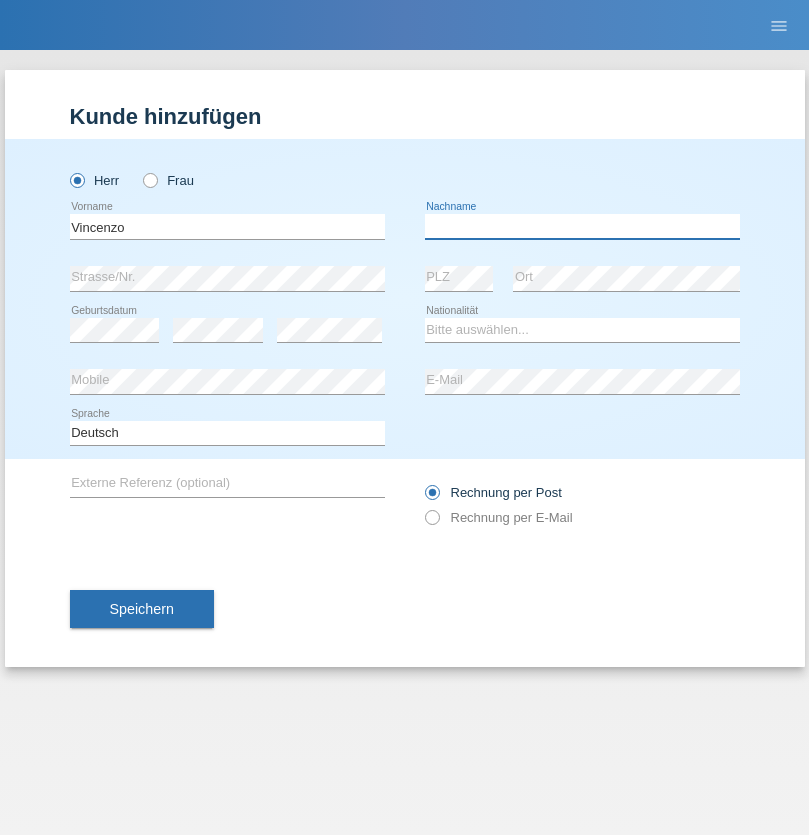 click at bounding box center [582, 226] 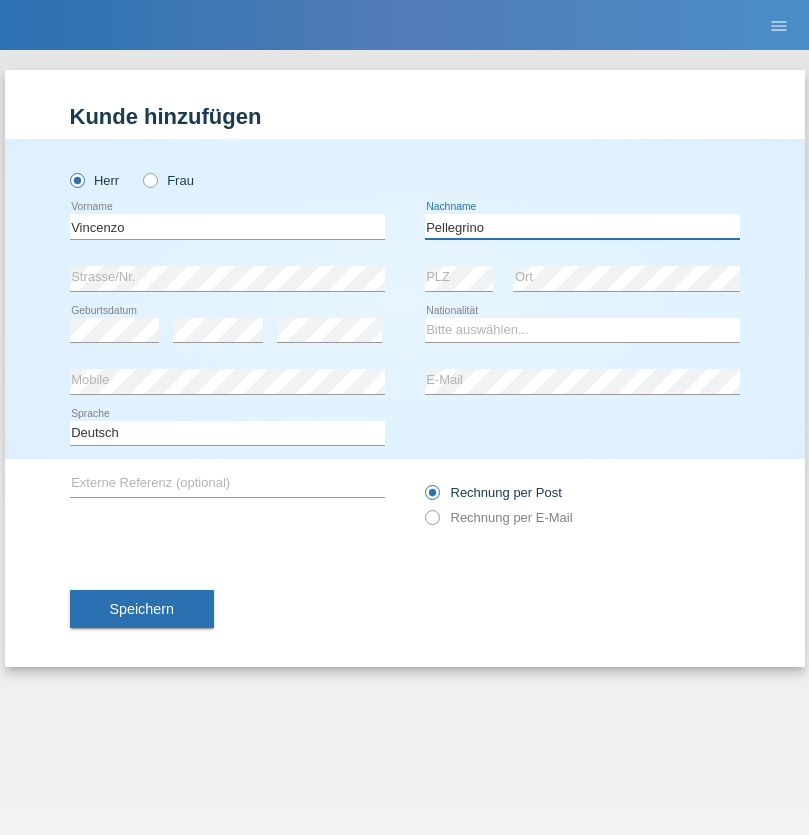 type on "Pellegrino" 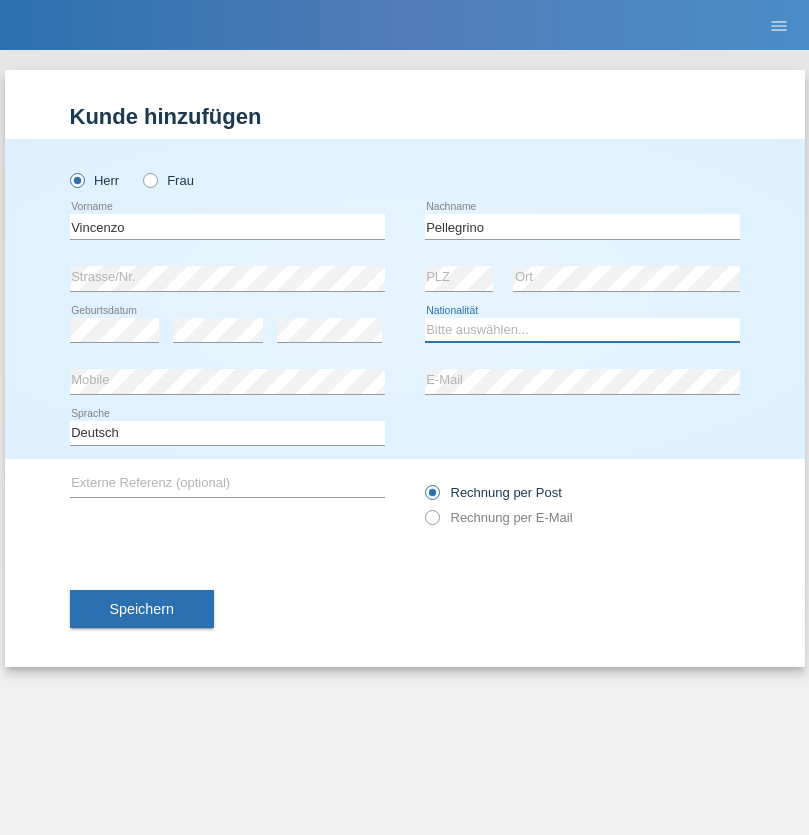 select on "IT" 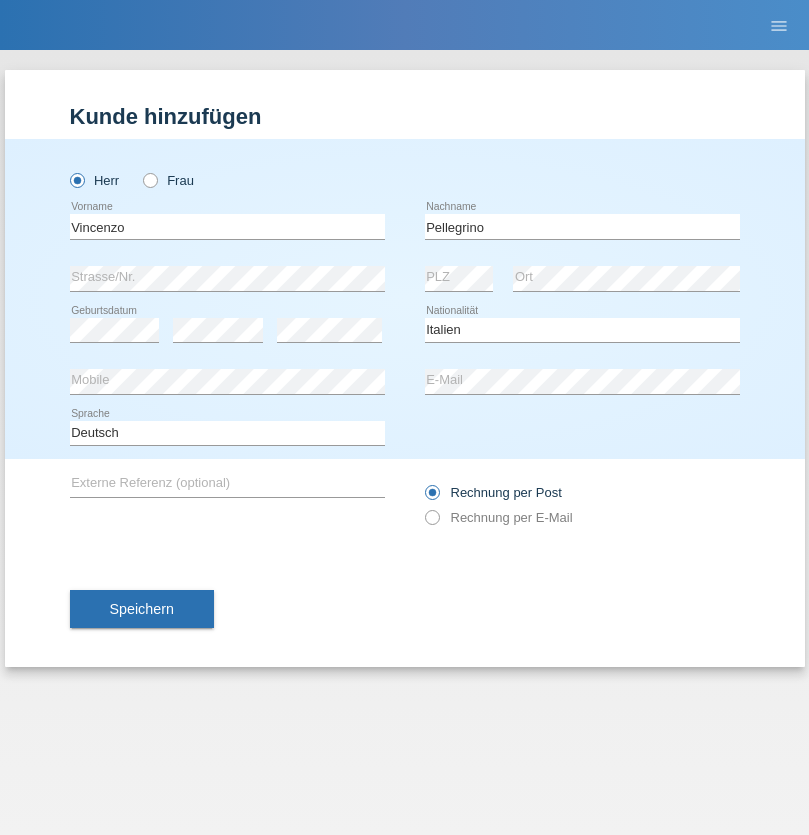 select on "C" 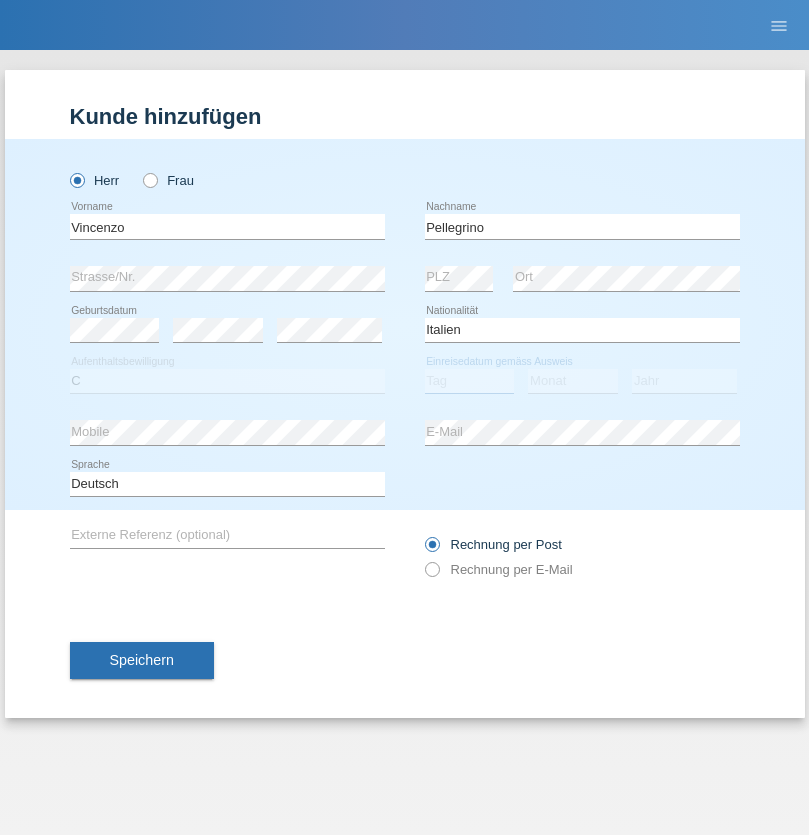 select on "07" 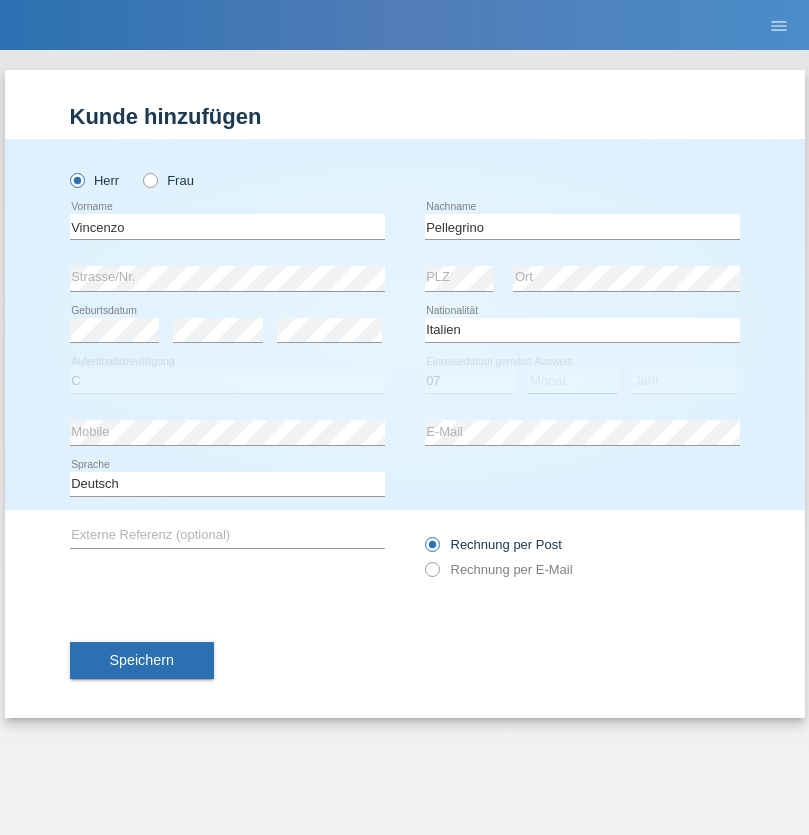 select on "07" 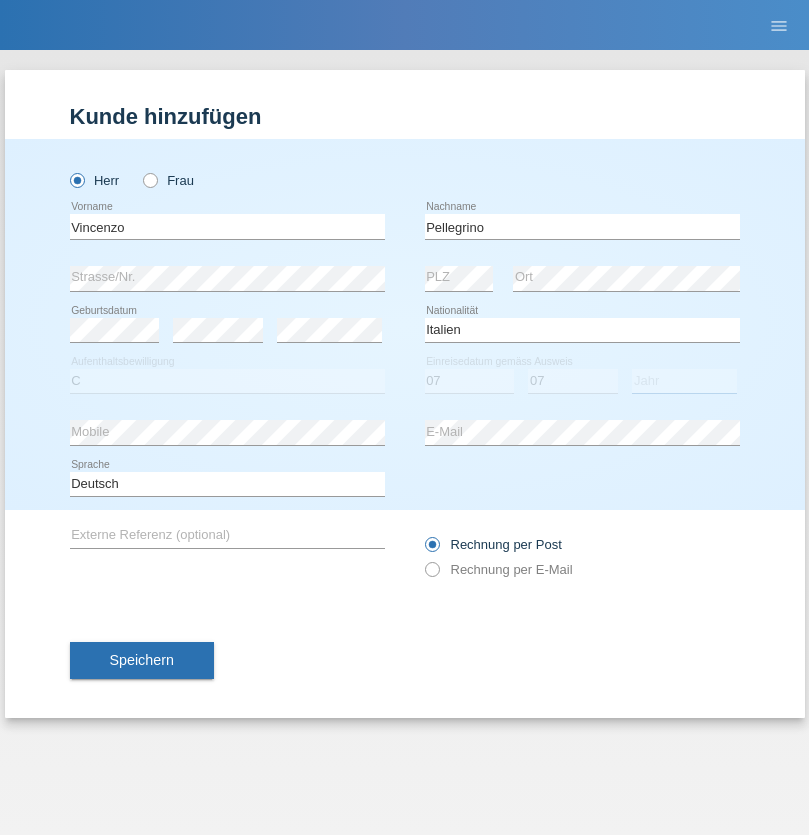 select on "2021" 